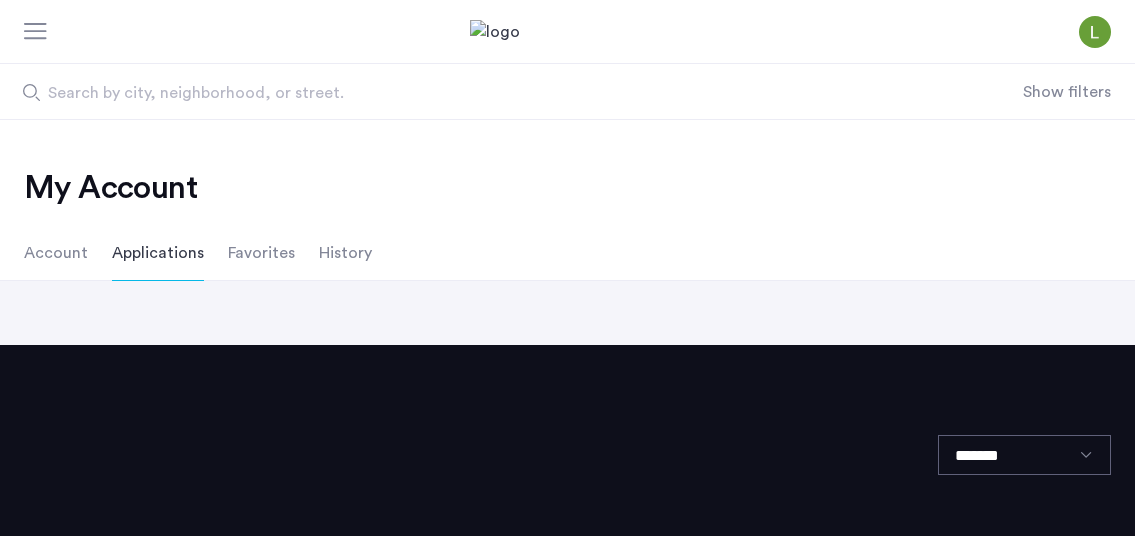 scroll, scrollTop: 0, scrollLeft: 0, axis: both 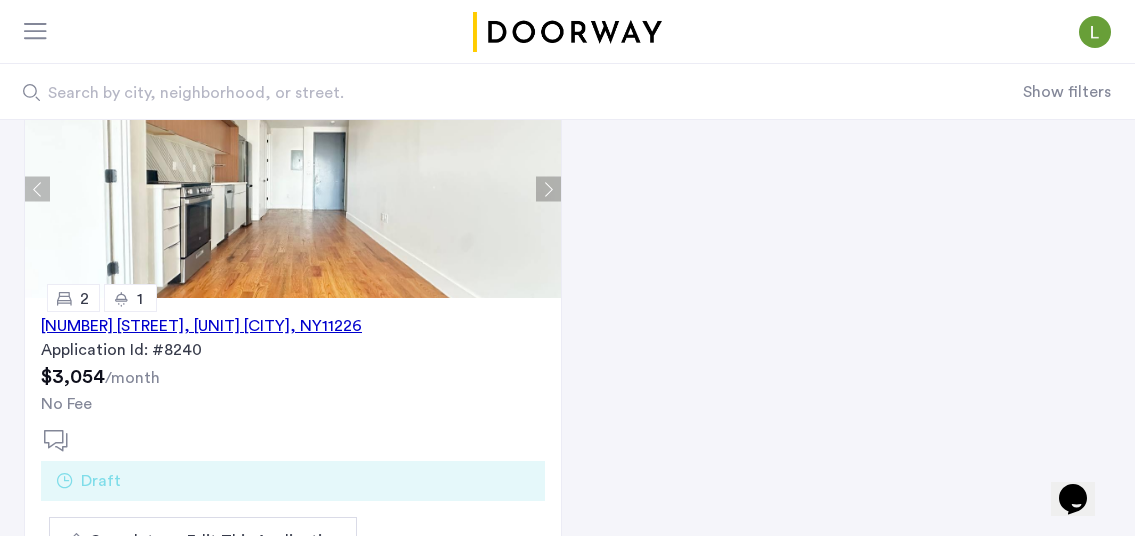 click on ", NY" 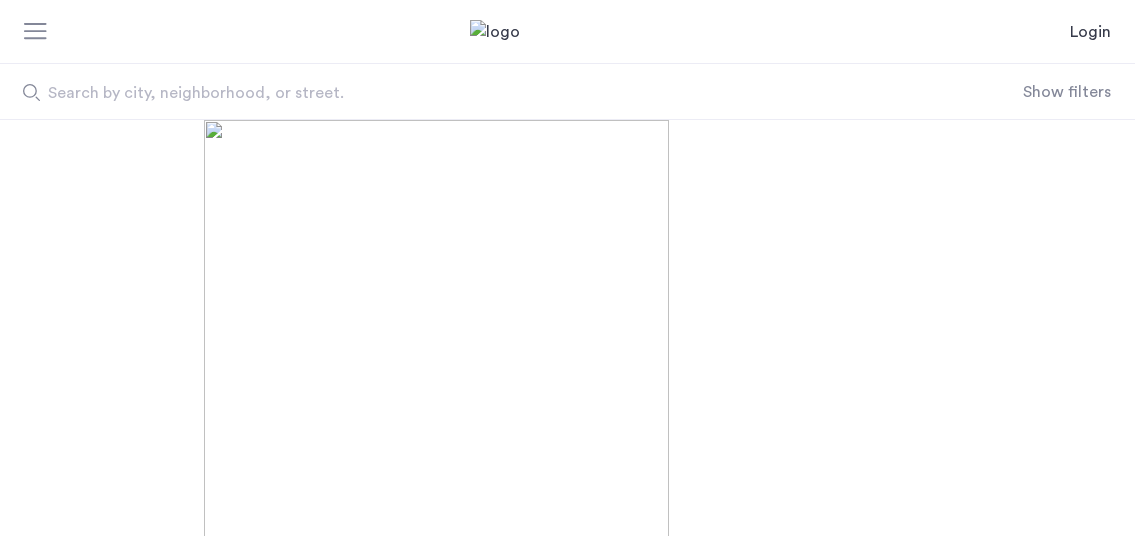 scroll, scrollTop: 0, scrollLeft: 0, axis: both 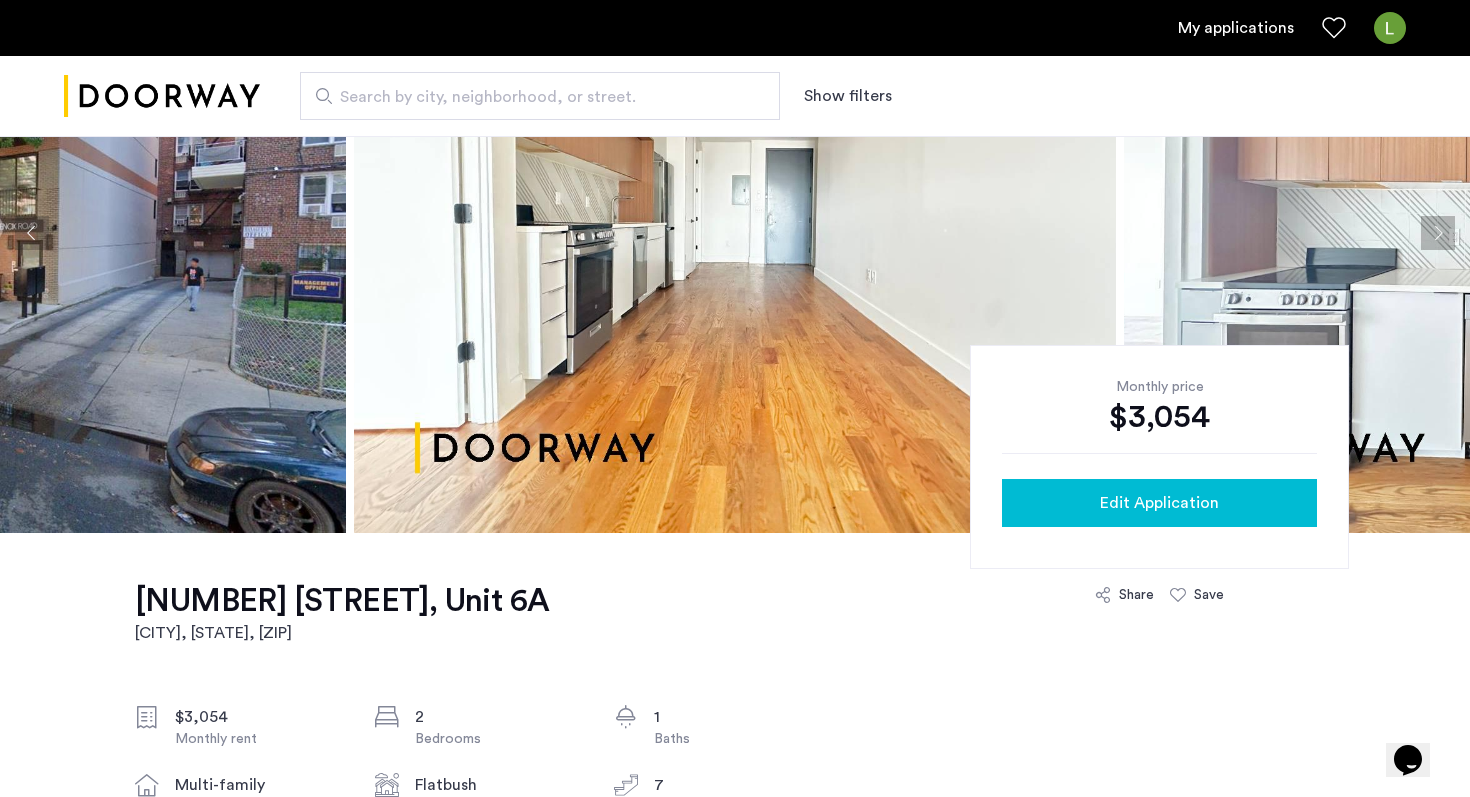 click on "Edit Application" 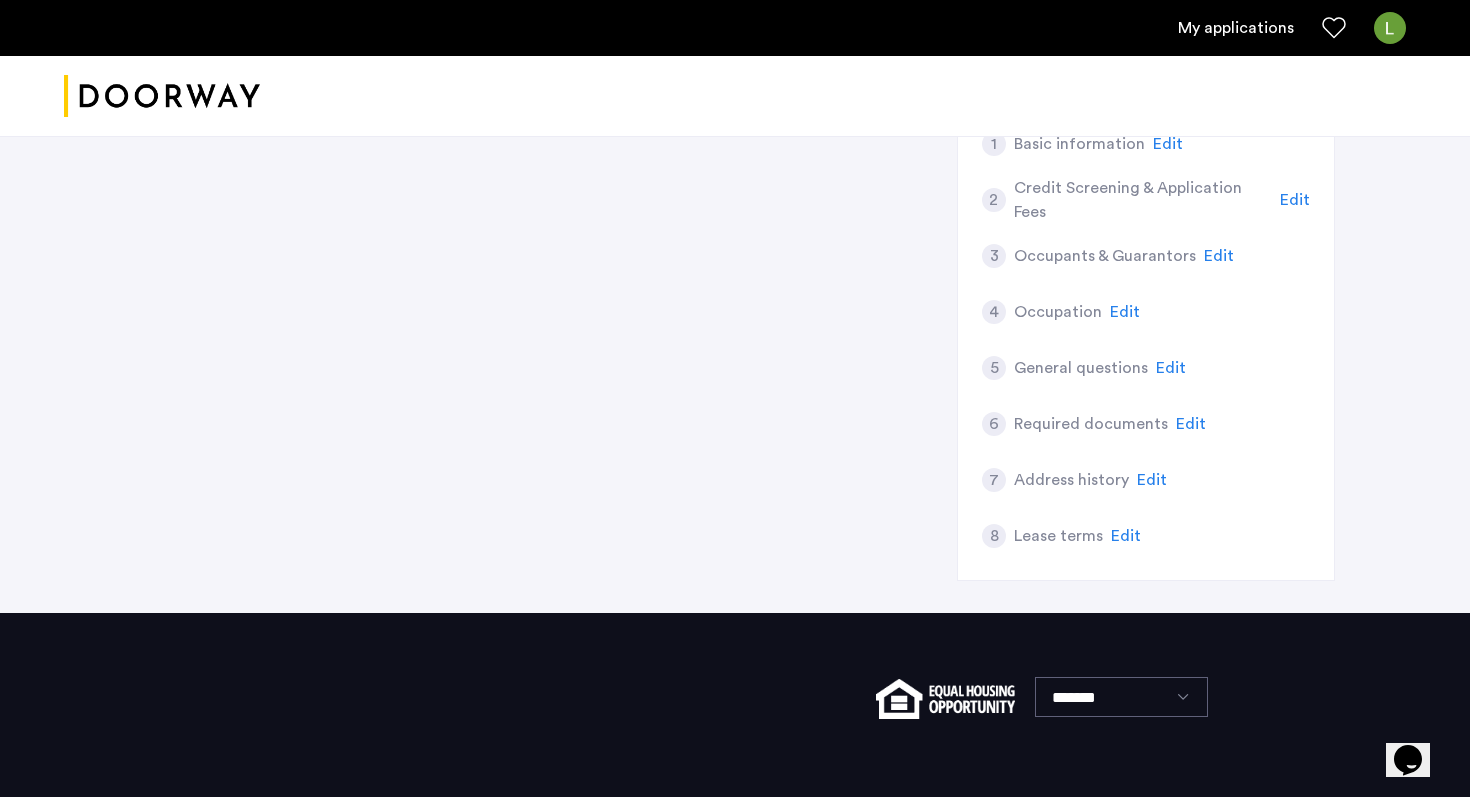 scroll, scrollTop: 0, scrollLeft: 0, axis: both 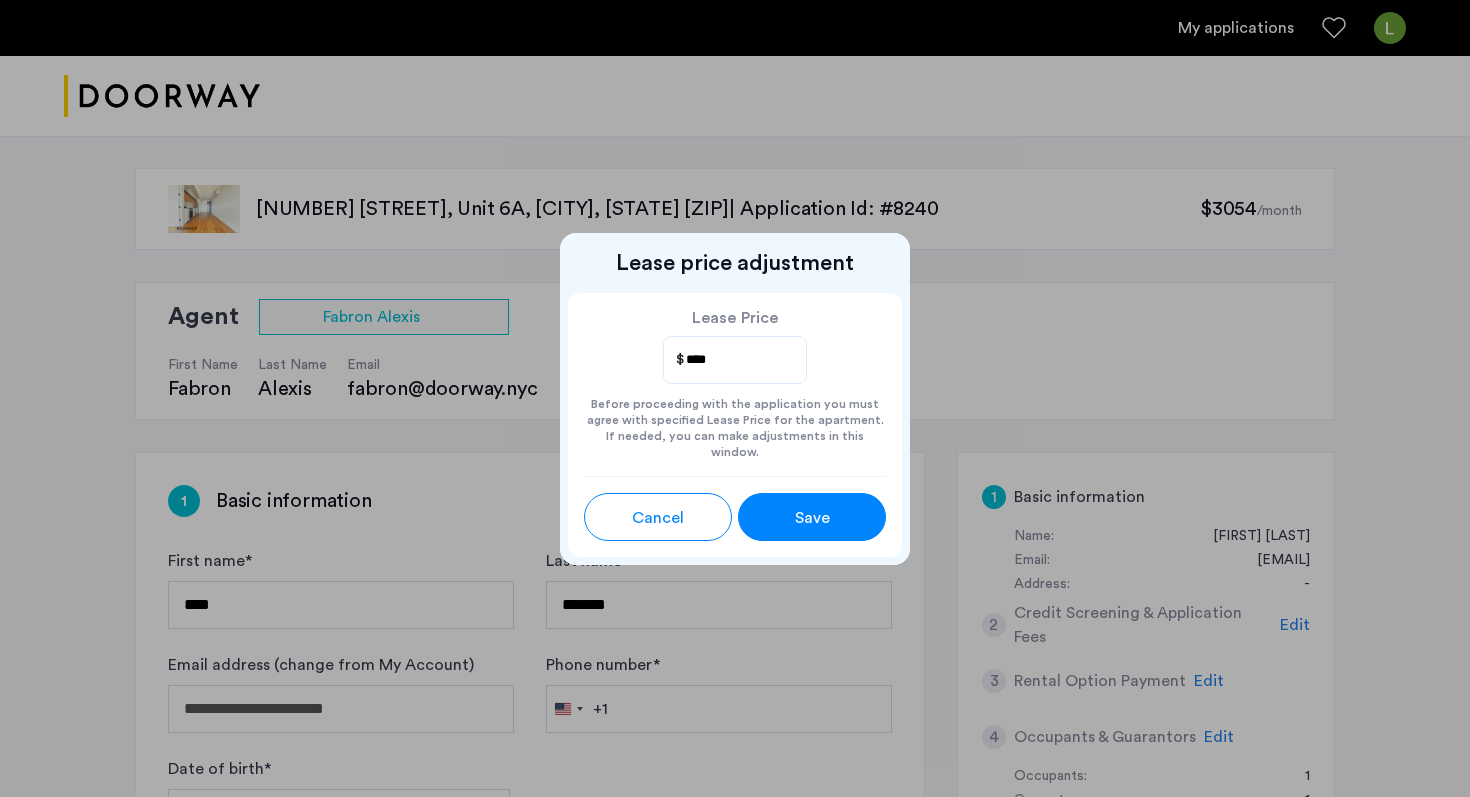 click on "Save" at bounding box center [812, 517] 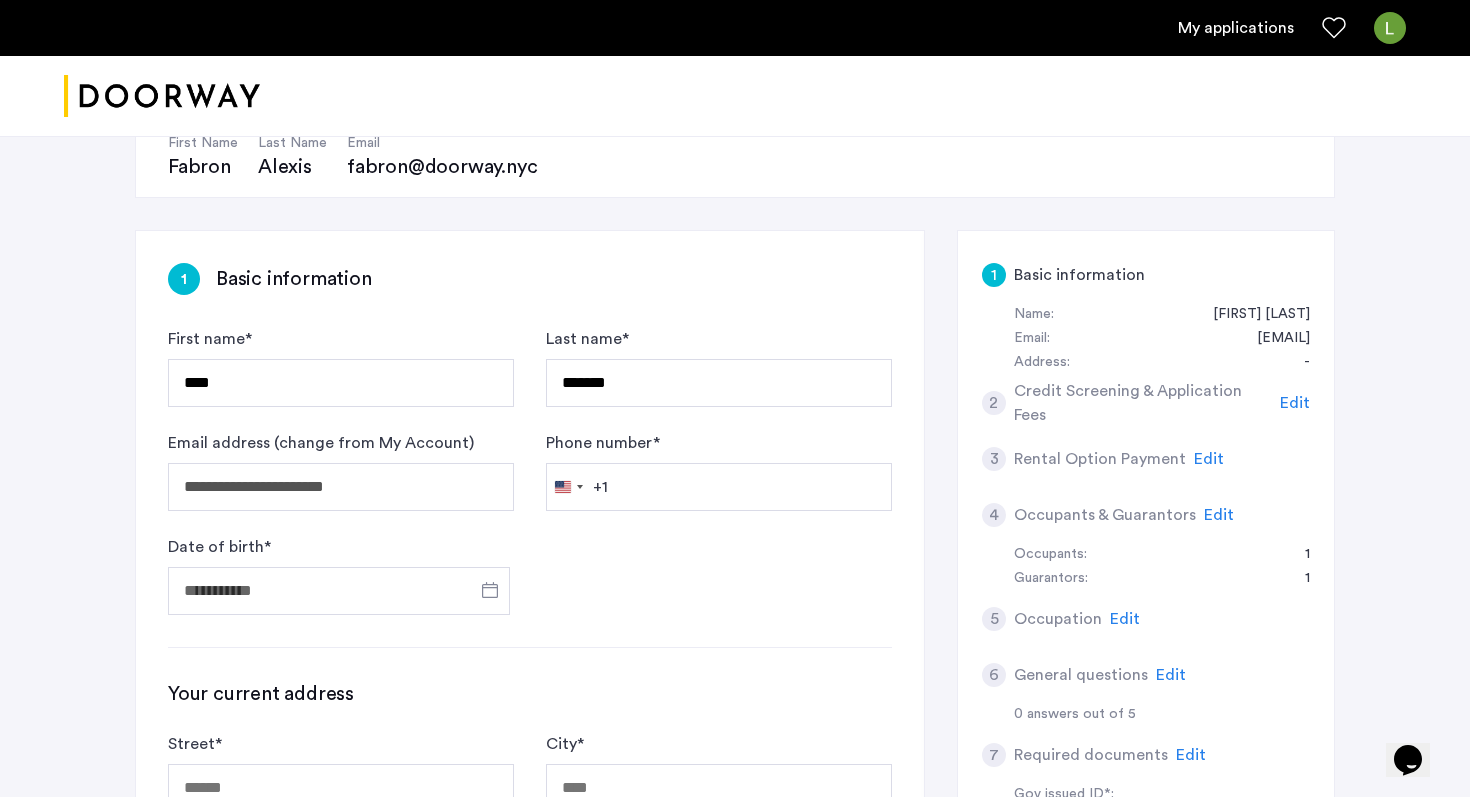 scroll, scrollTop: 0, scrollLeft: 0, axis: both 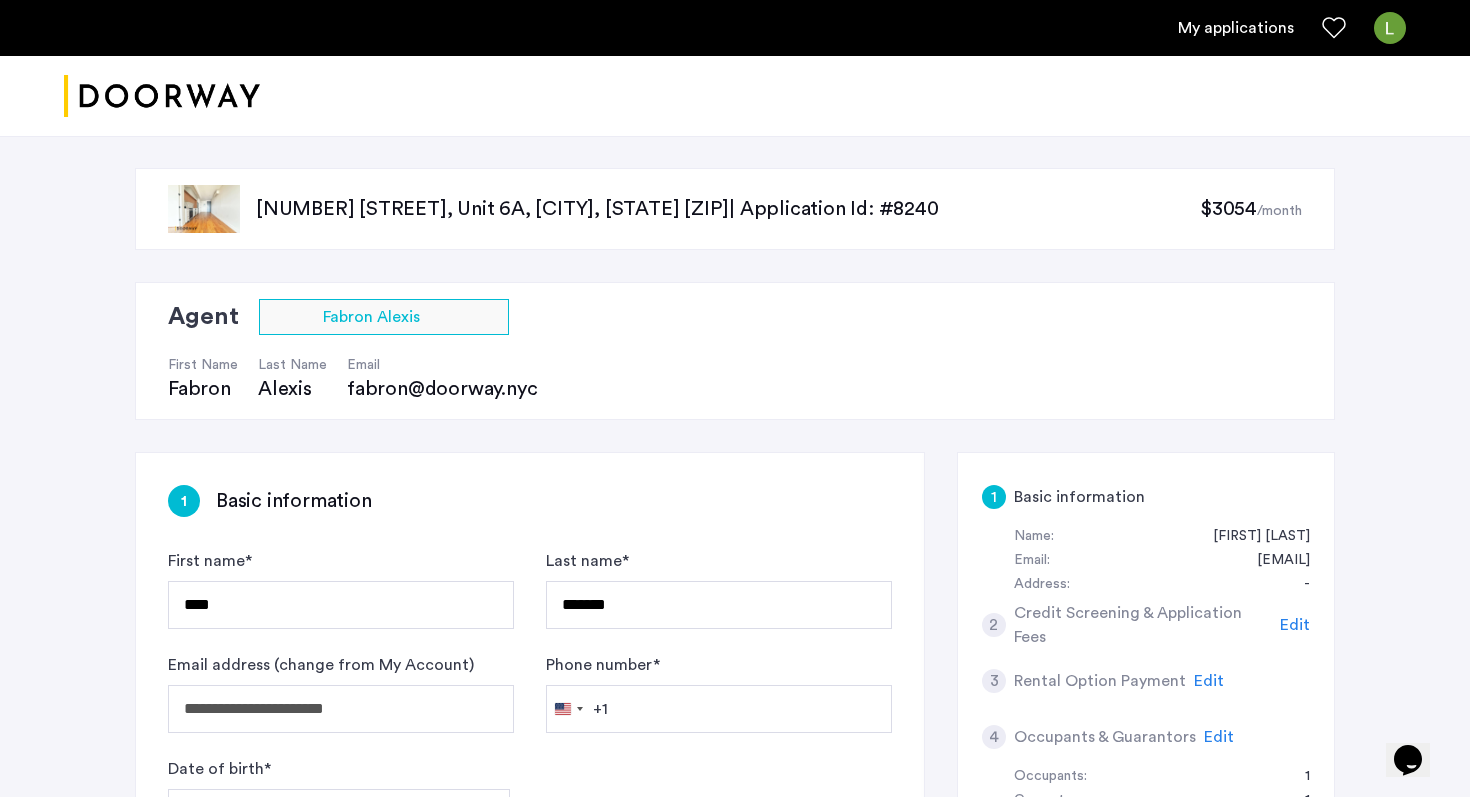 click on "$3054  /month" 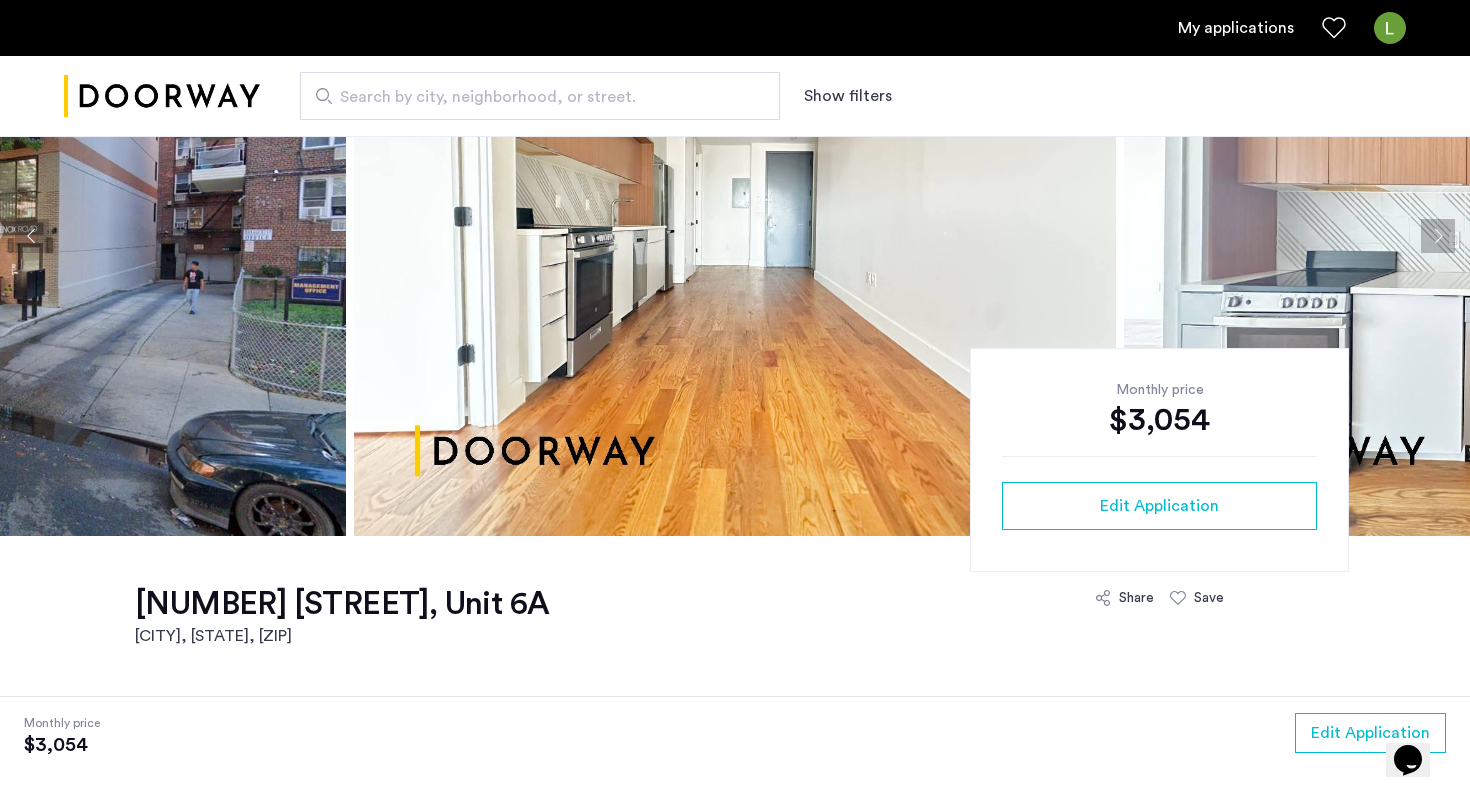 scroll, scrollTop: 245, scrollLeft: 0, axis: vertical 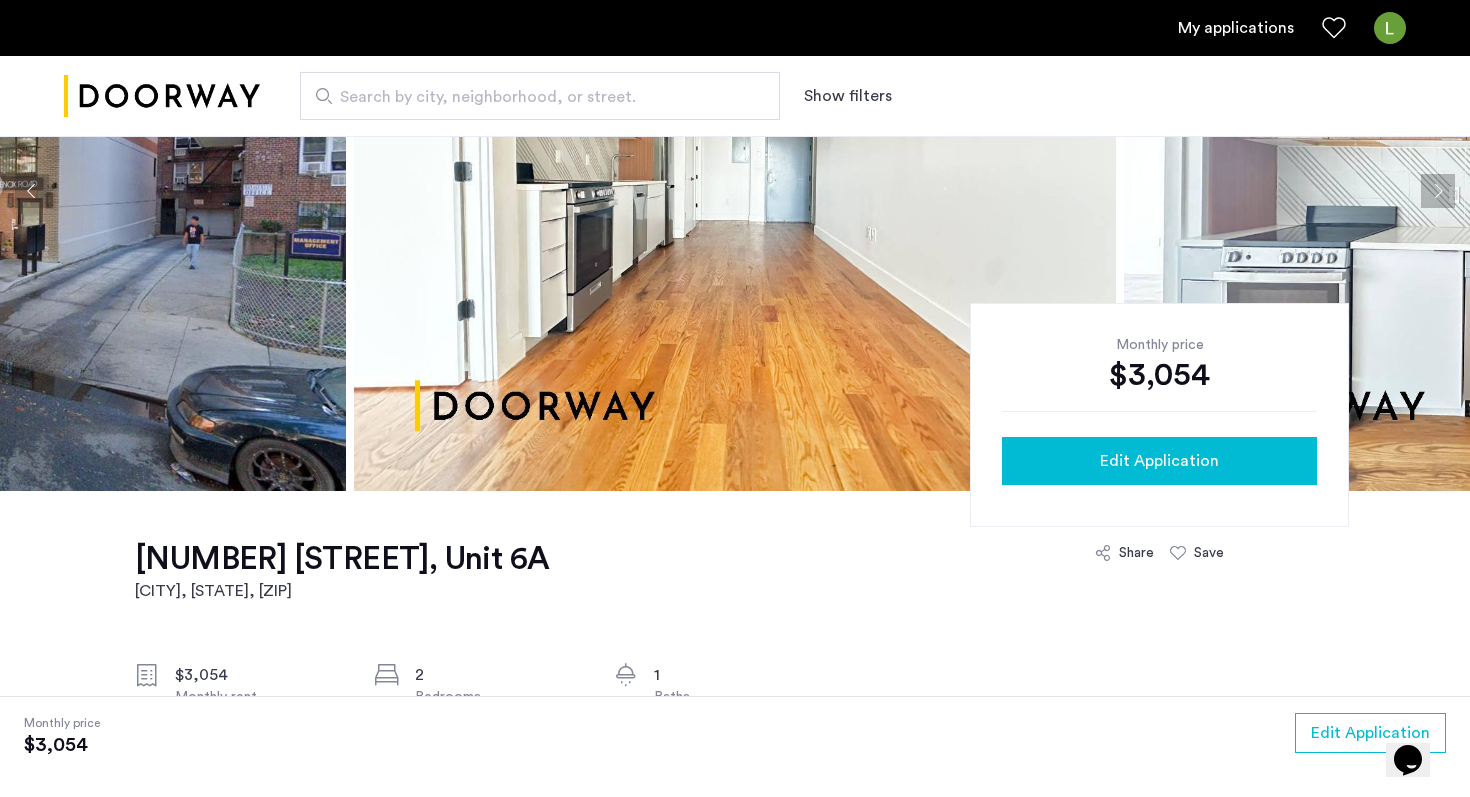 click on "Edit Application" 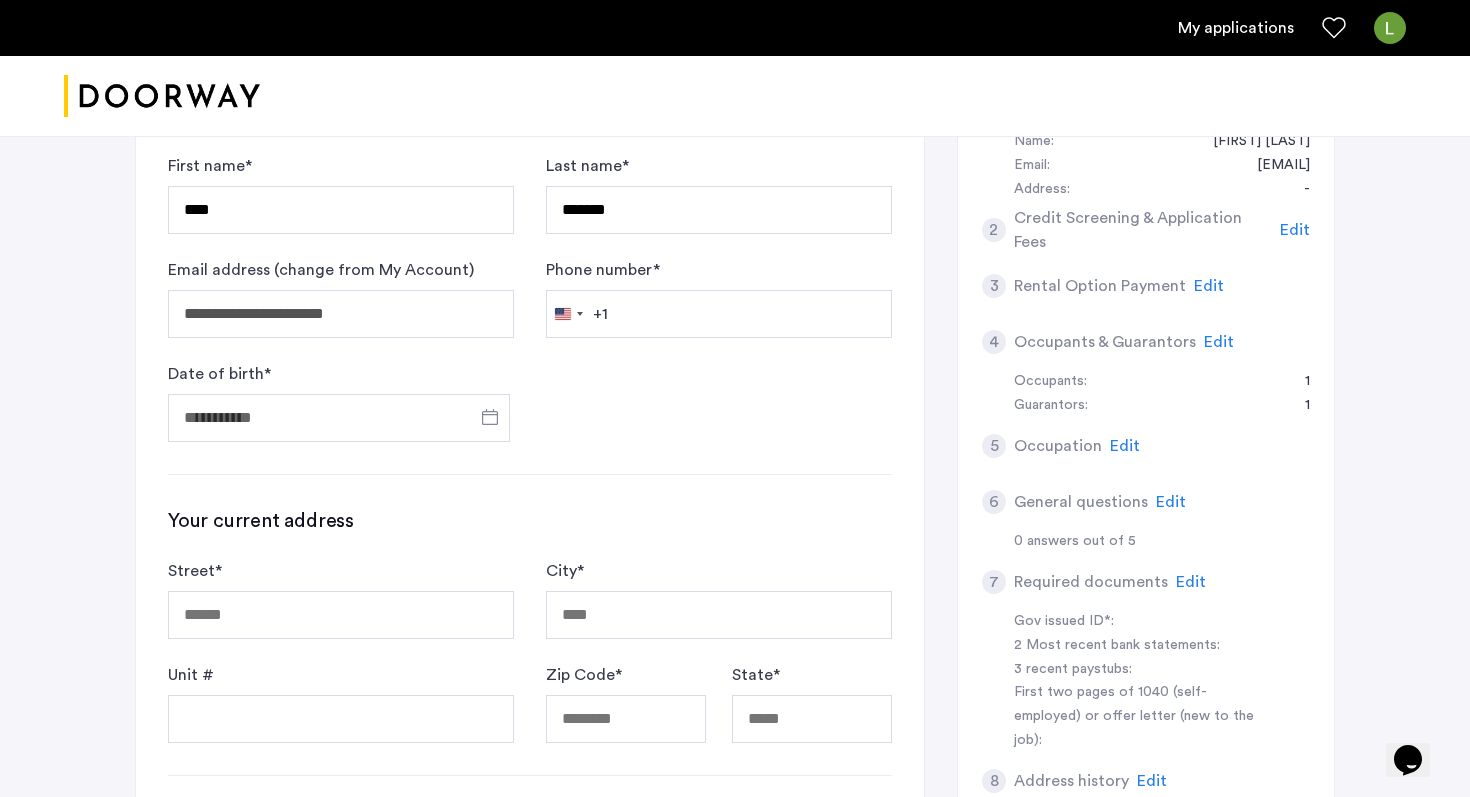 scroll, scrollTop: 0, scrollLeft: 0, axis: both 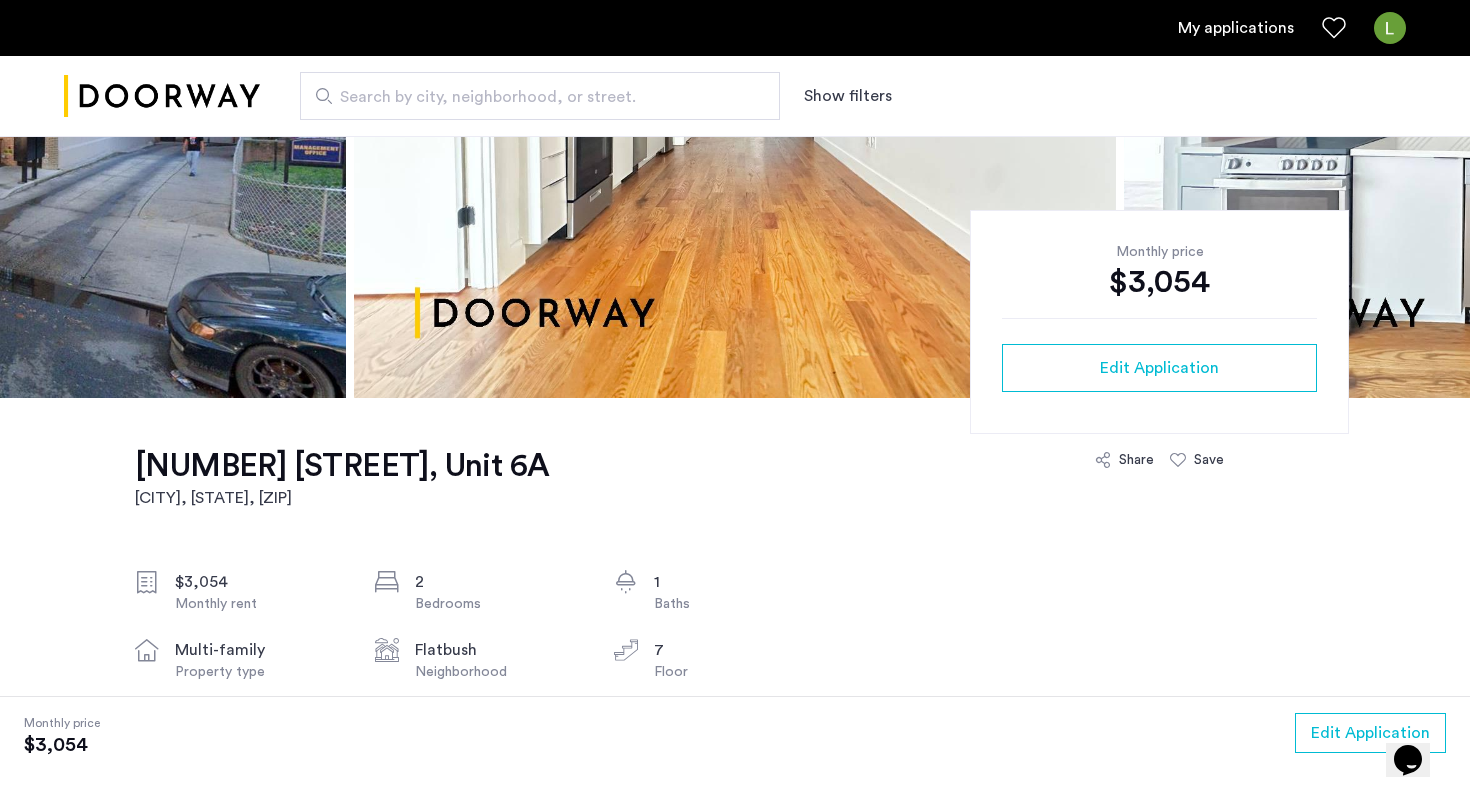 click on "Monthly price $3,054 Edit Application" 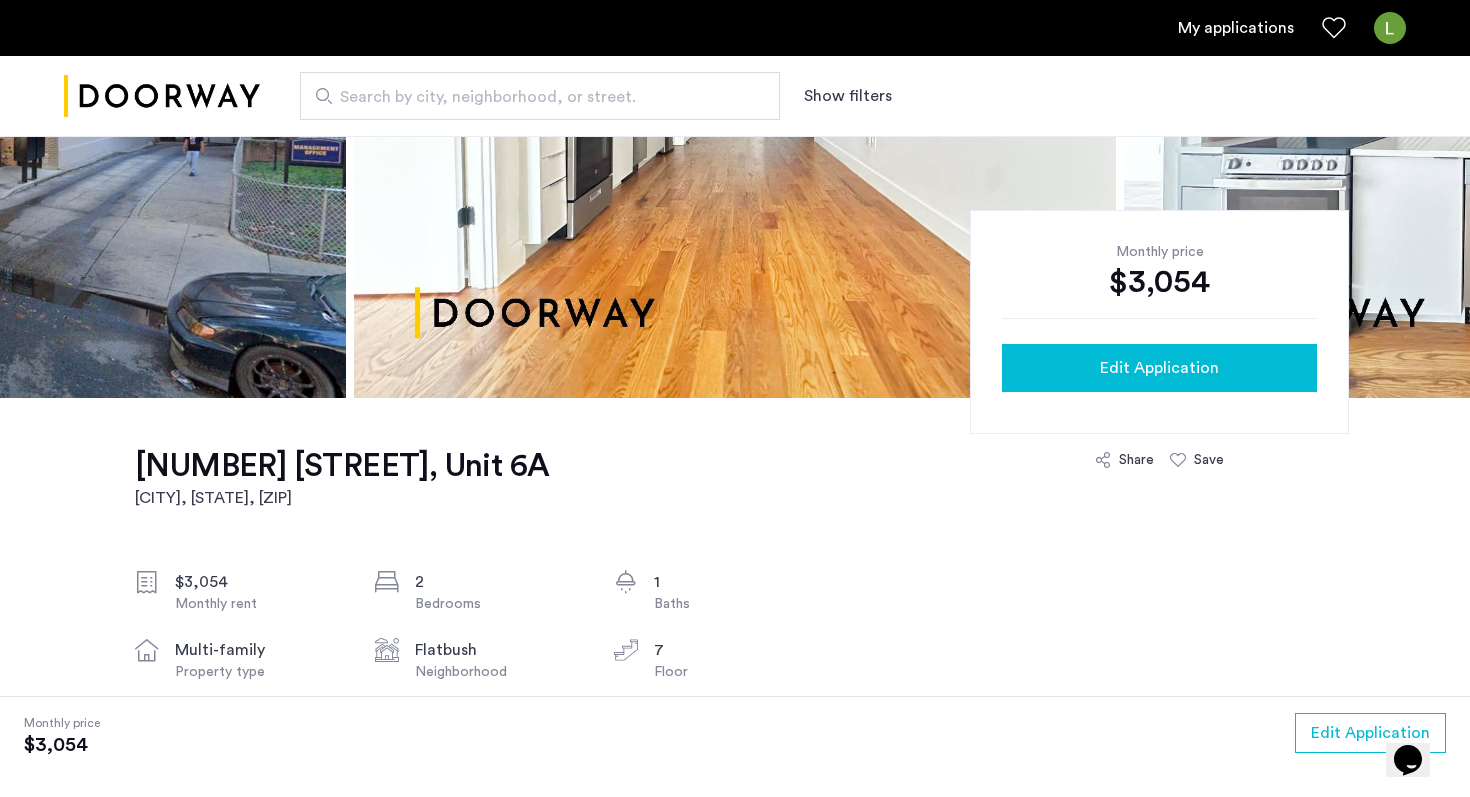 click on "Edit Application" 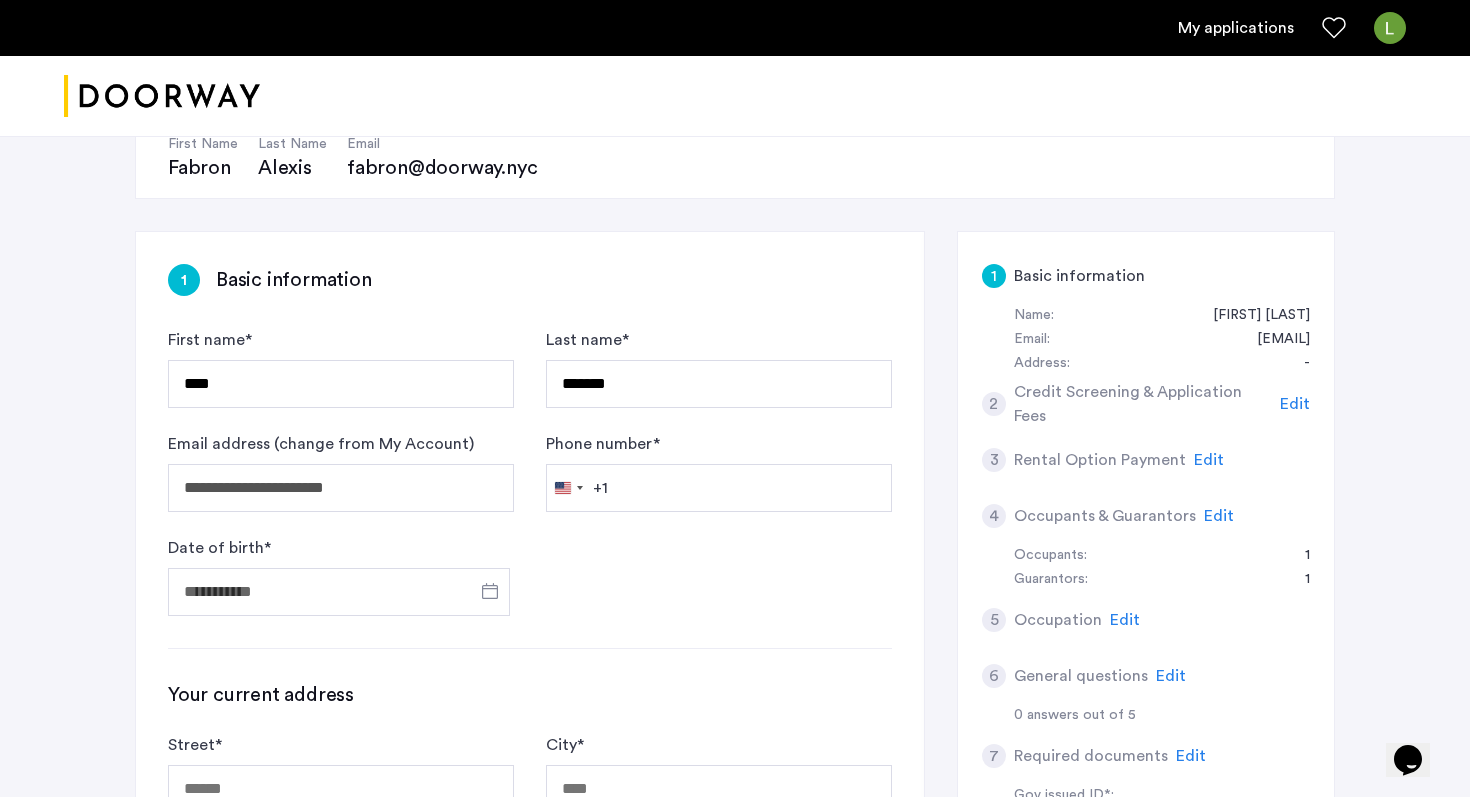 scroll, scrollTop: 235, scrollLeft: 0, axis: vertical 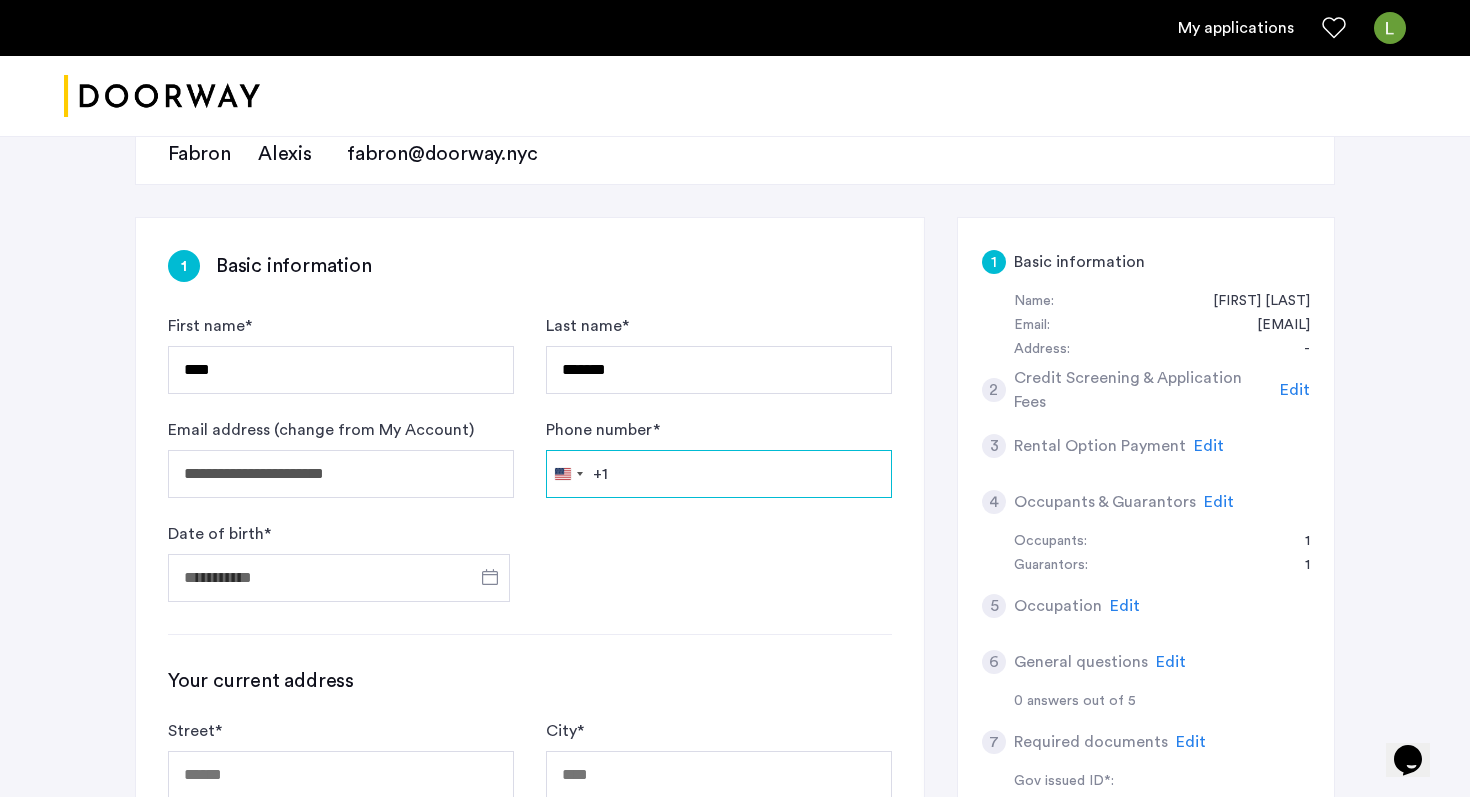 click on "Phone number  *" at bounding box center (719, 474) 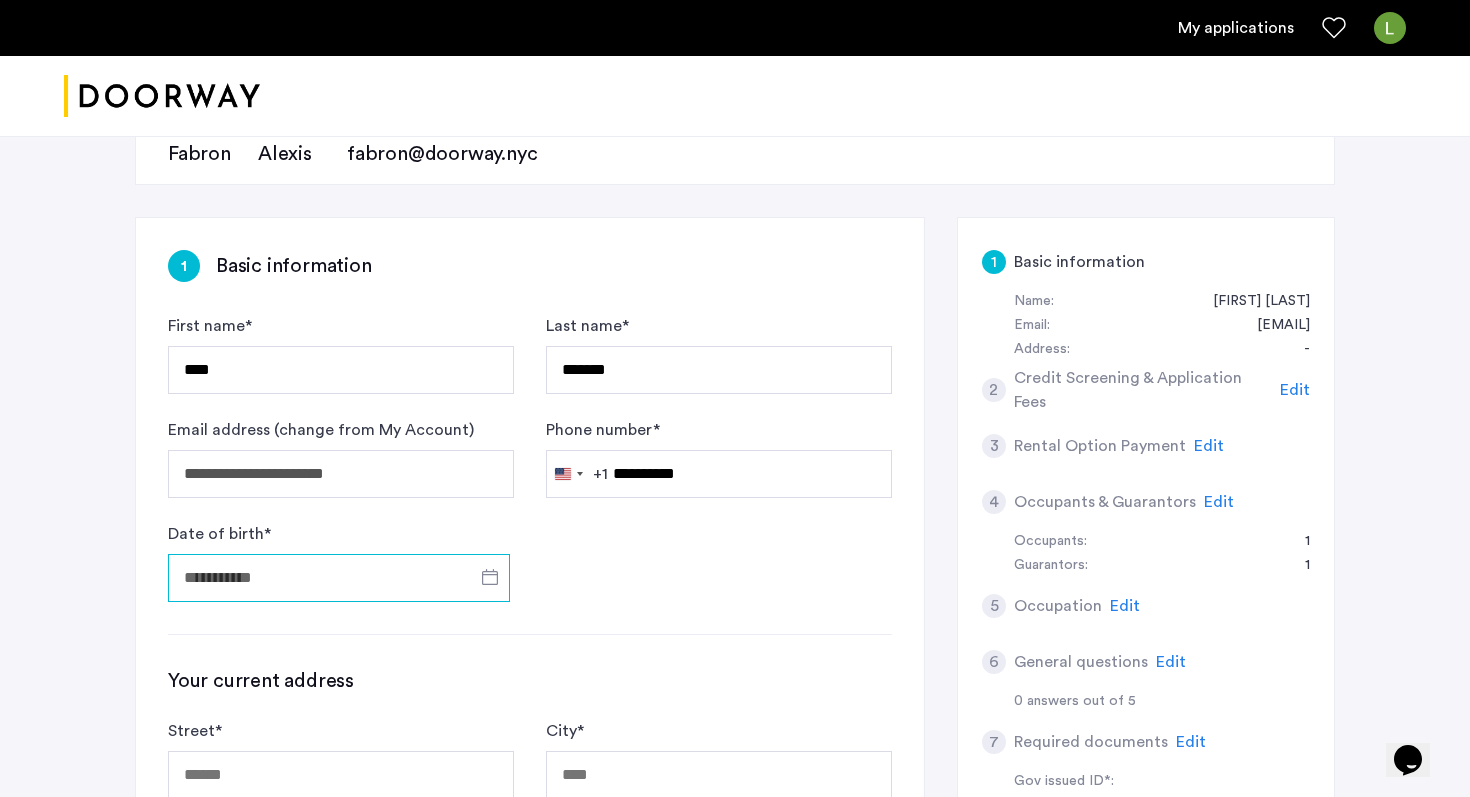 click on "Date of birth  *" at bounding box center [339, 578] 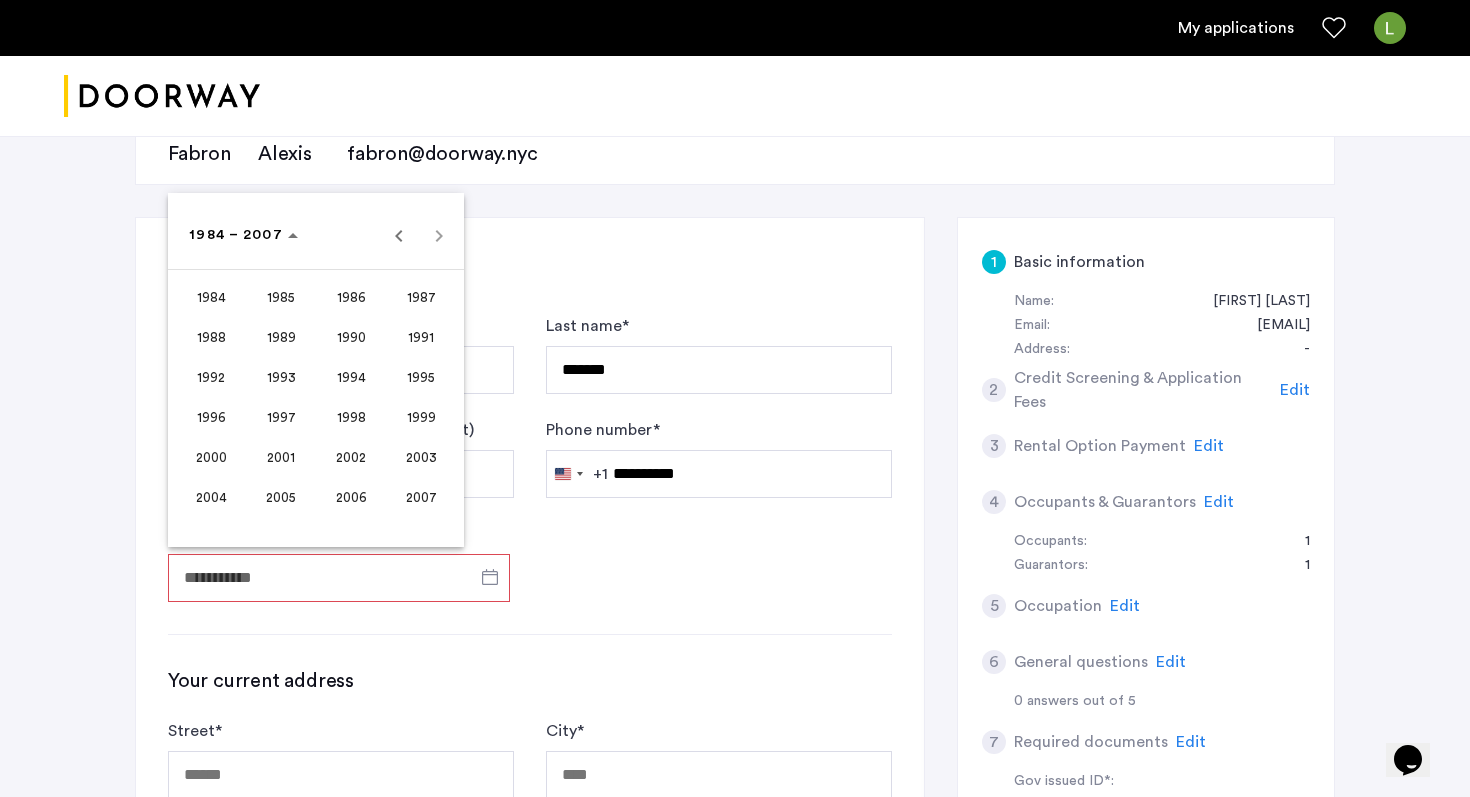 click on "2005" at bounding box center (281, 497) 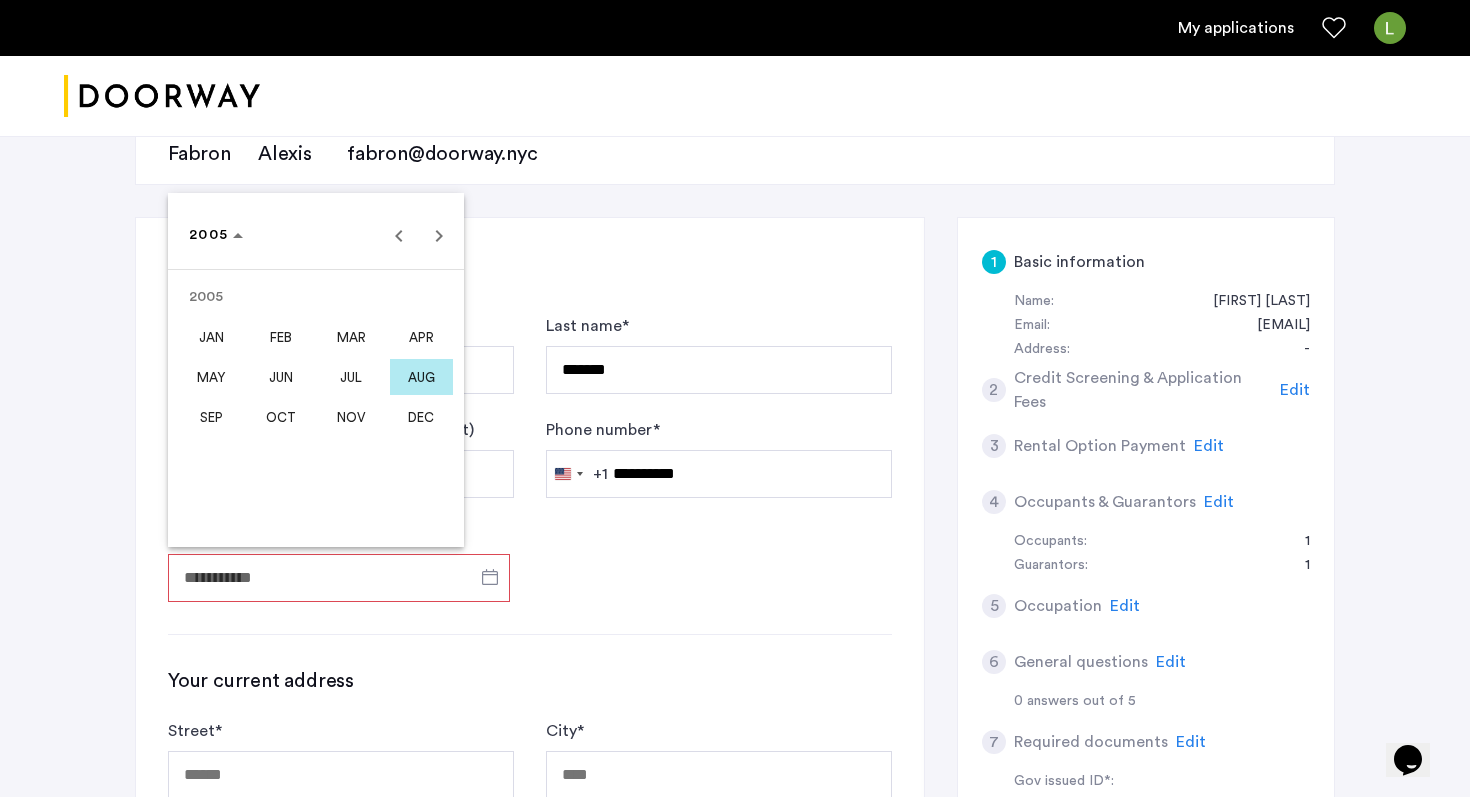 click on "AUG" at bounding box center (421, 377) 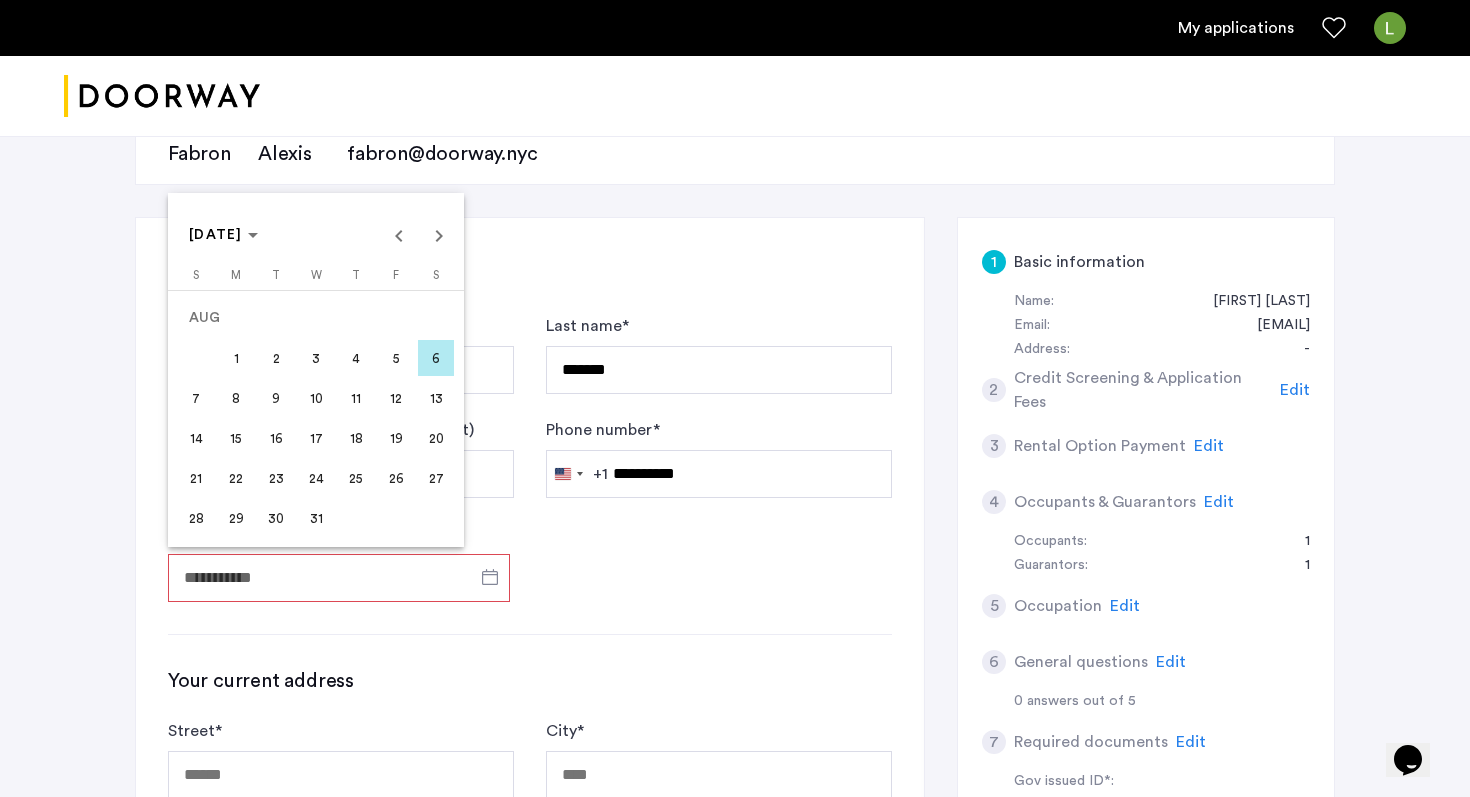 click on "2" at bounding box center (276, 358) 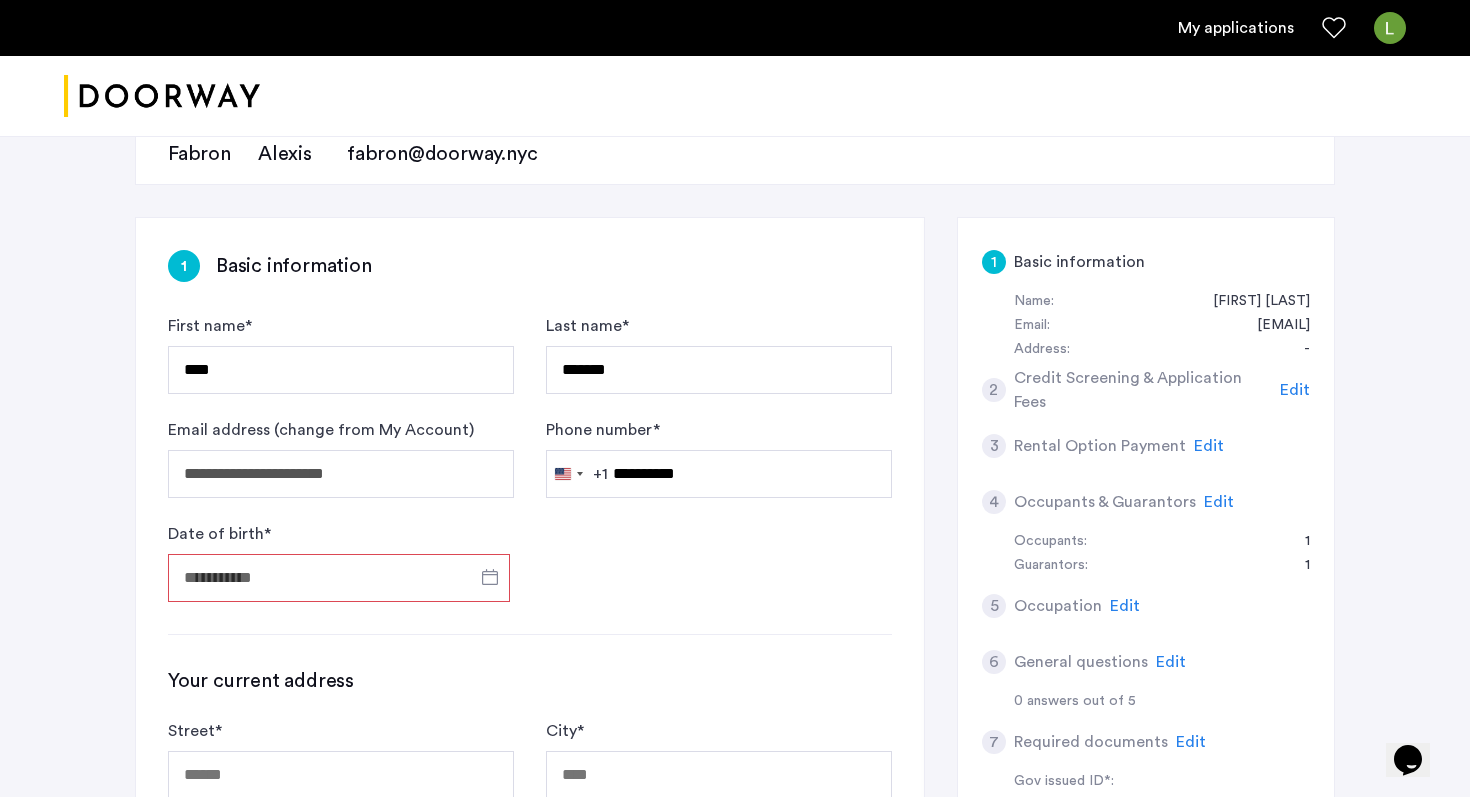 type on "**********" 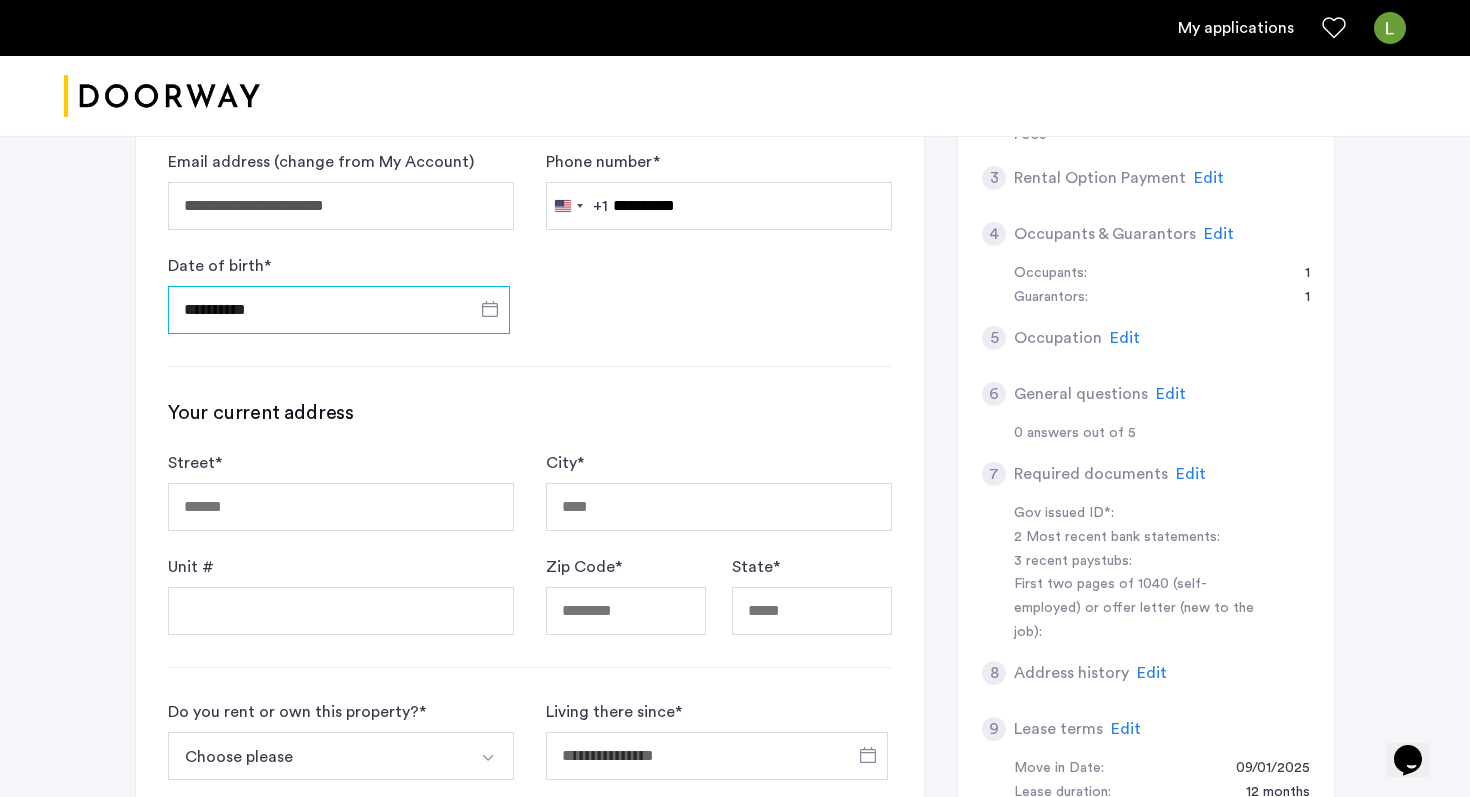 scroll, scrollTop: 643, scrollLeft: 0, axis: vertical 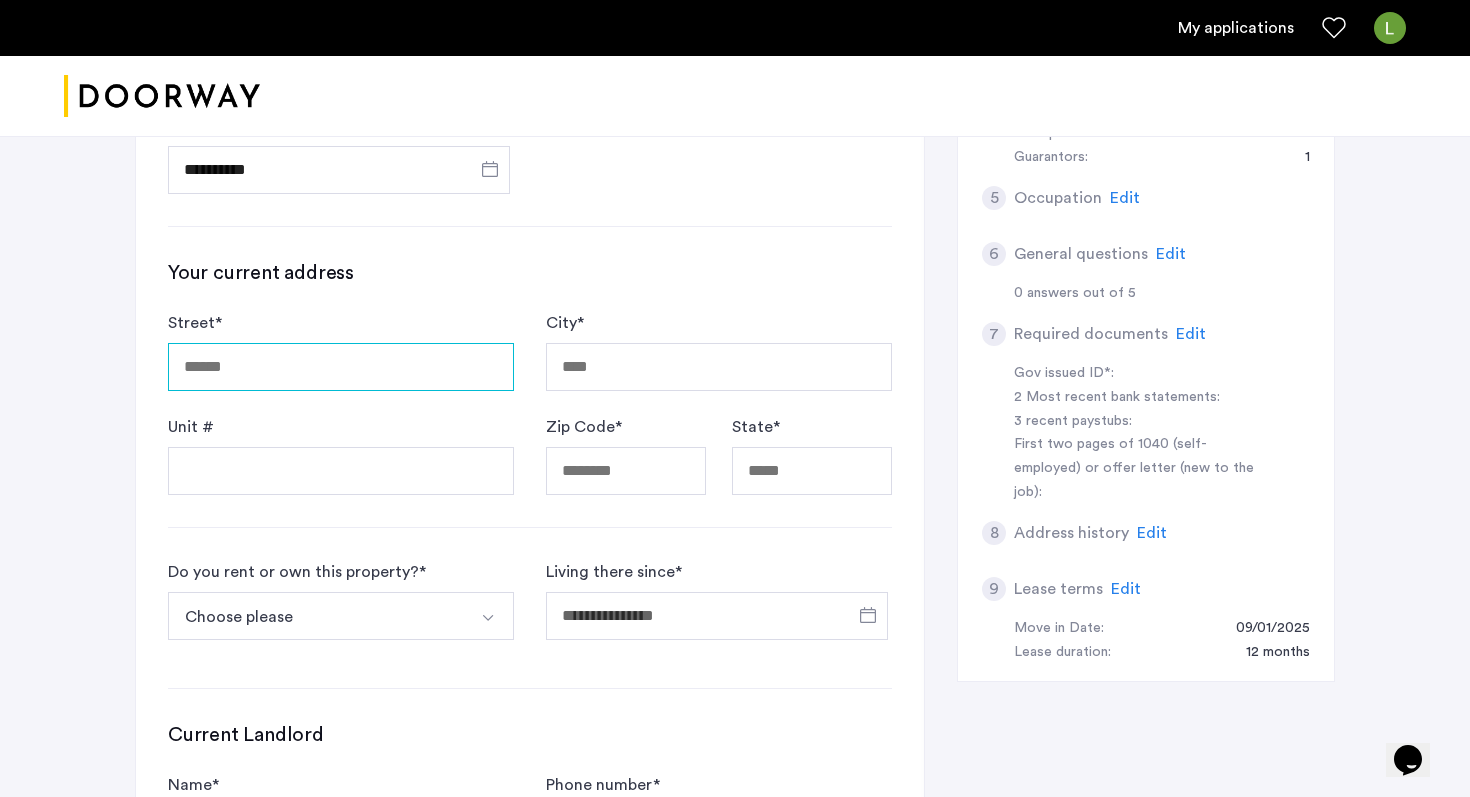 click on "Street  *" at bounding box center [341, 367] 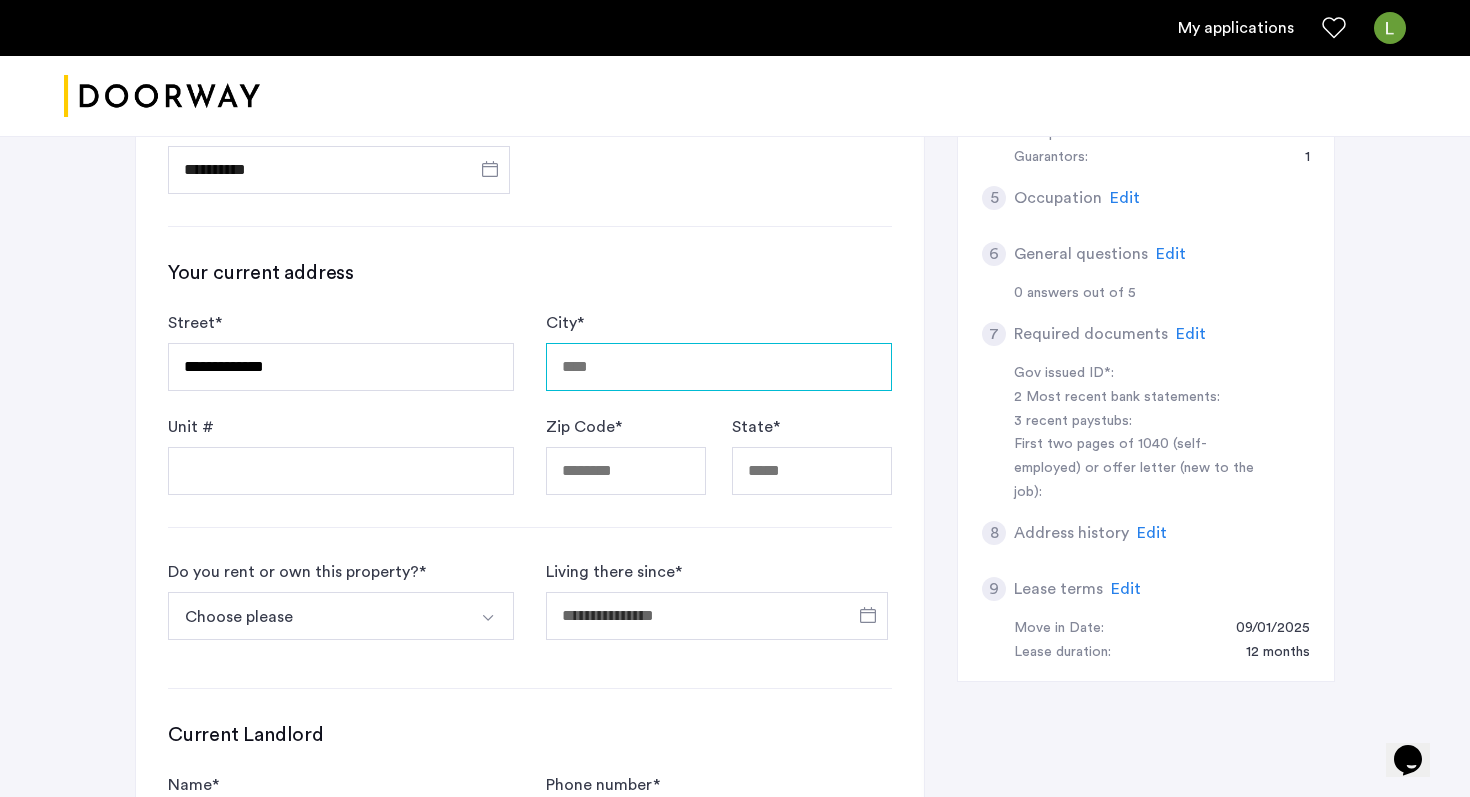 type on "**********" 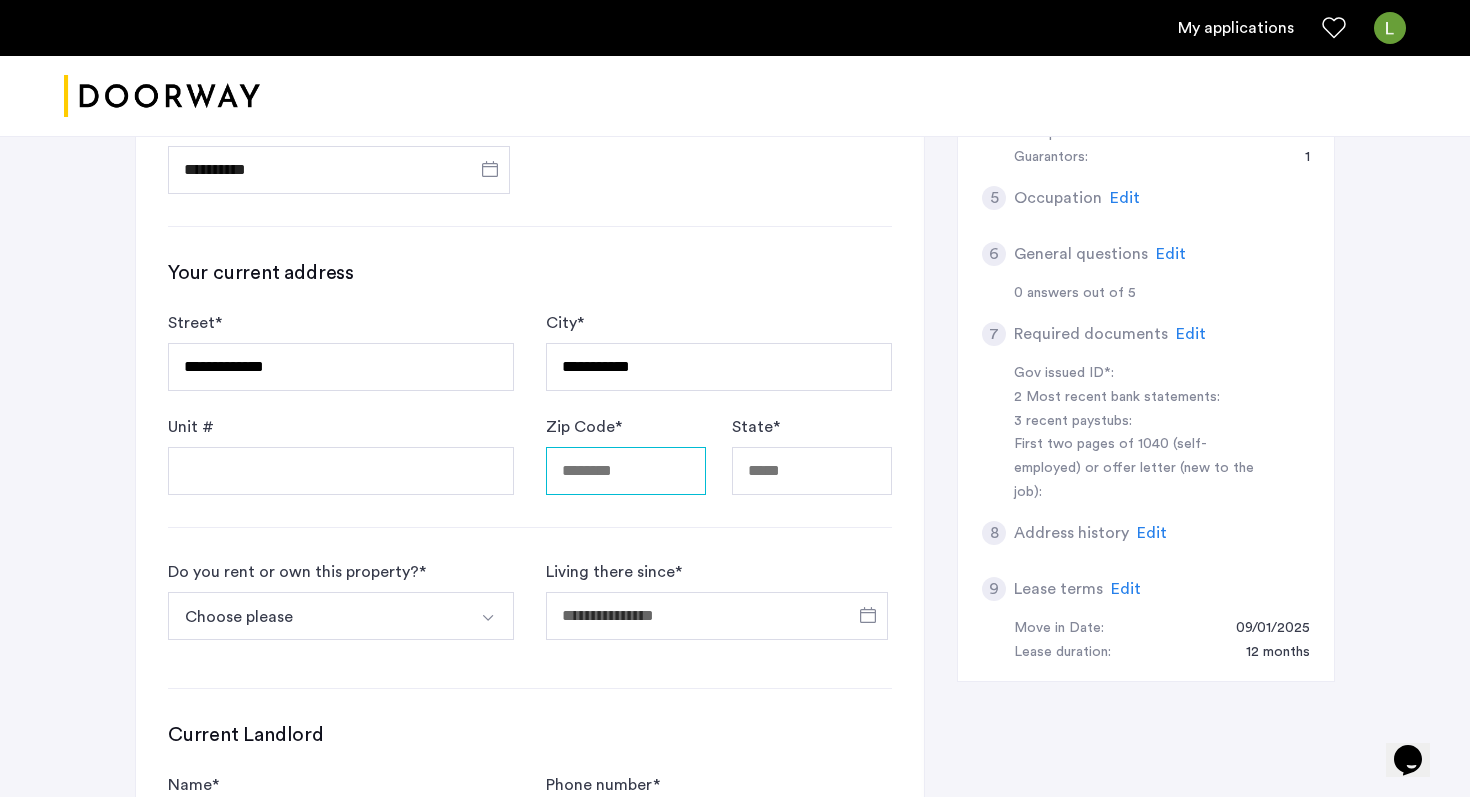 type on "*****" 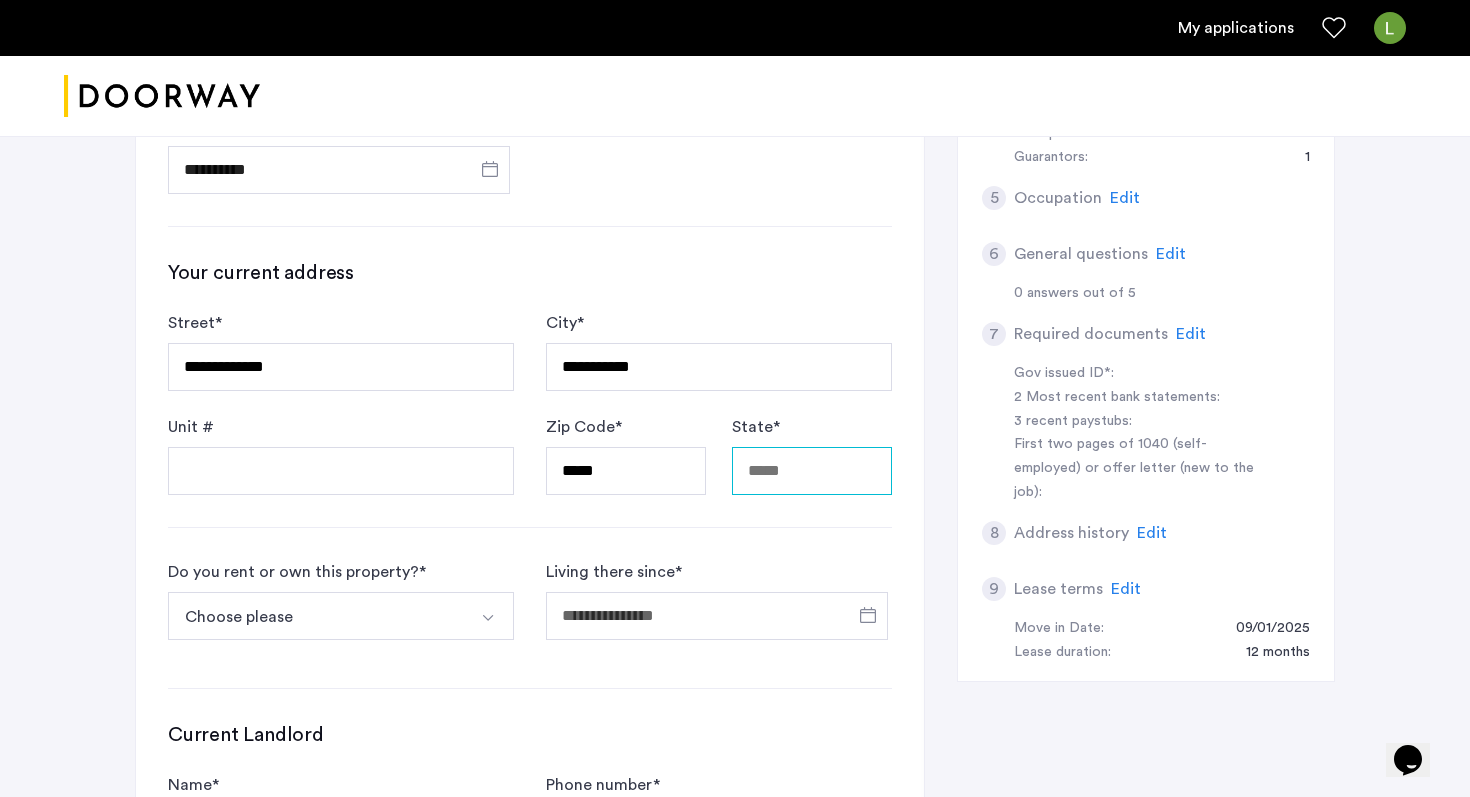 type on "**" 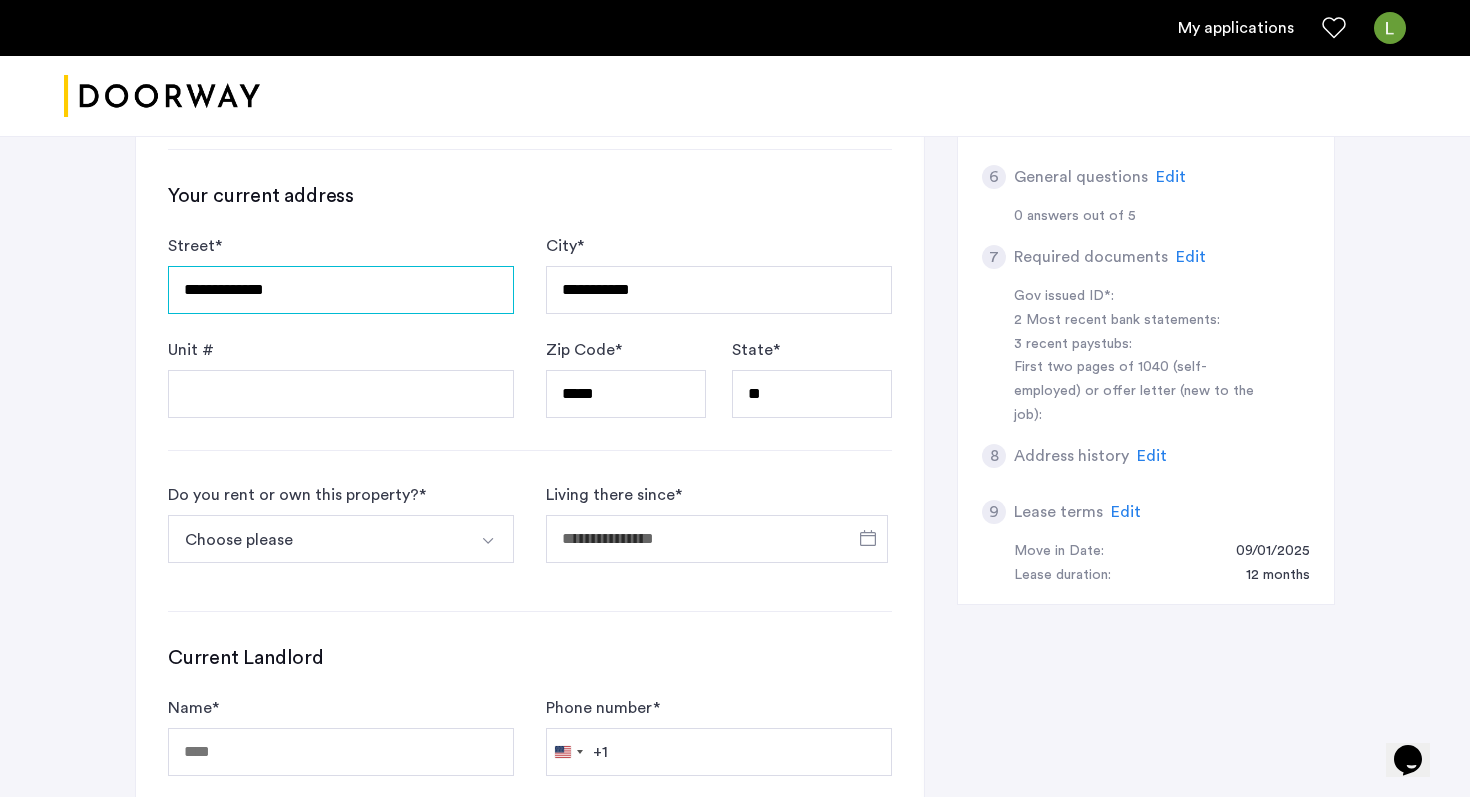 scroll, scrollTop: 760, scrollLeft: 0, axis: vertical 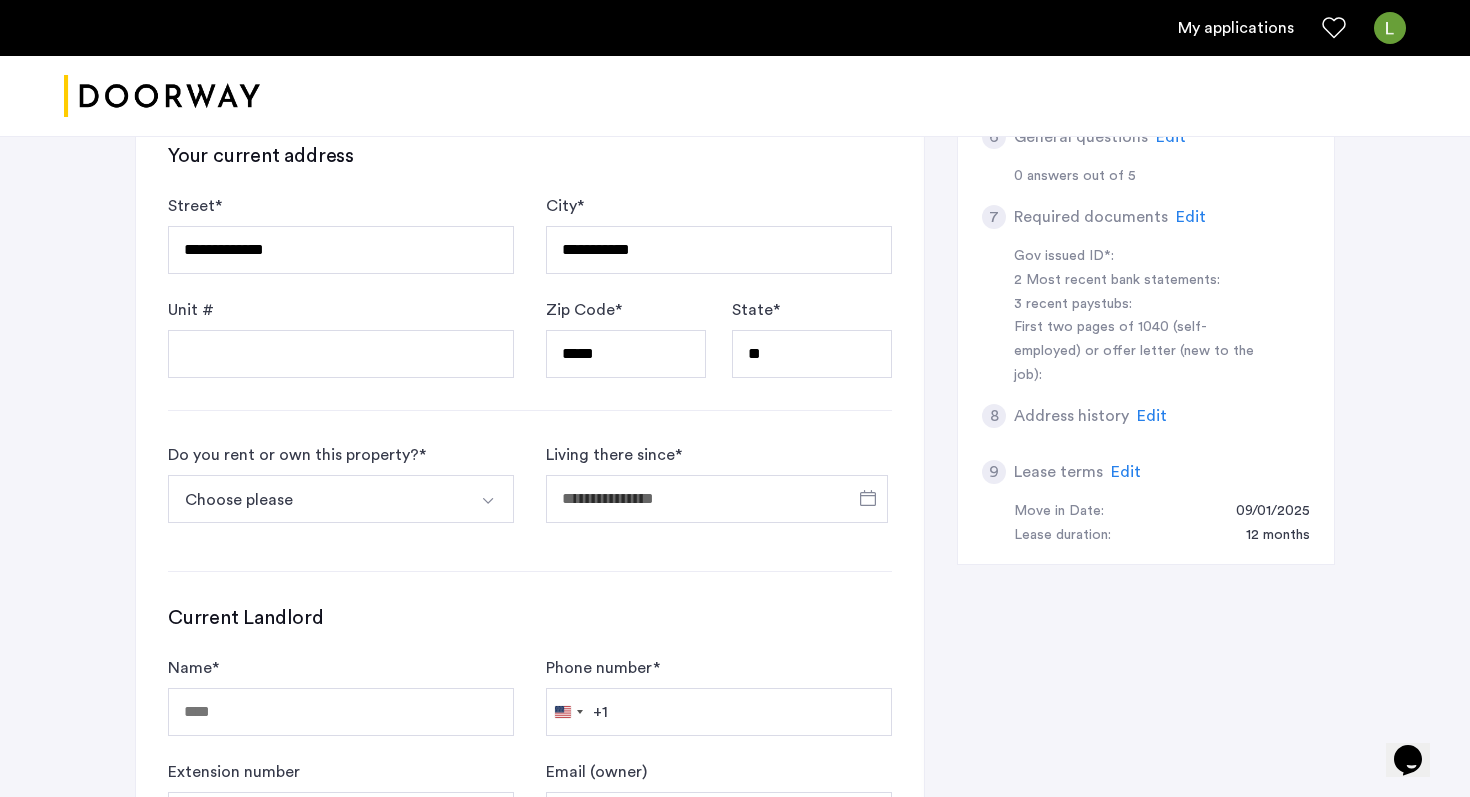 click on "Choose please" at bounding box center [317, 499] 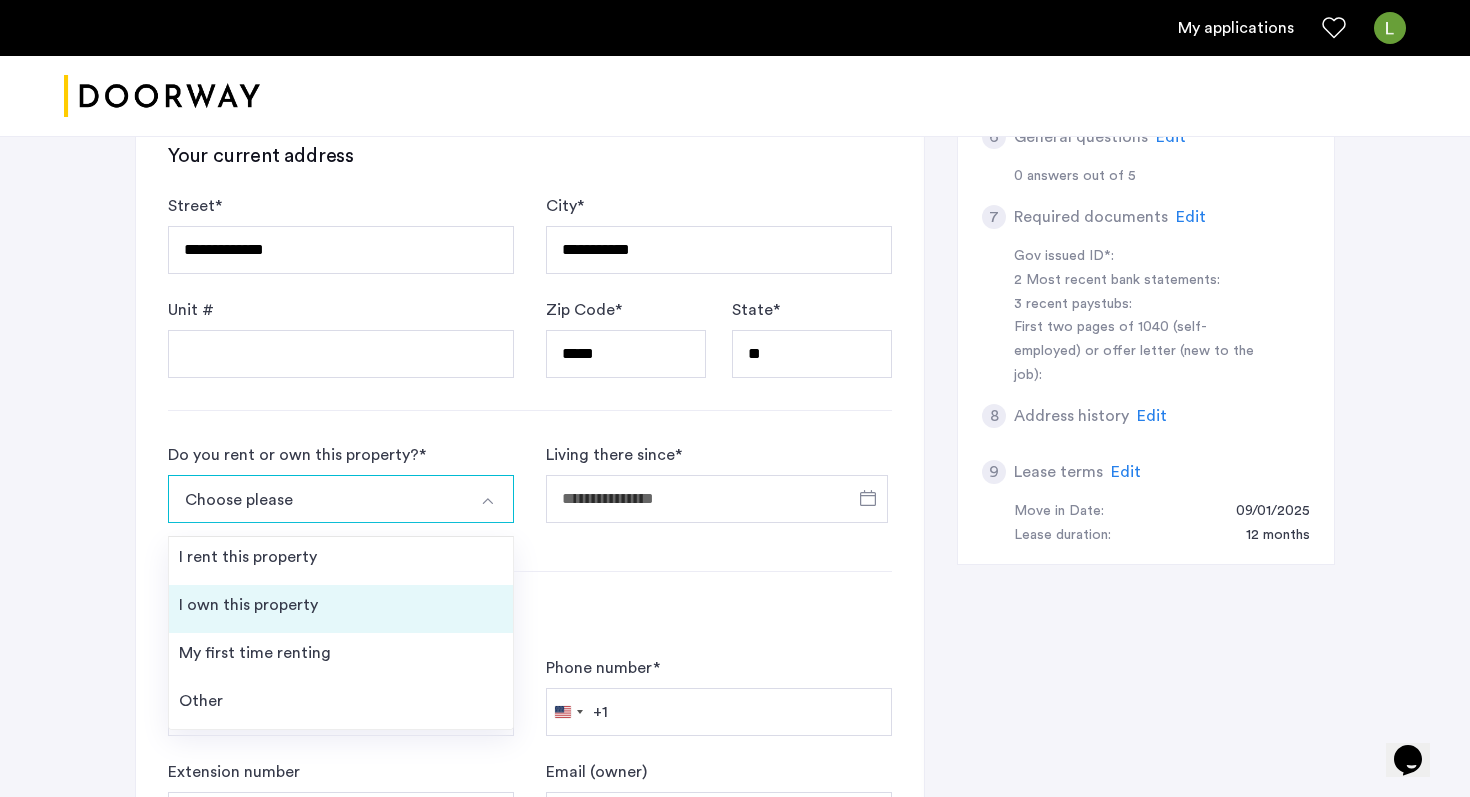 click on "I own this property" at bounding box center (248, 605) 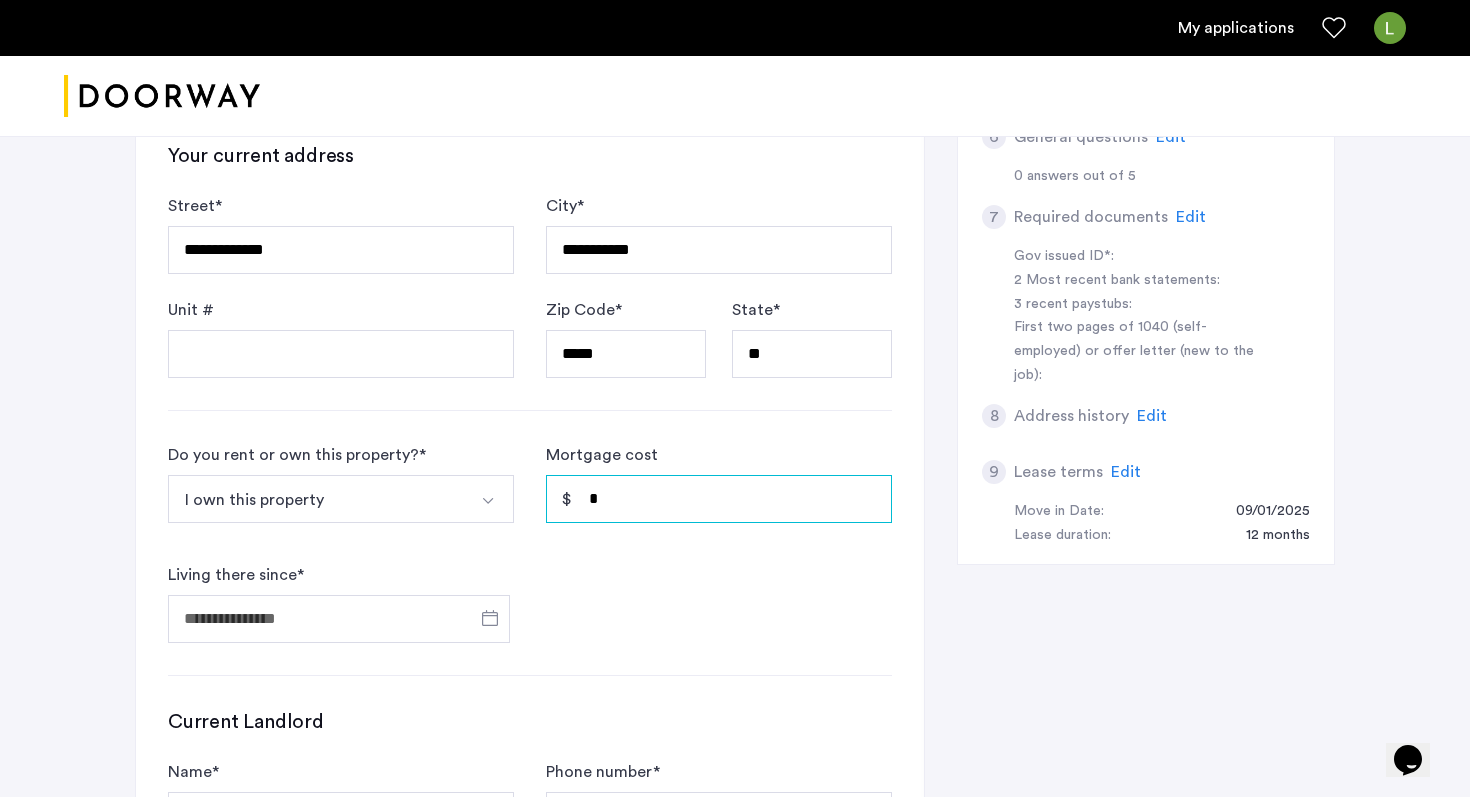 click on "*" at bounding box center (719, 499) 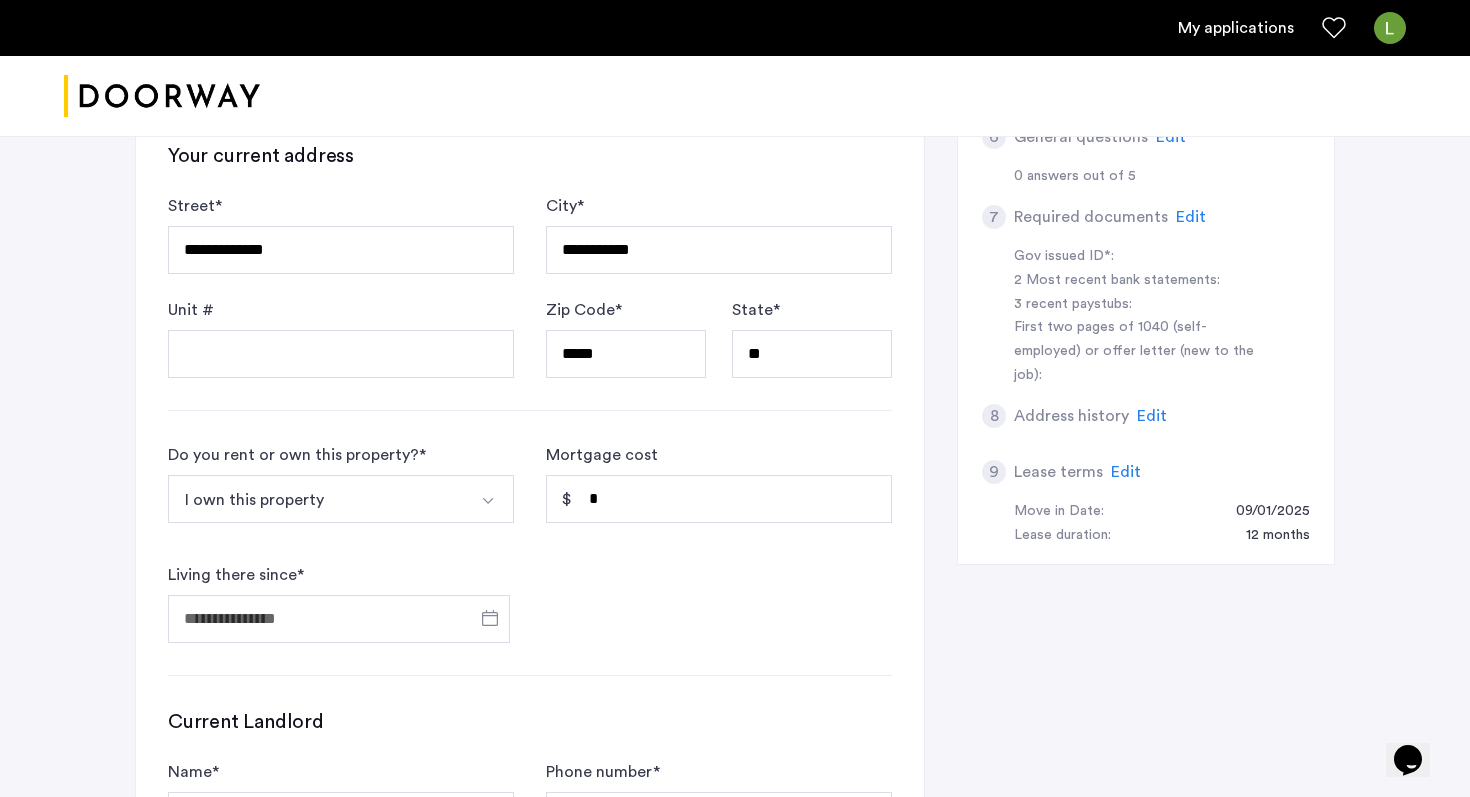 click on "I own this property" at bounding box center [317, 499] 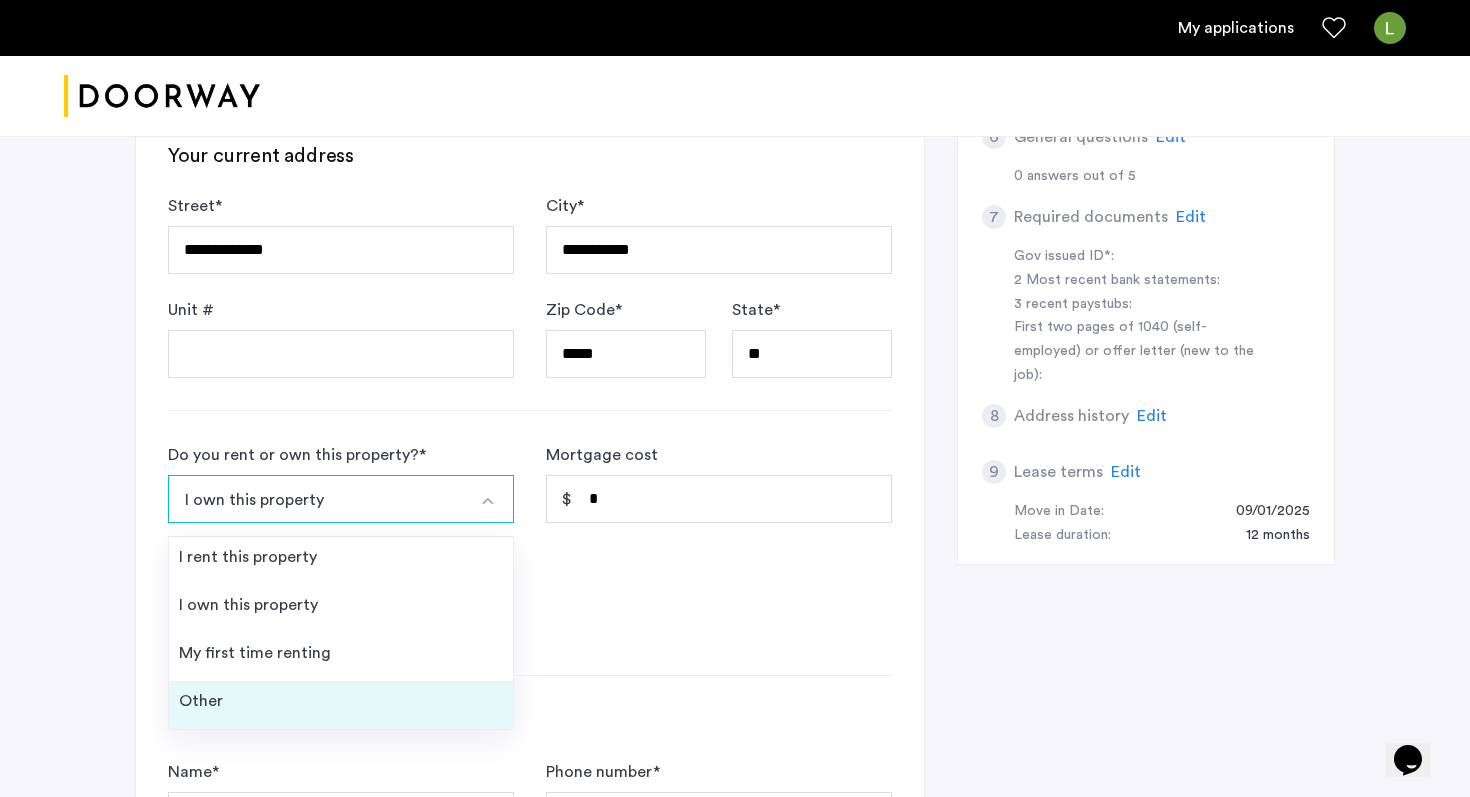 click on "Other" at bounding box center (341, 705) 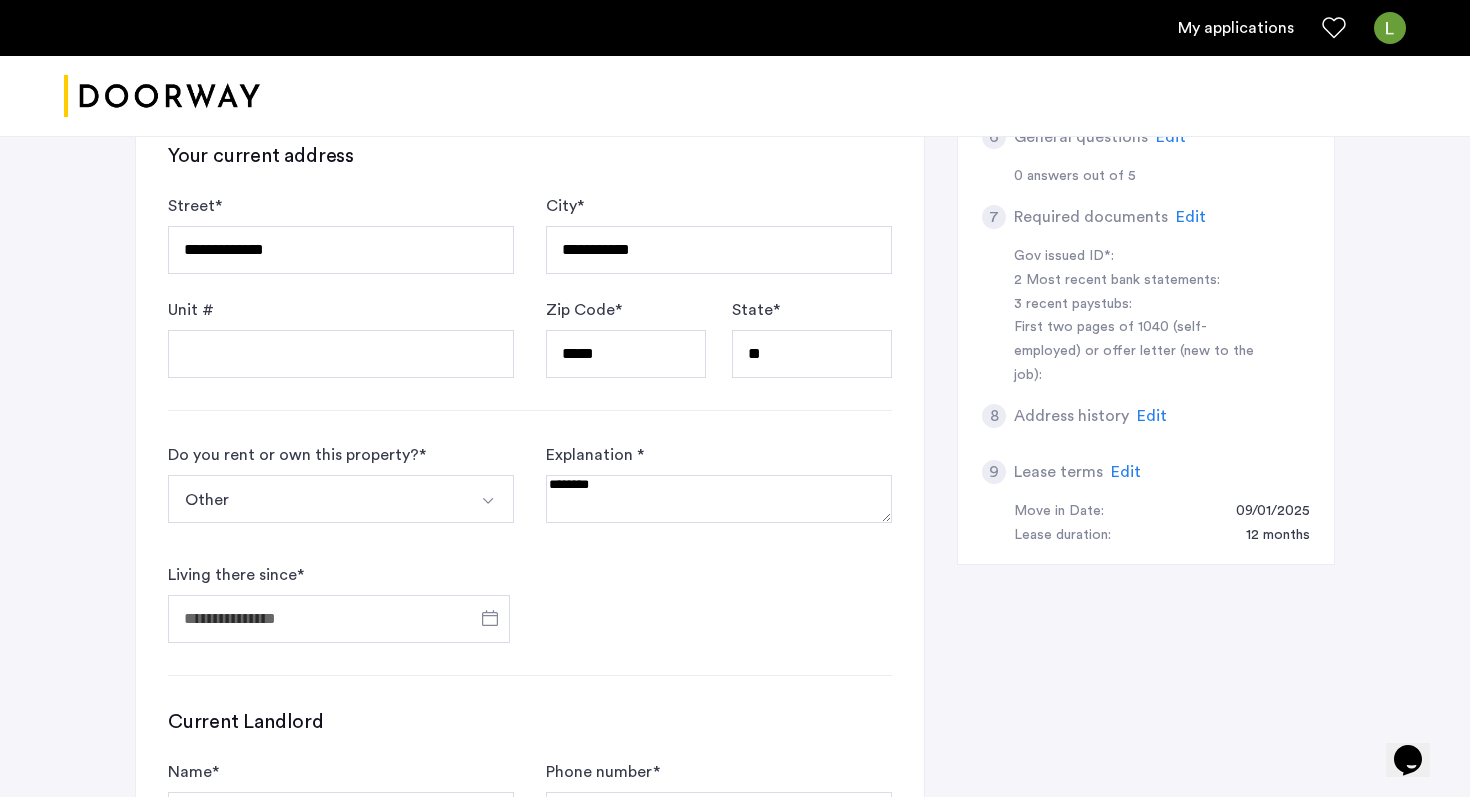 click at bounding box center [719, 499] 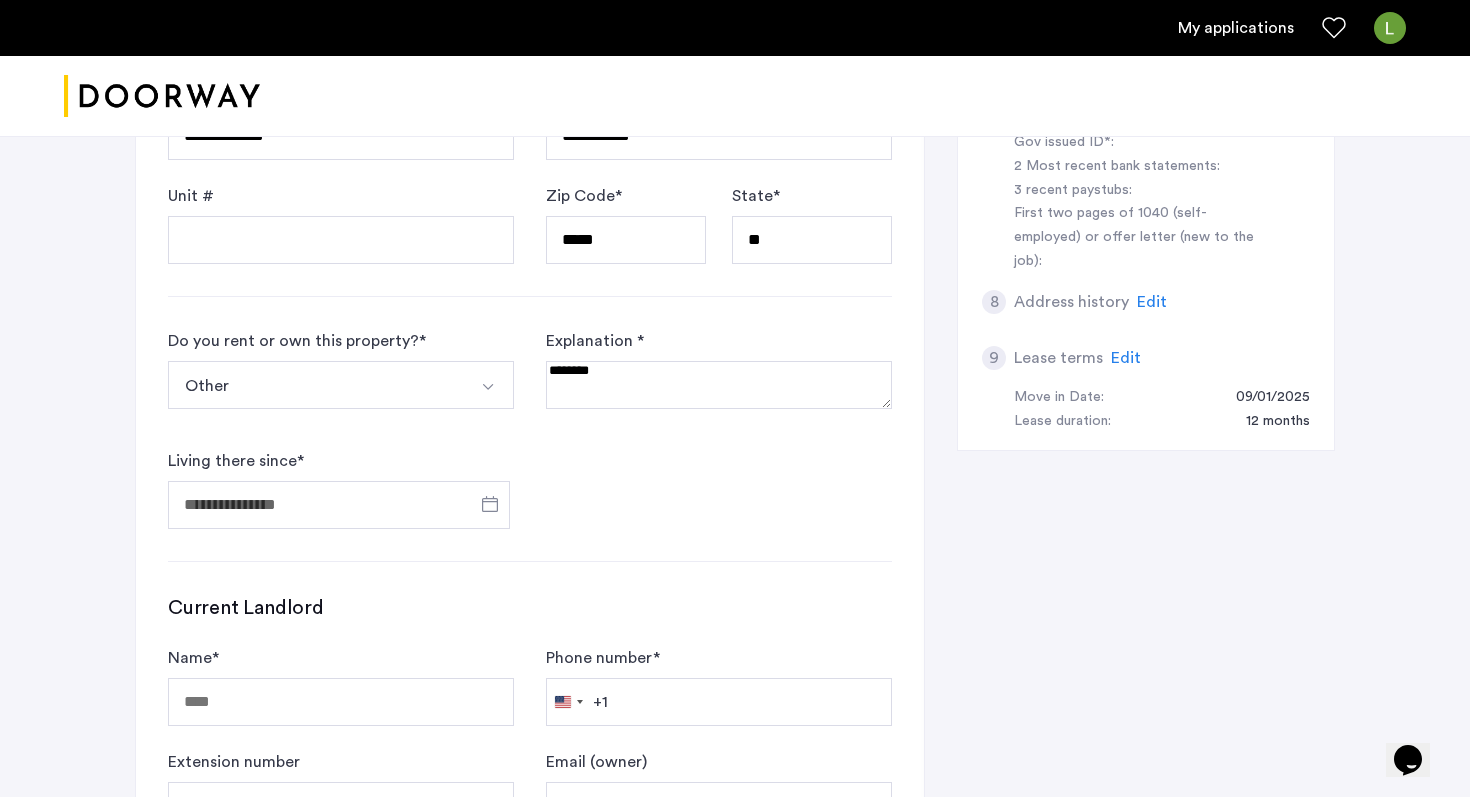 scroll, scrollTop: 883, scrollLeft: 0, axis: vertical 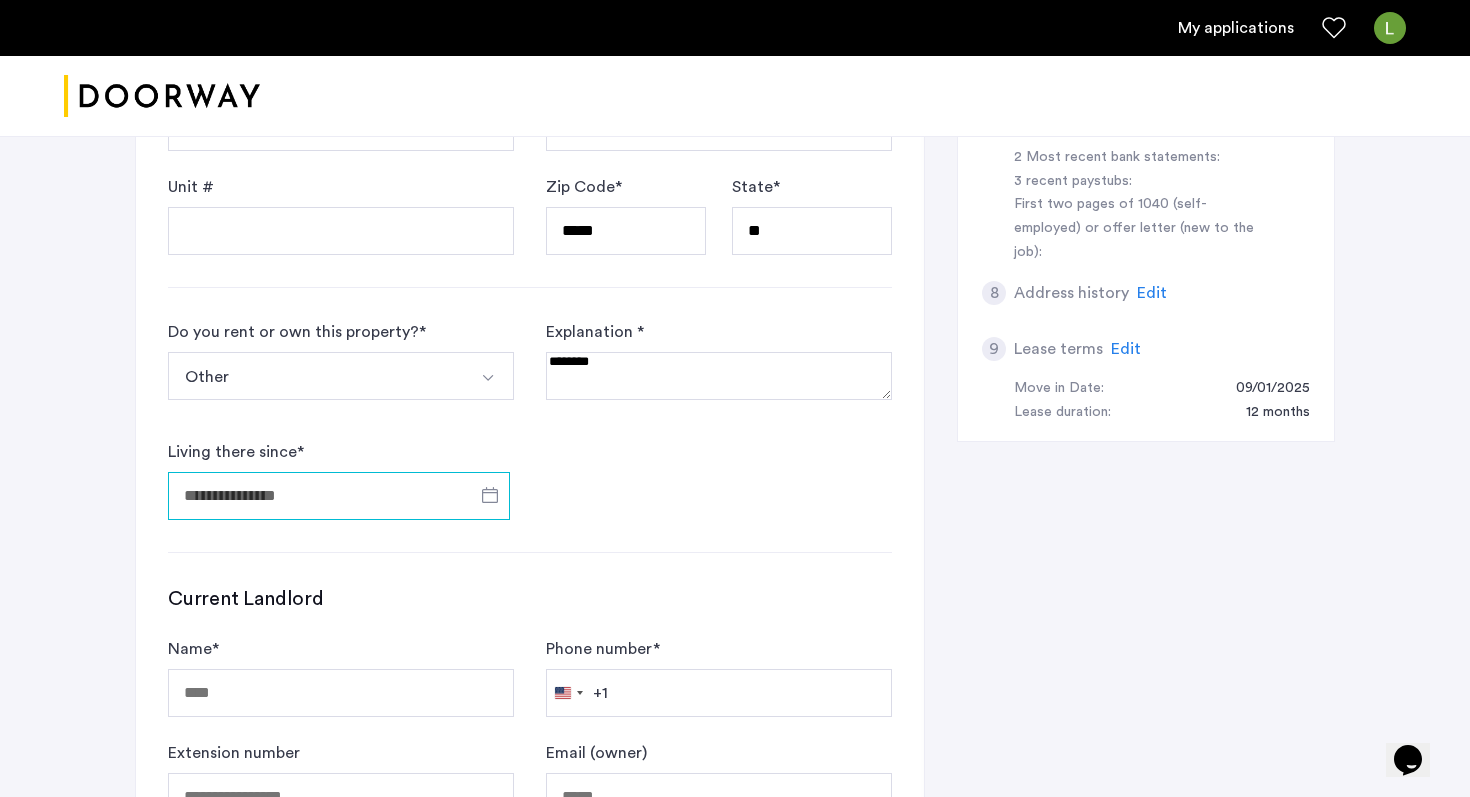 click on "Living there since  *" at bounding box center (339, 496) 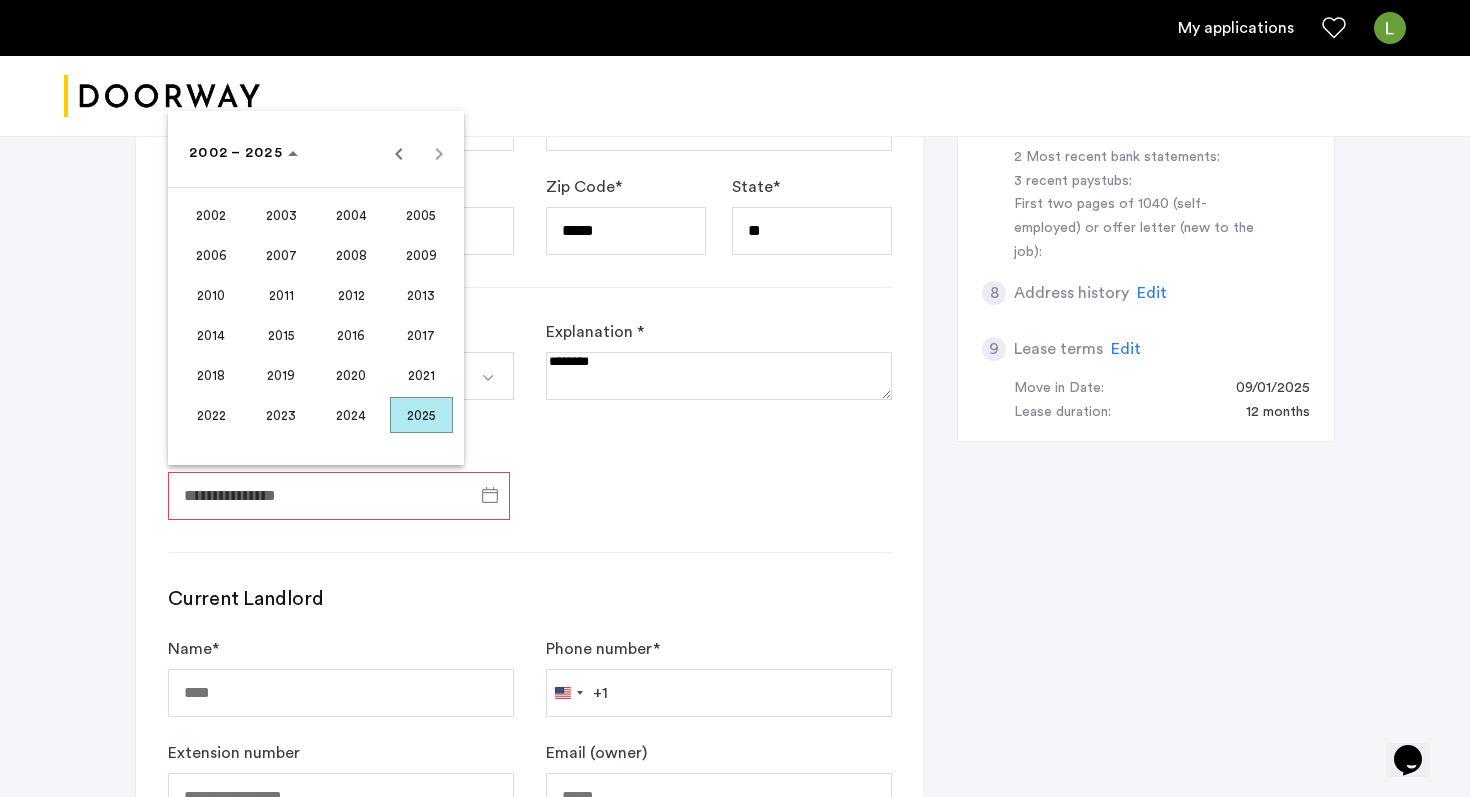 click at bounding box center [735, 398] 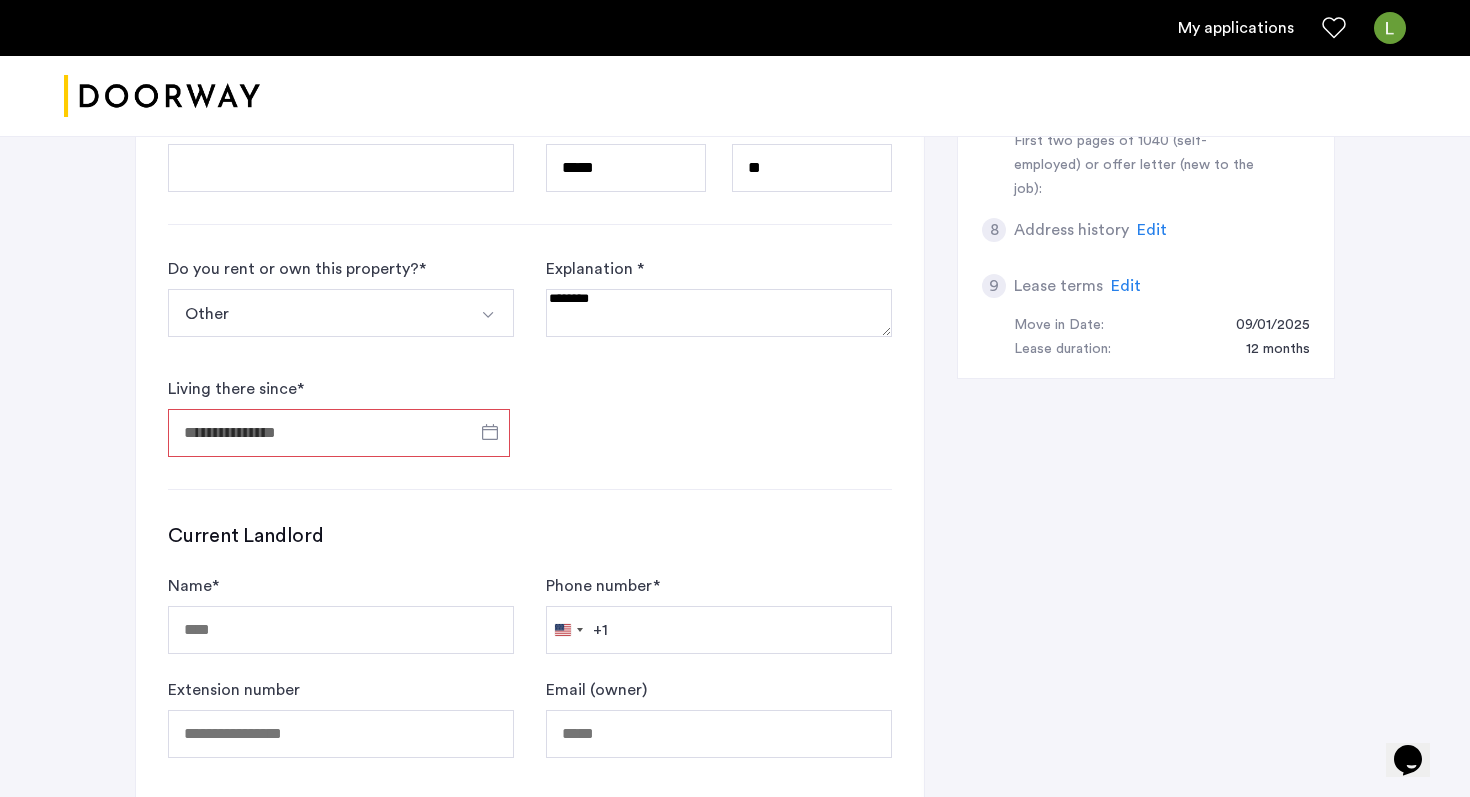 scroll, scrollTop: 964, scrollLeft: 0, axis: vertical 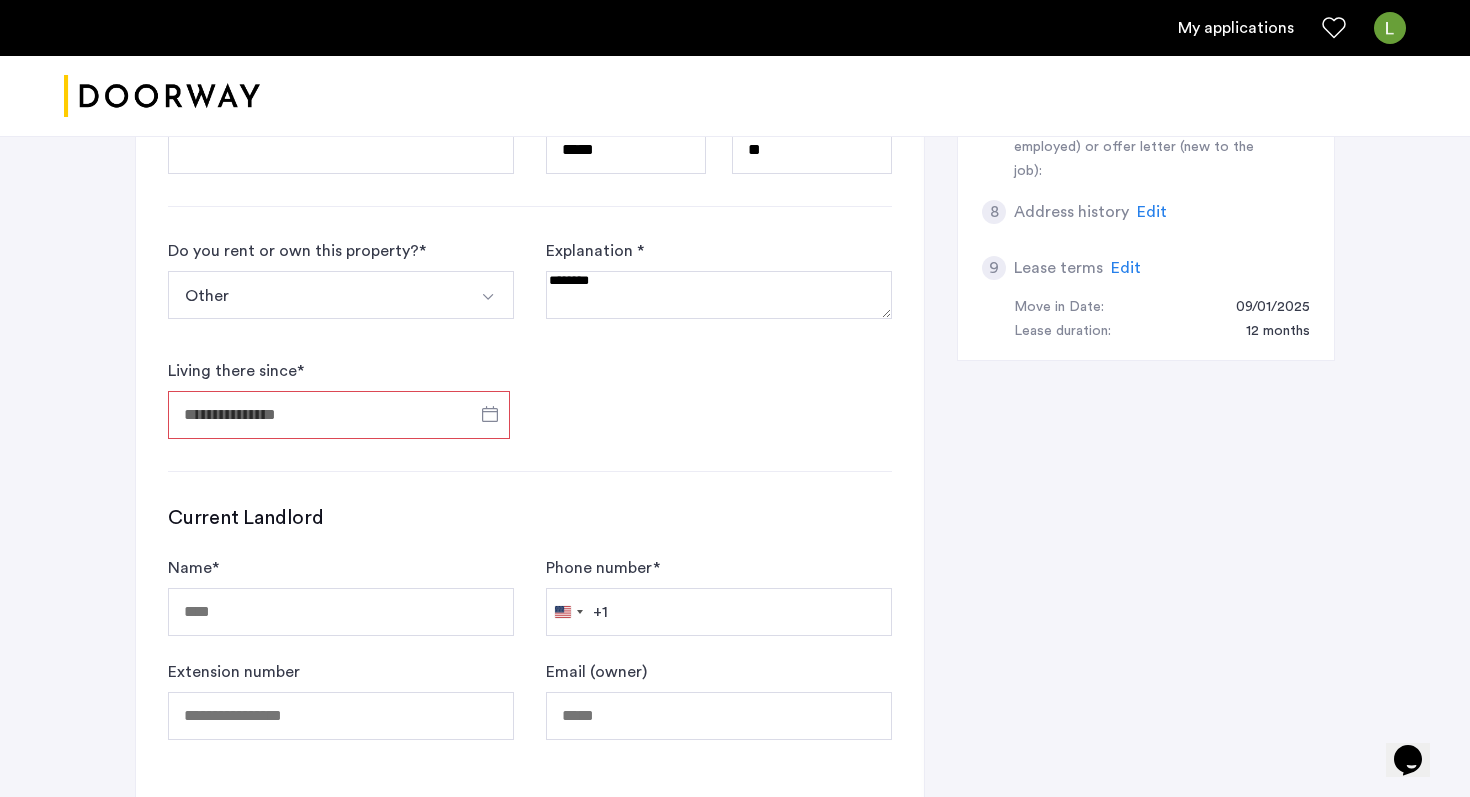 click on "Living there since  *" at bounding box center [339, 415] 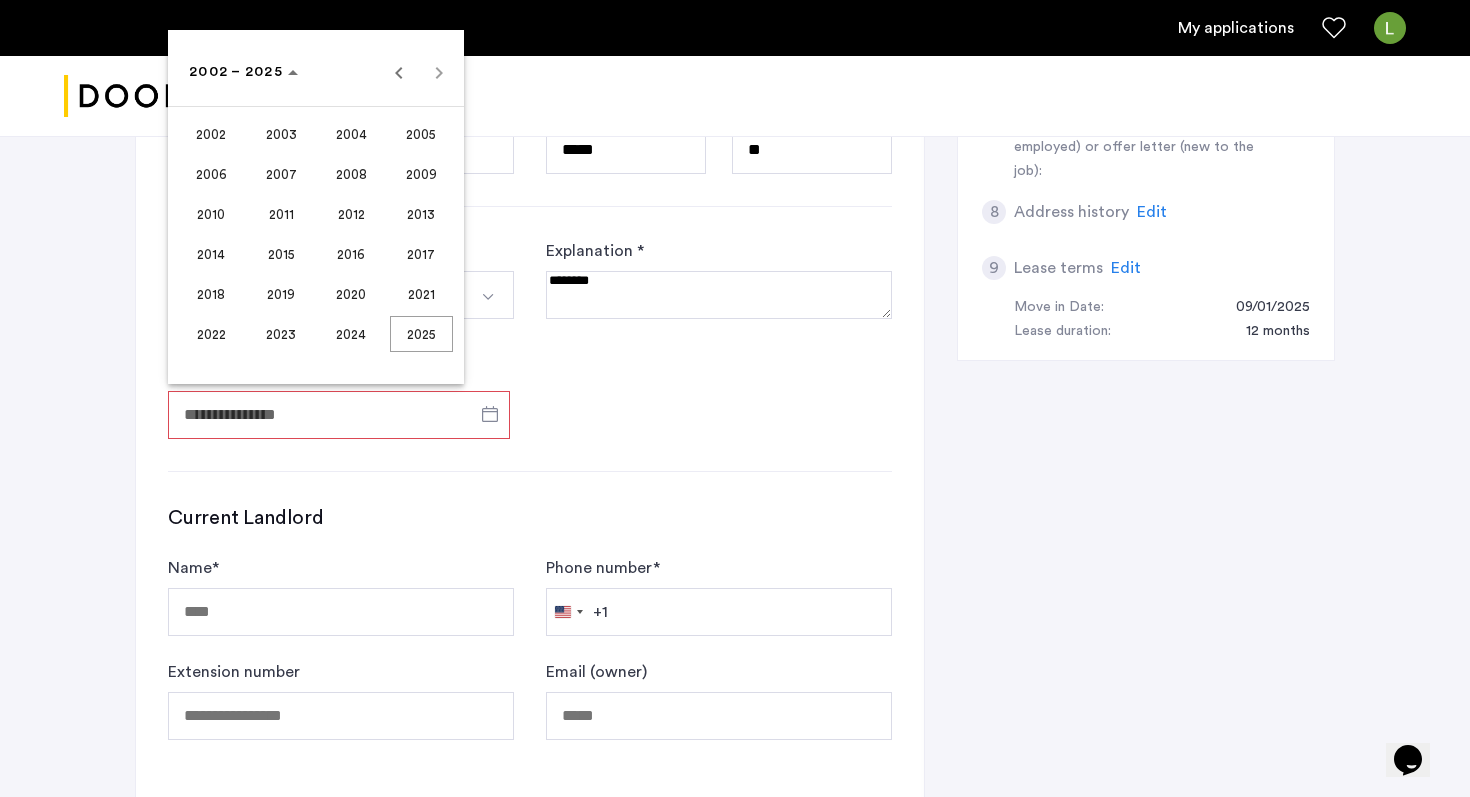 click on "2005" at bounding box center [421, 134] 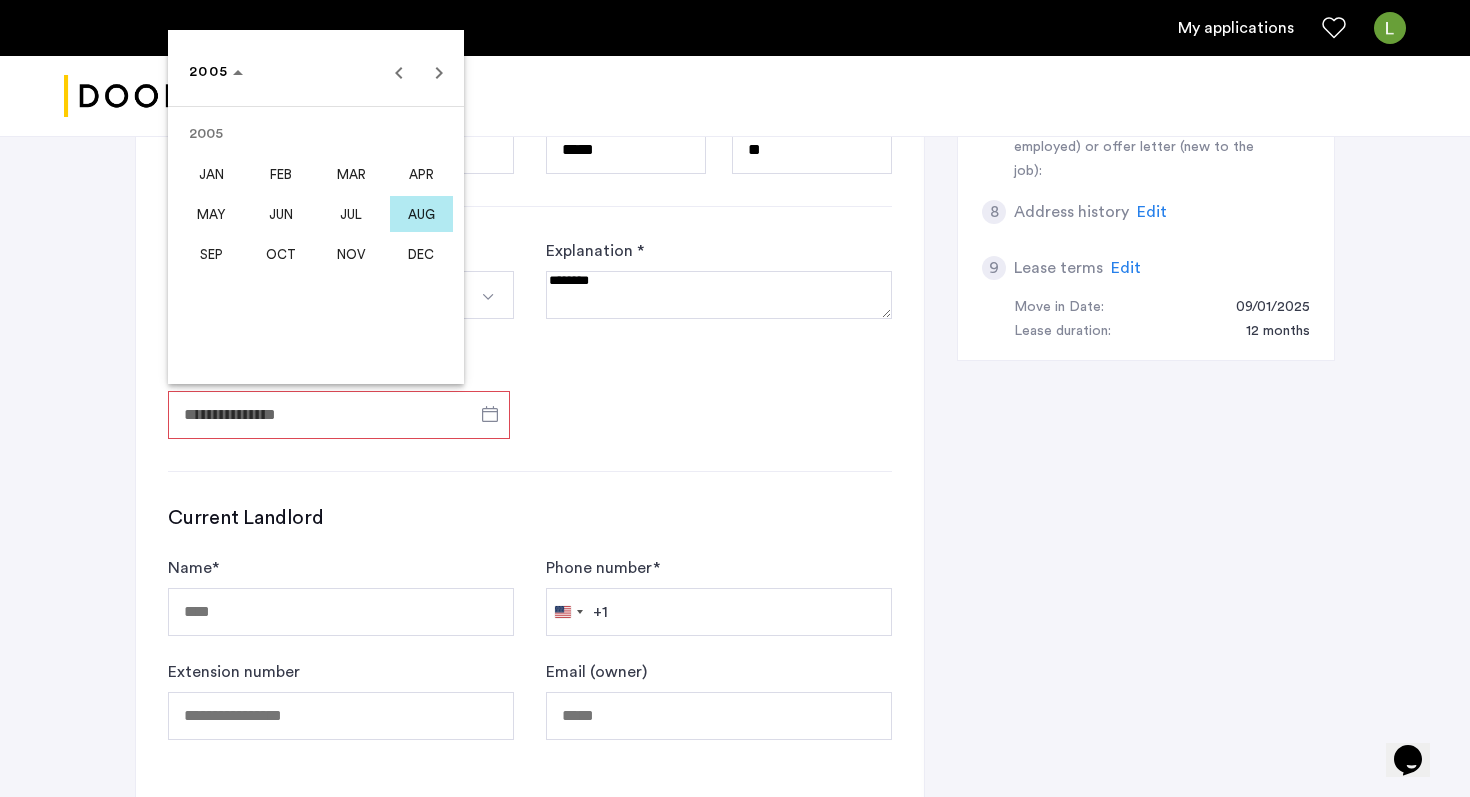 click on "AUG" at bounding box center (421, 214) 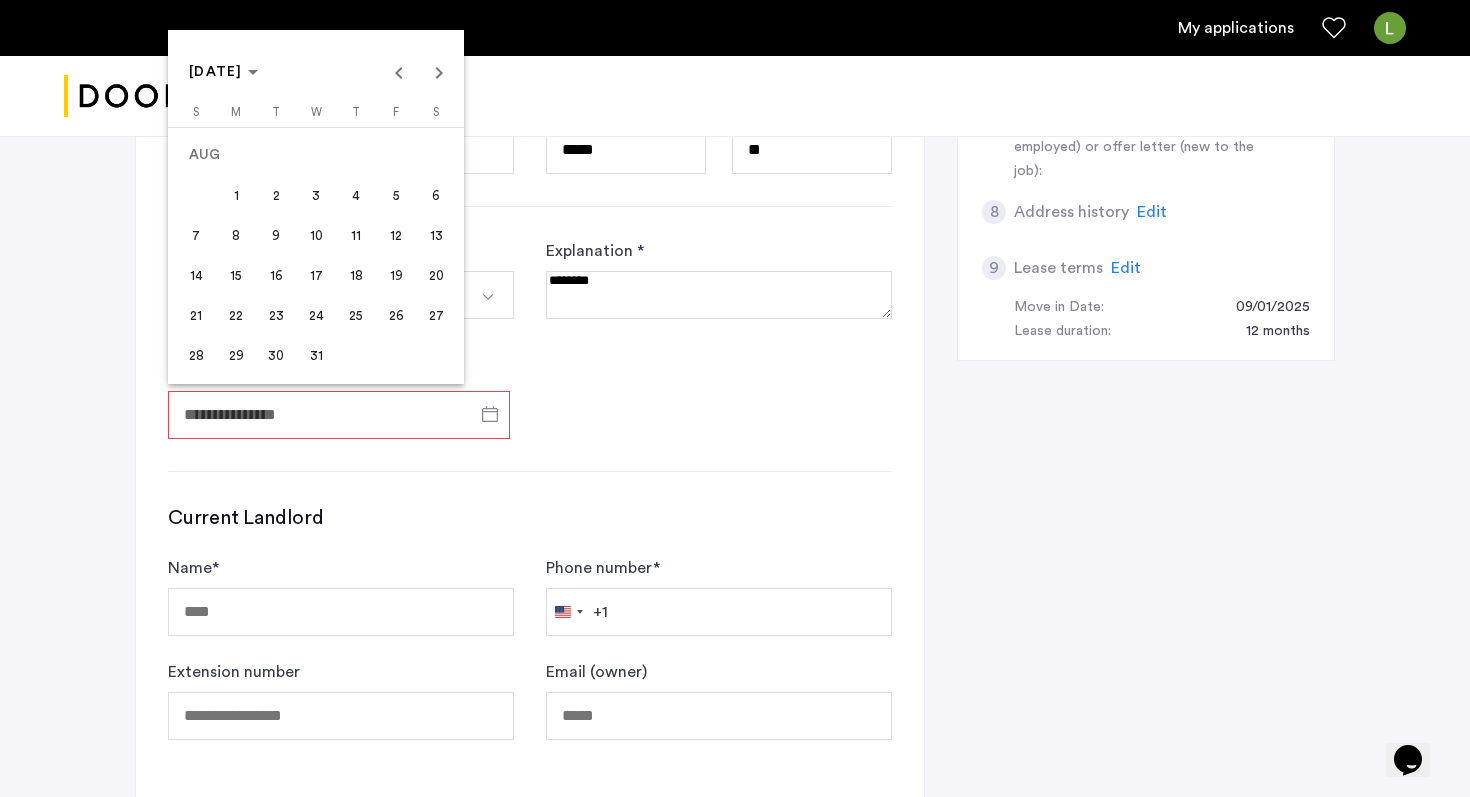click on "2" at bounding box center [276, 195] 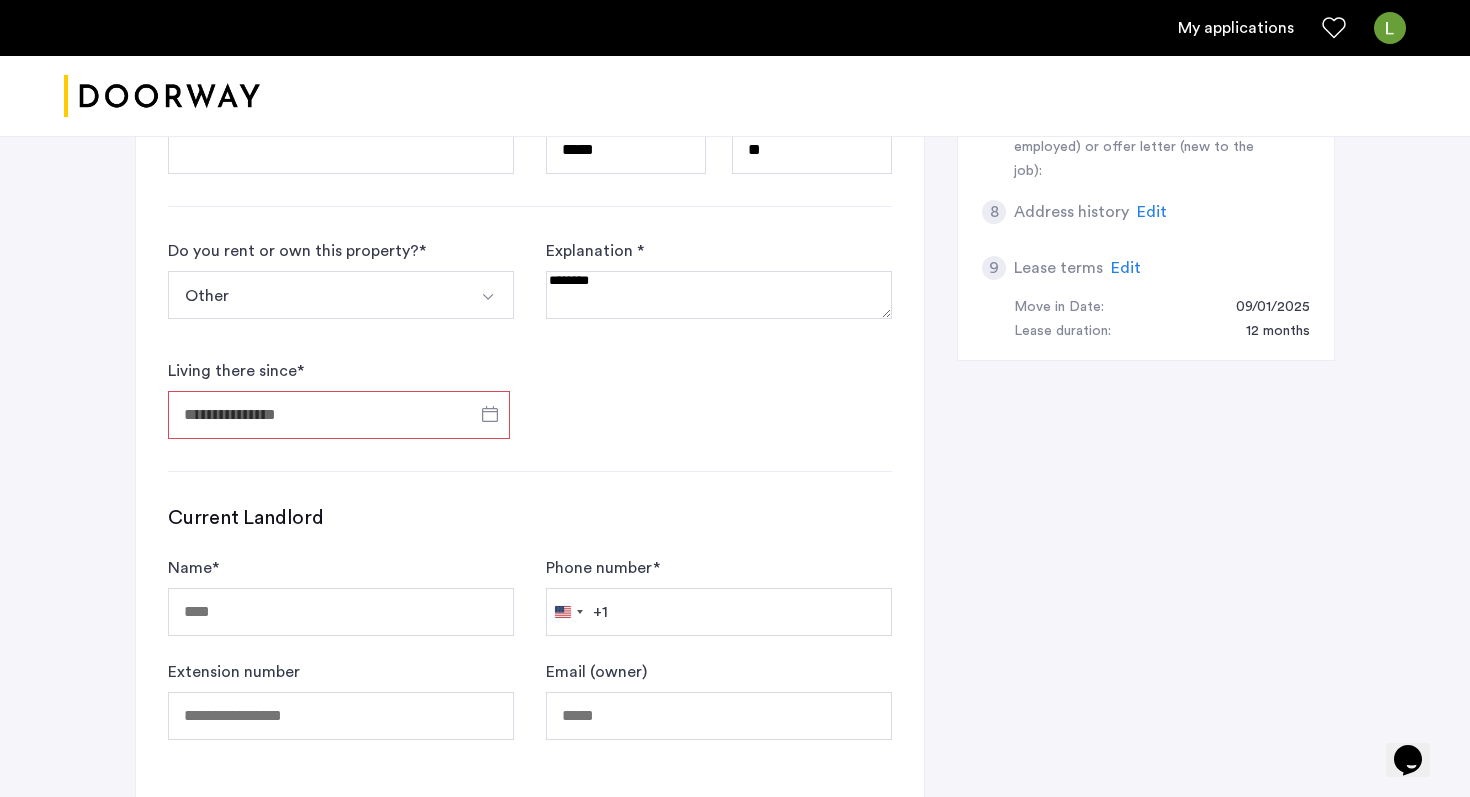 type on "**********" 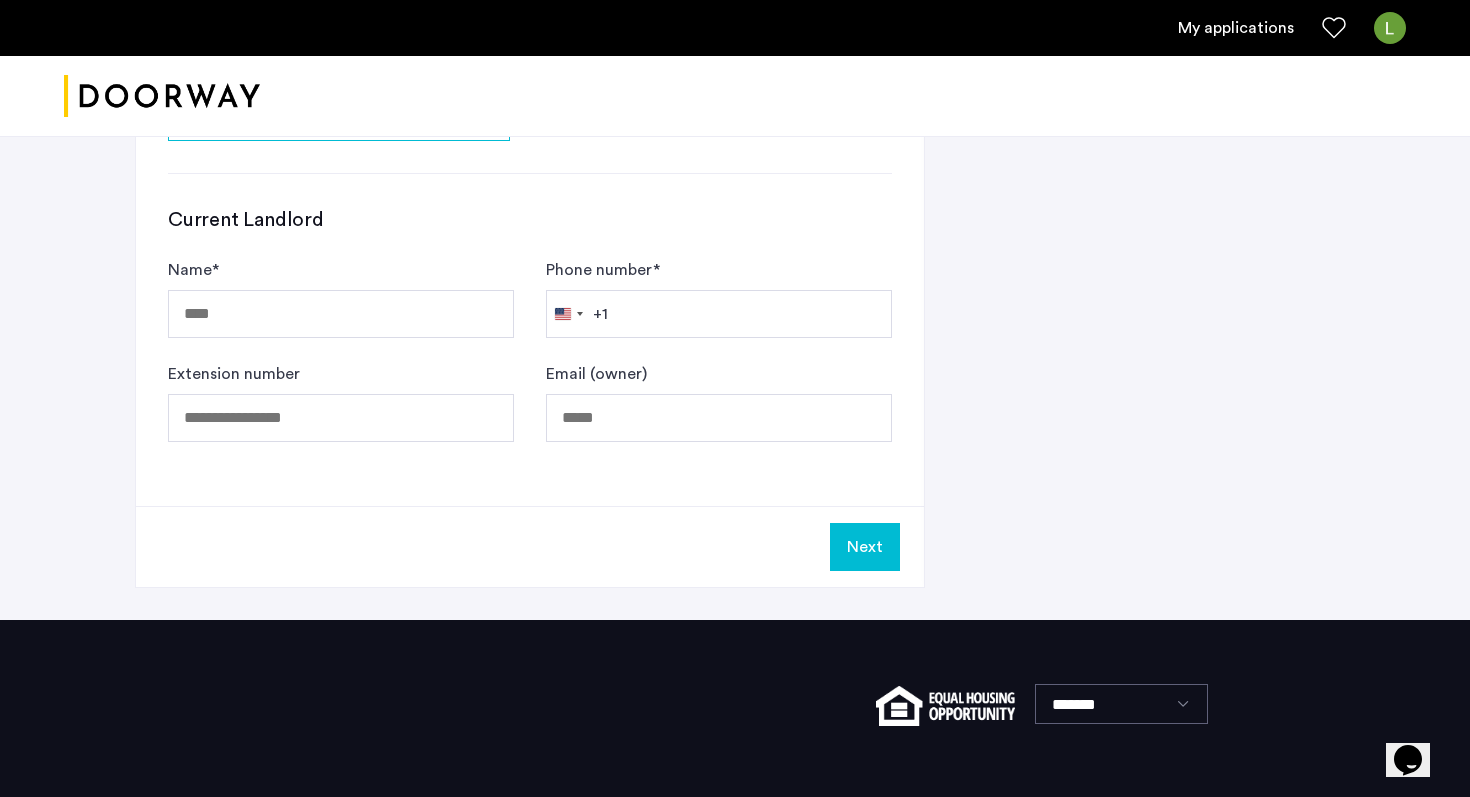 scroll, scrollTop: 1376, scrollLeft: 0, axis: vertical 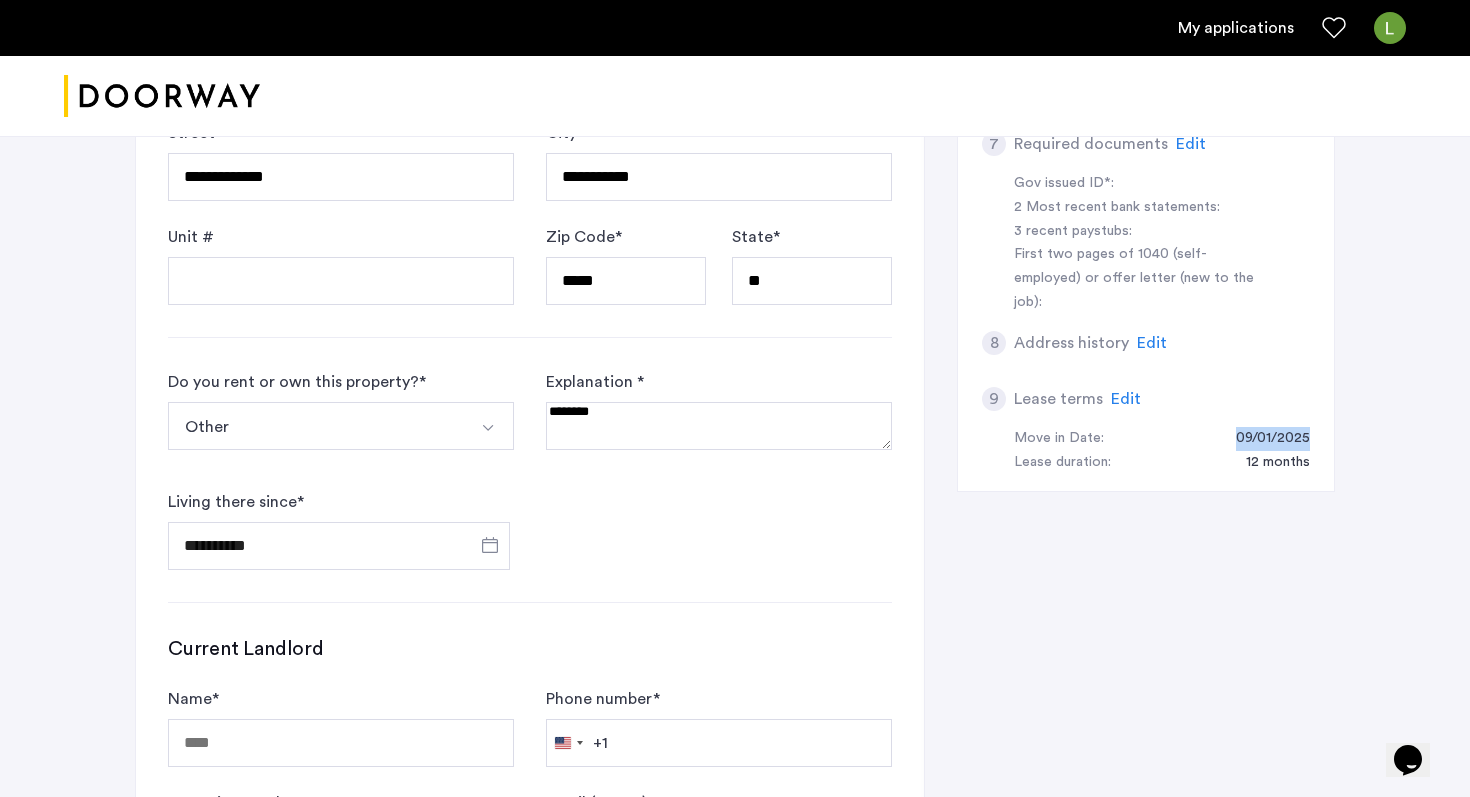 drag, startPoint x: 1237, startPoint y: 411, endPoint x: 1340, endPoint y: 412, distance: 103.00485 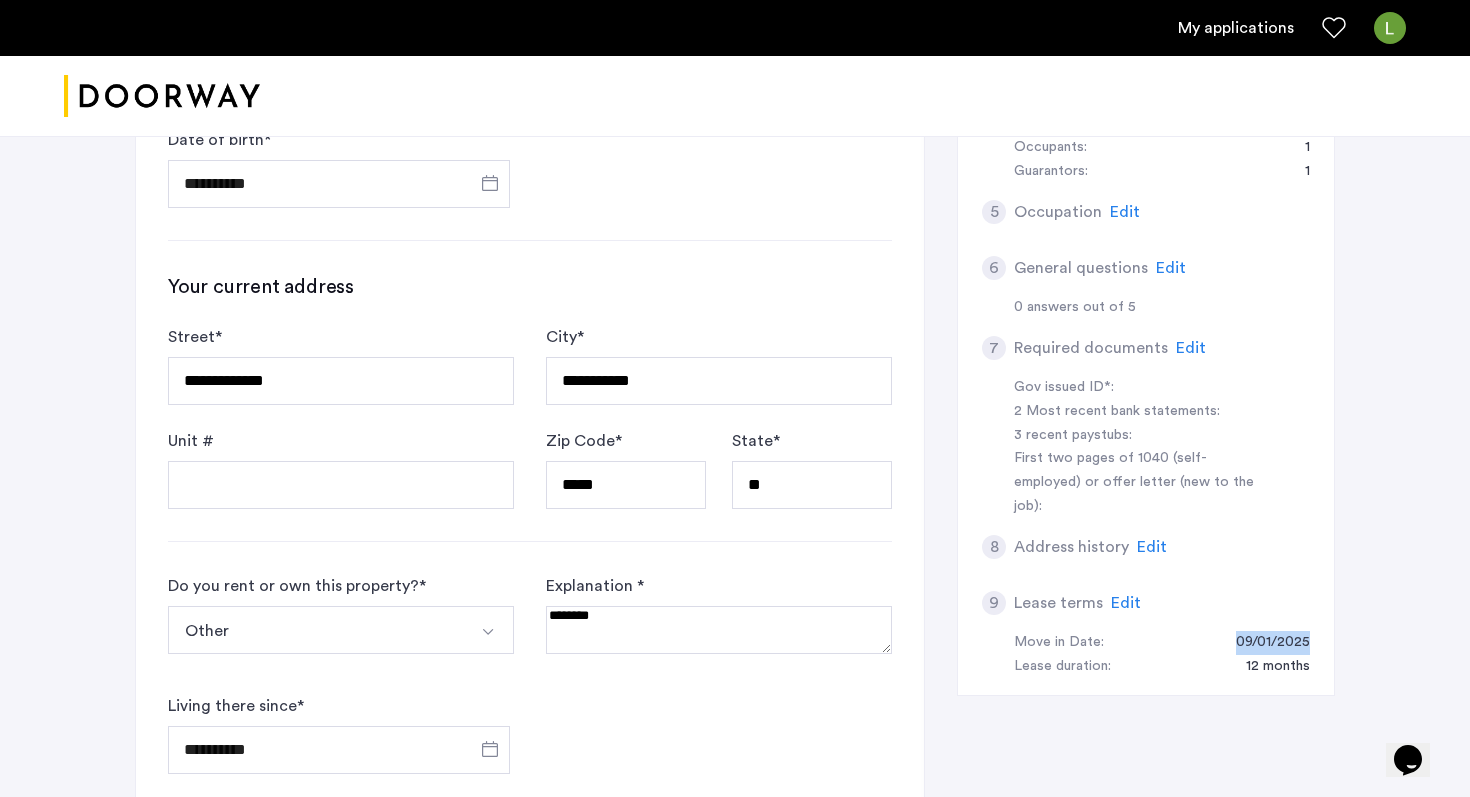 scroll, scrollTop: 644, scrollLeft: 0, axis: vertical 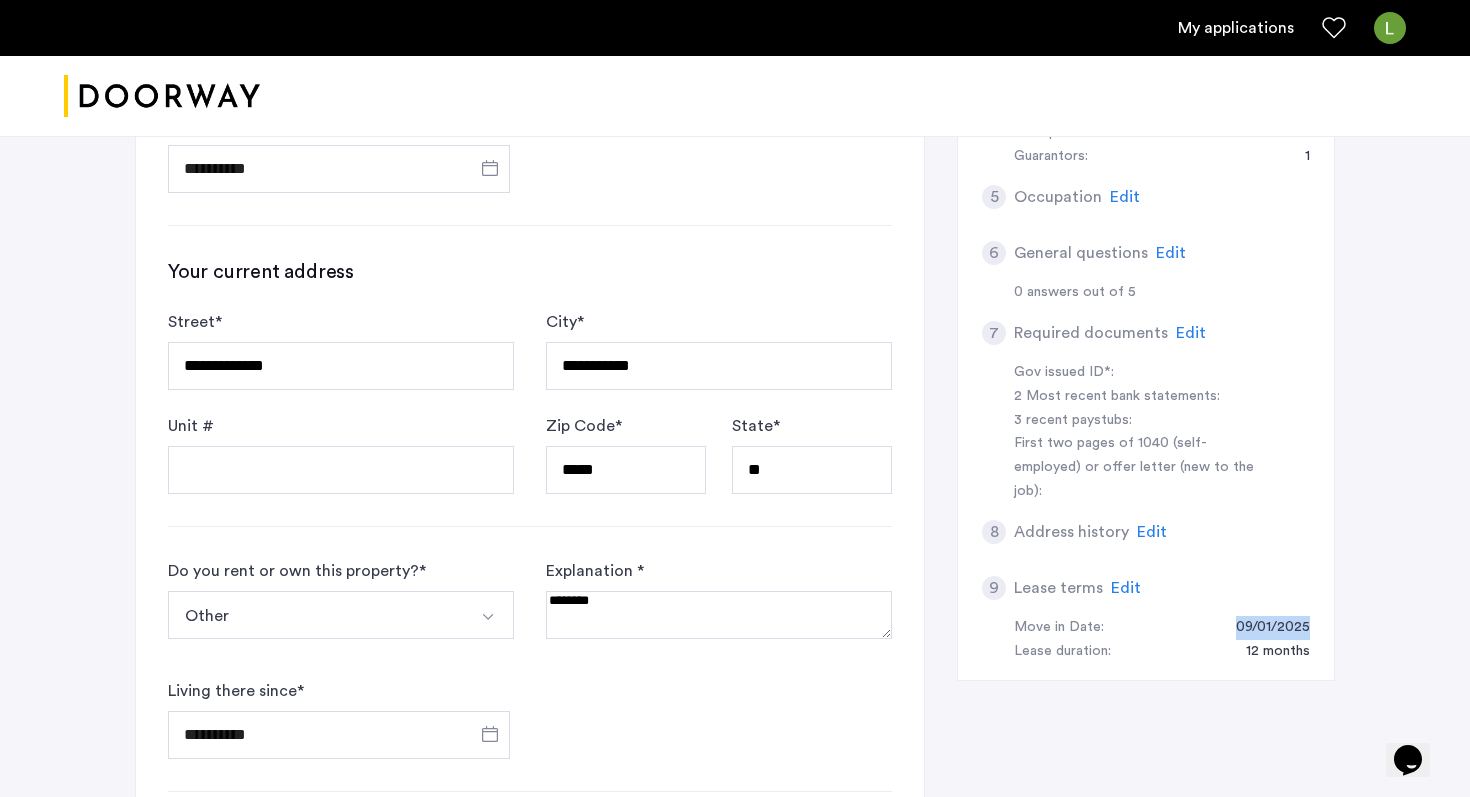 click on "Other" at bounding box center [317, 615] 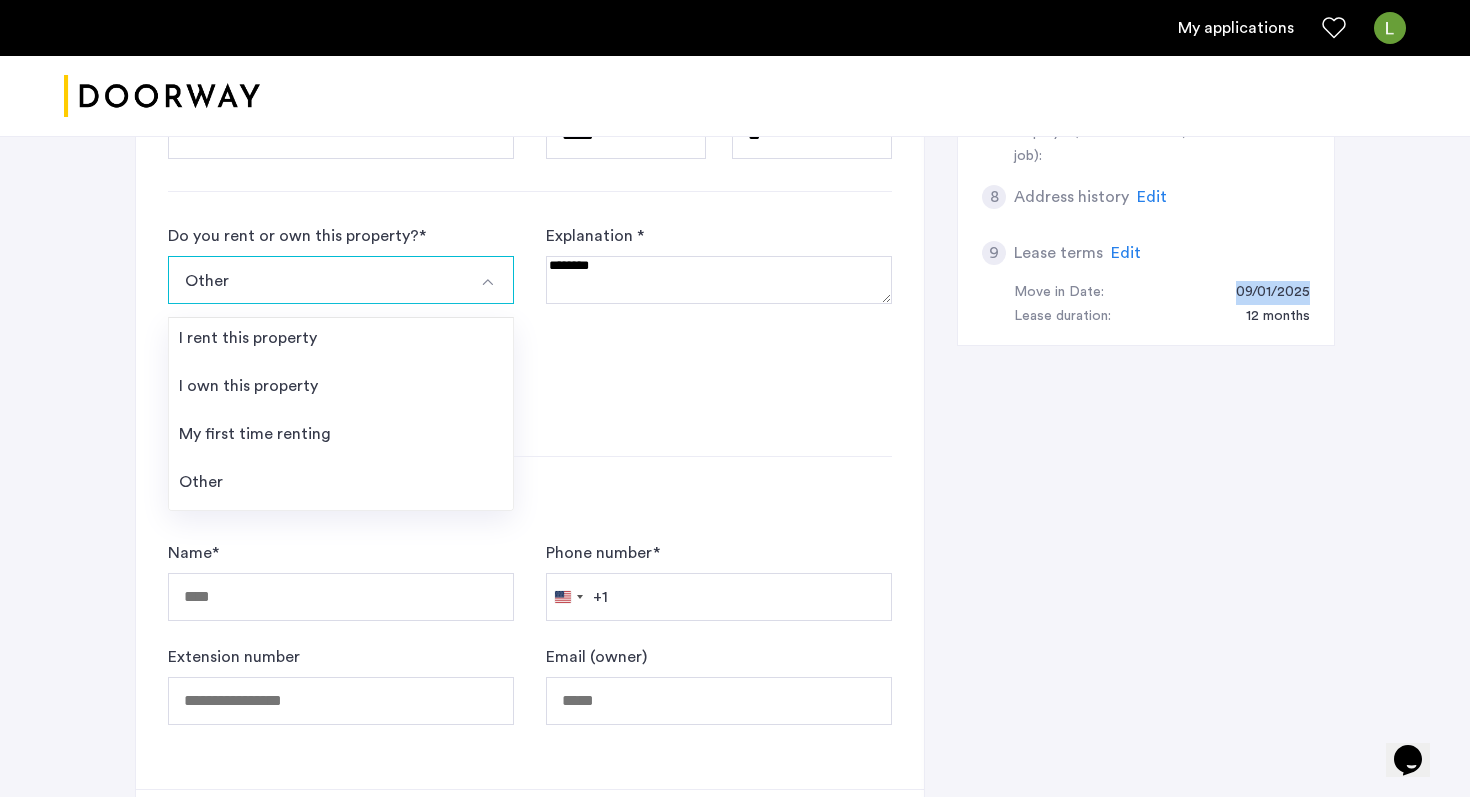 scroll, scrollTop: 1062, scrollLeft: 0, axis: vertical 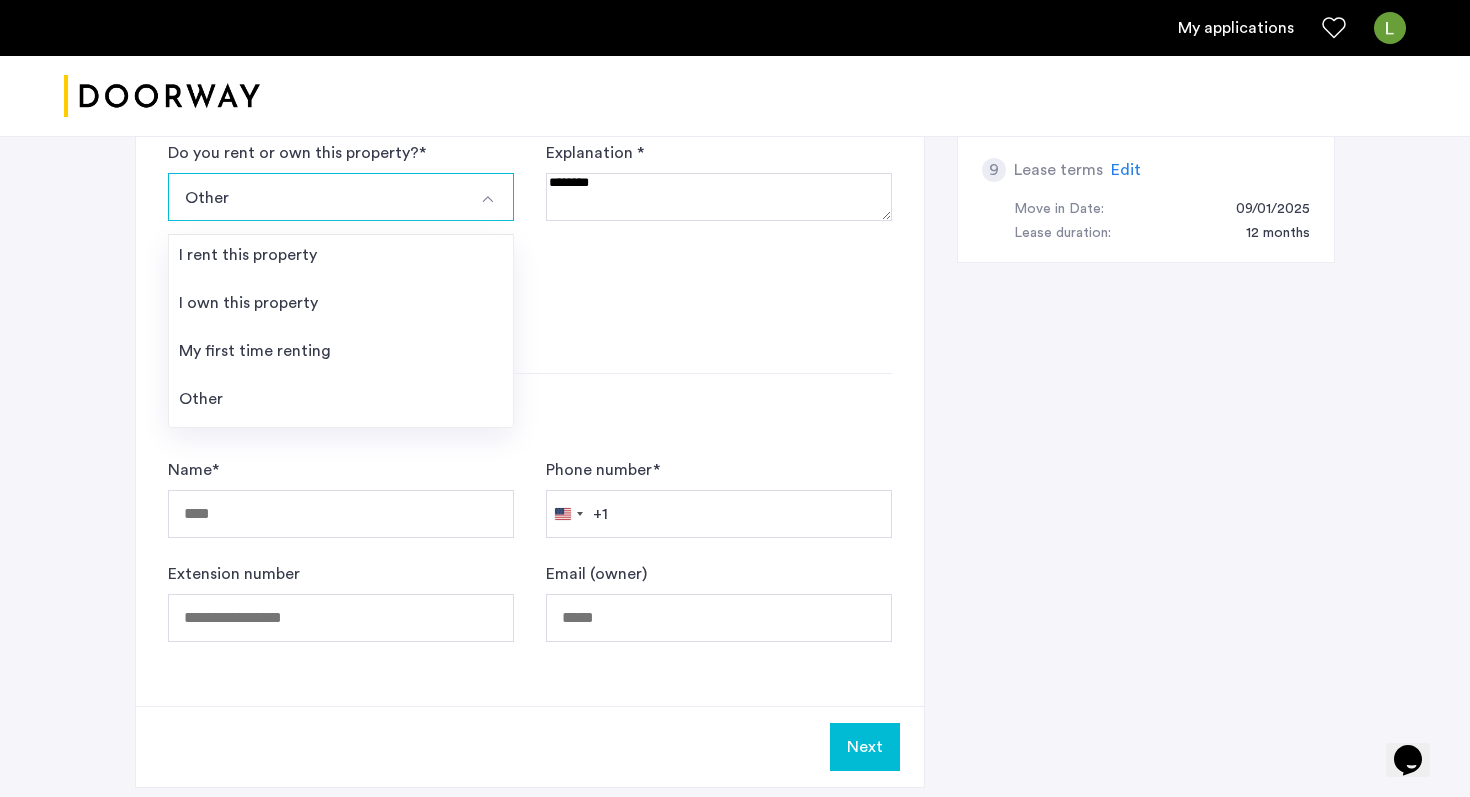 click on "**********" 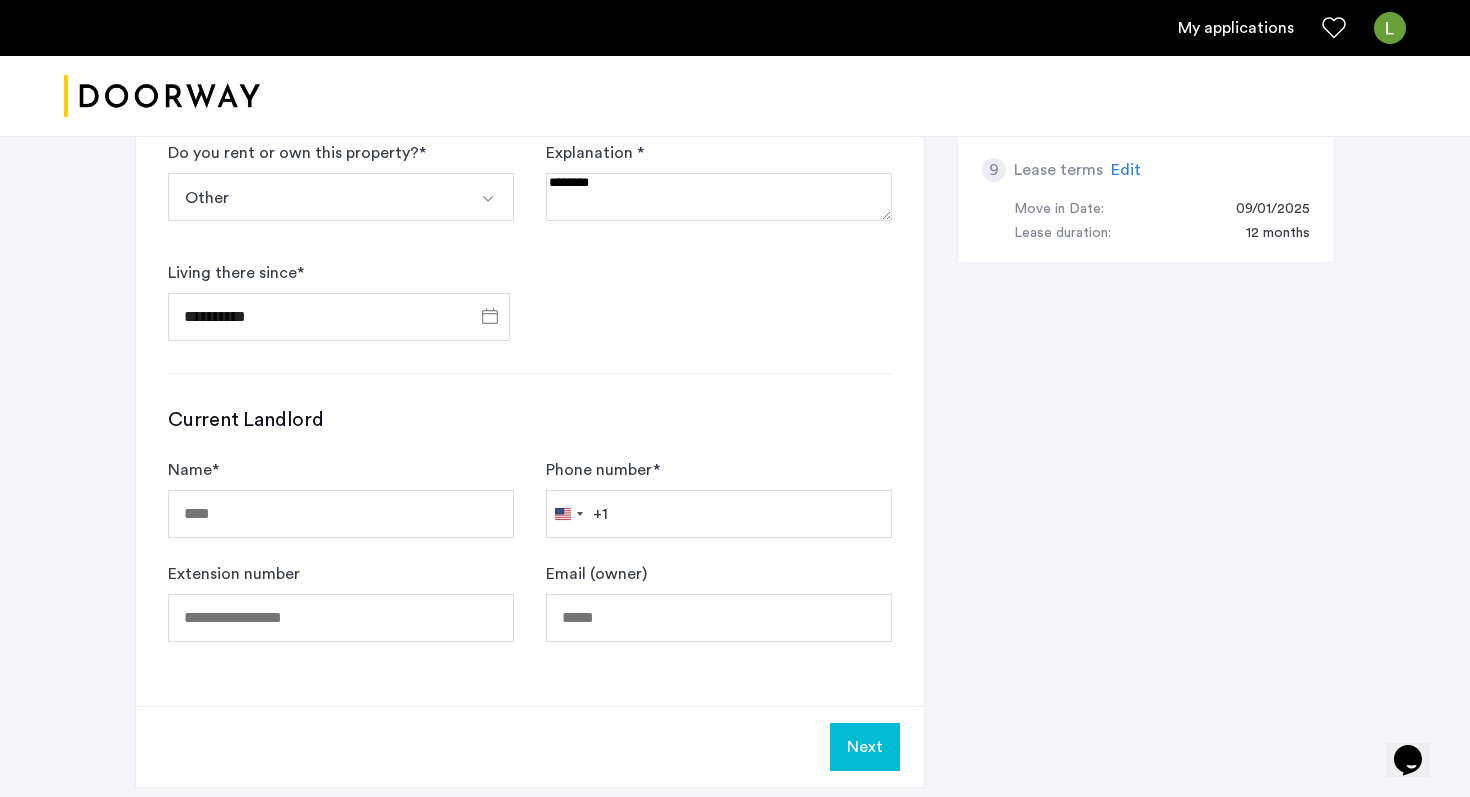 click at bounding box center (719, 197) 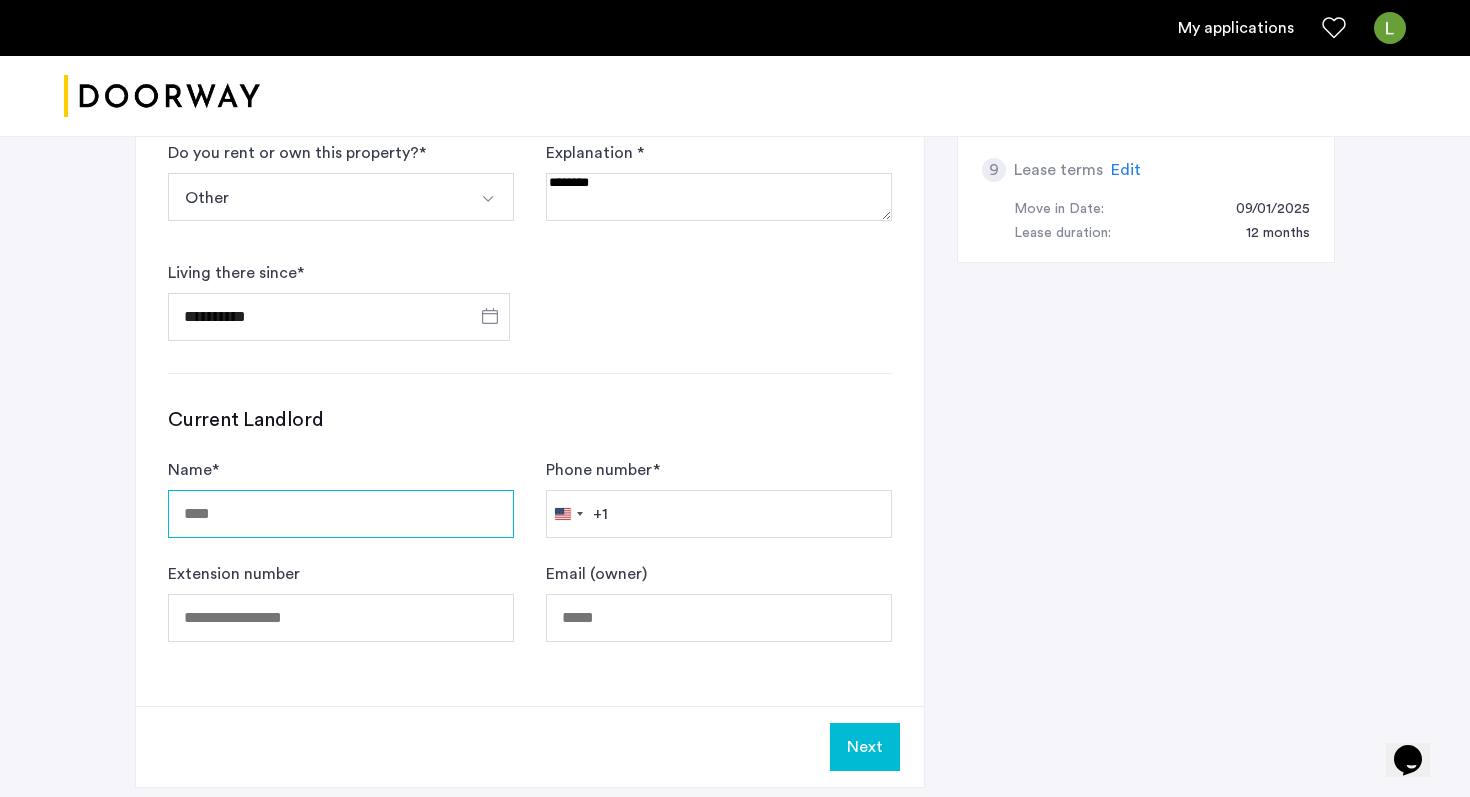 click on "Name  *" at bounding box center [341, 514] 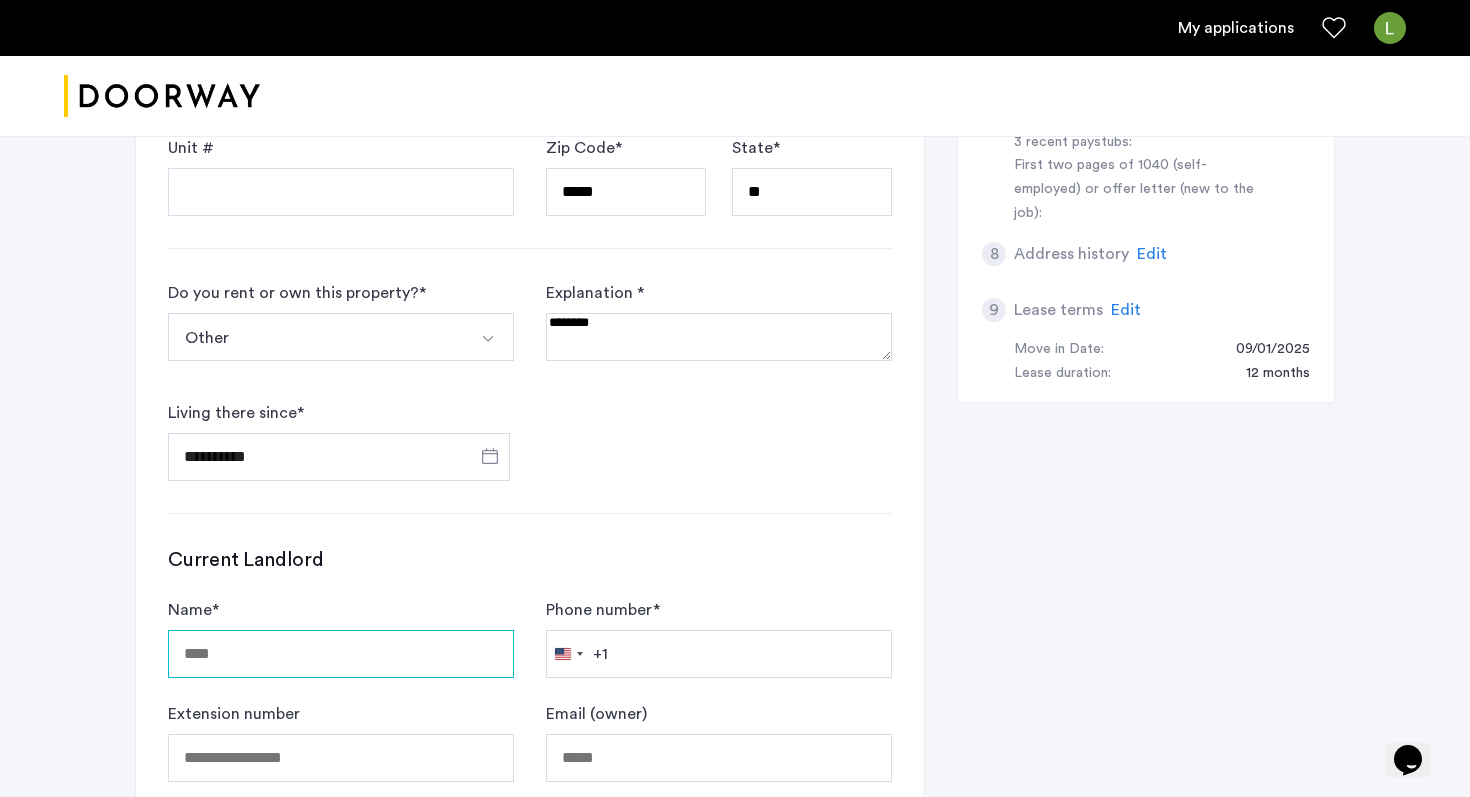 scroll, scrollTop: 912, scrollLeft: 0, axis: vertical 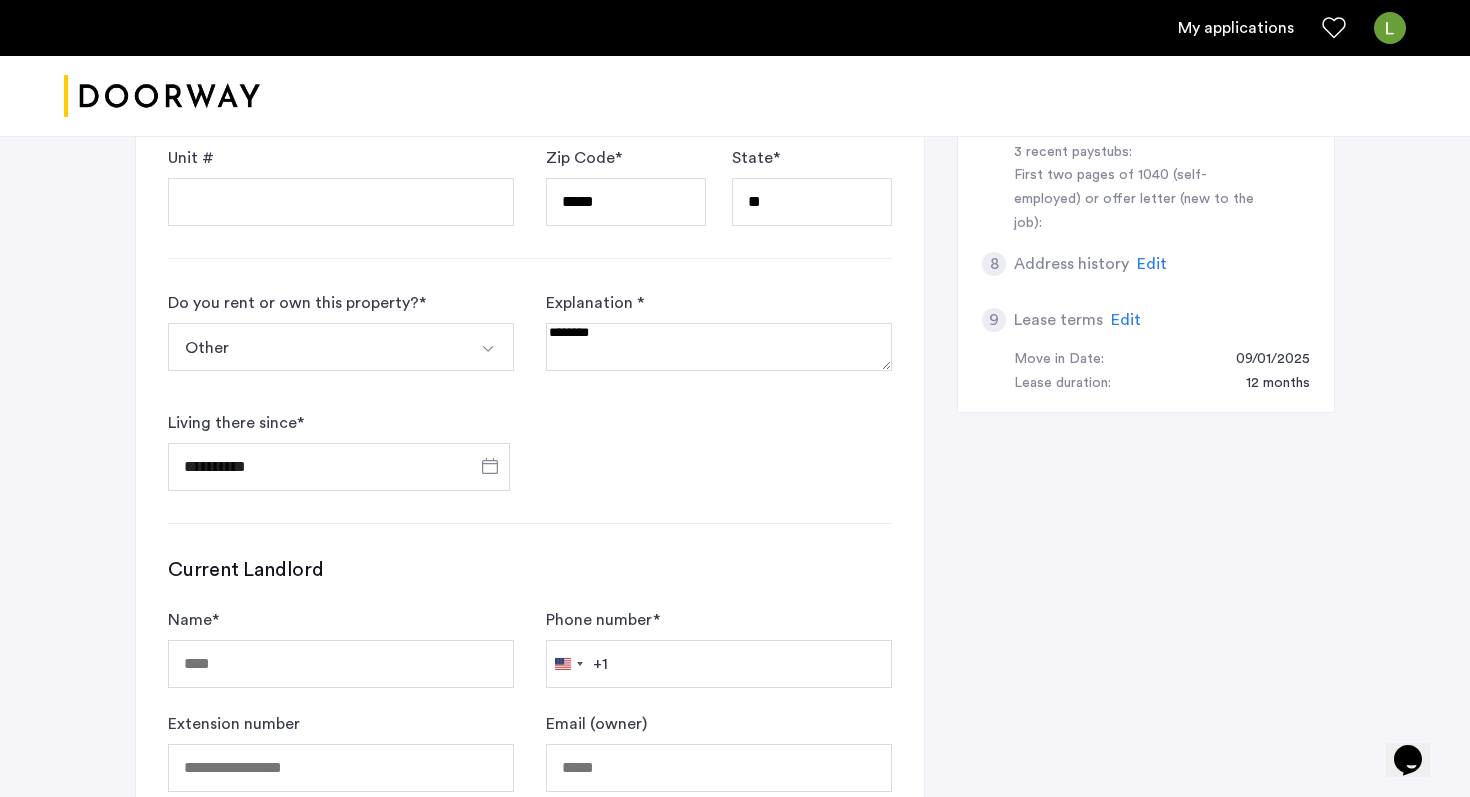 click on "Other" at bounding box center (317, 347) 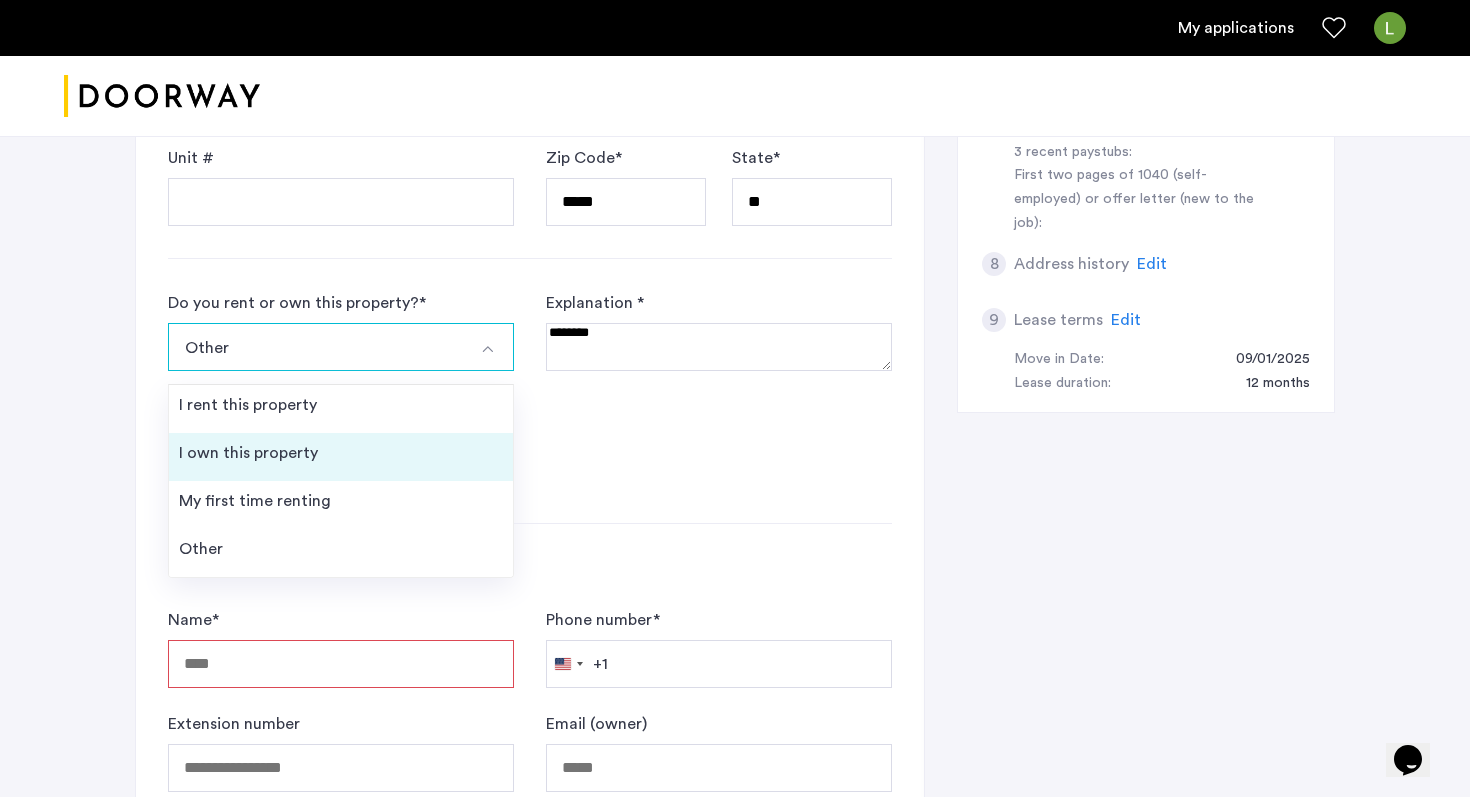 click on "I own this property" at bounding box center (341, 457) 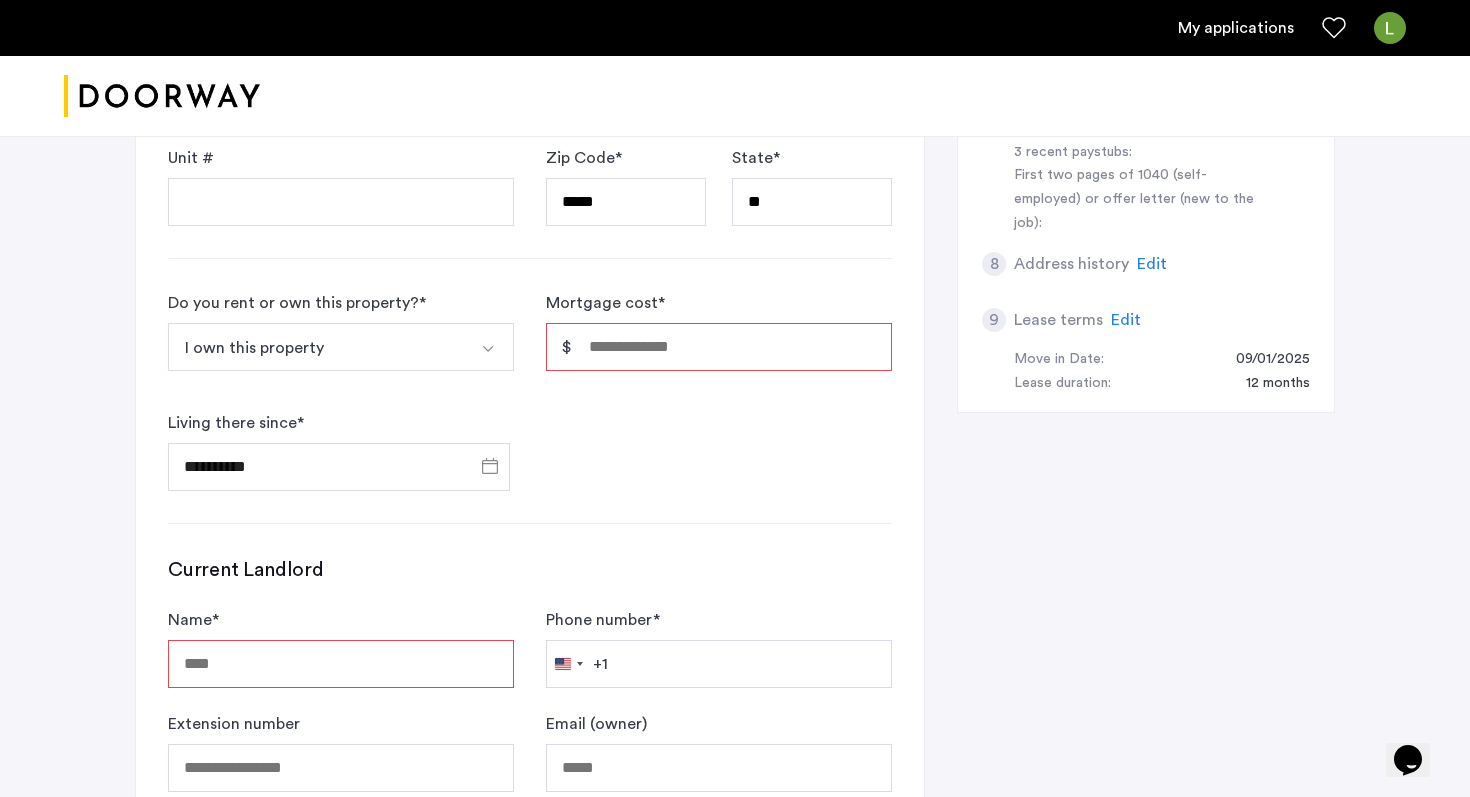 click on "Mortgage cost  *" at bounding box center [719, 347] 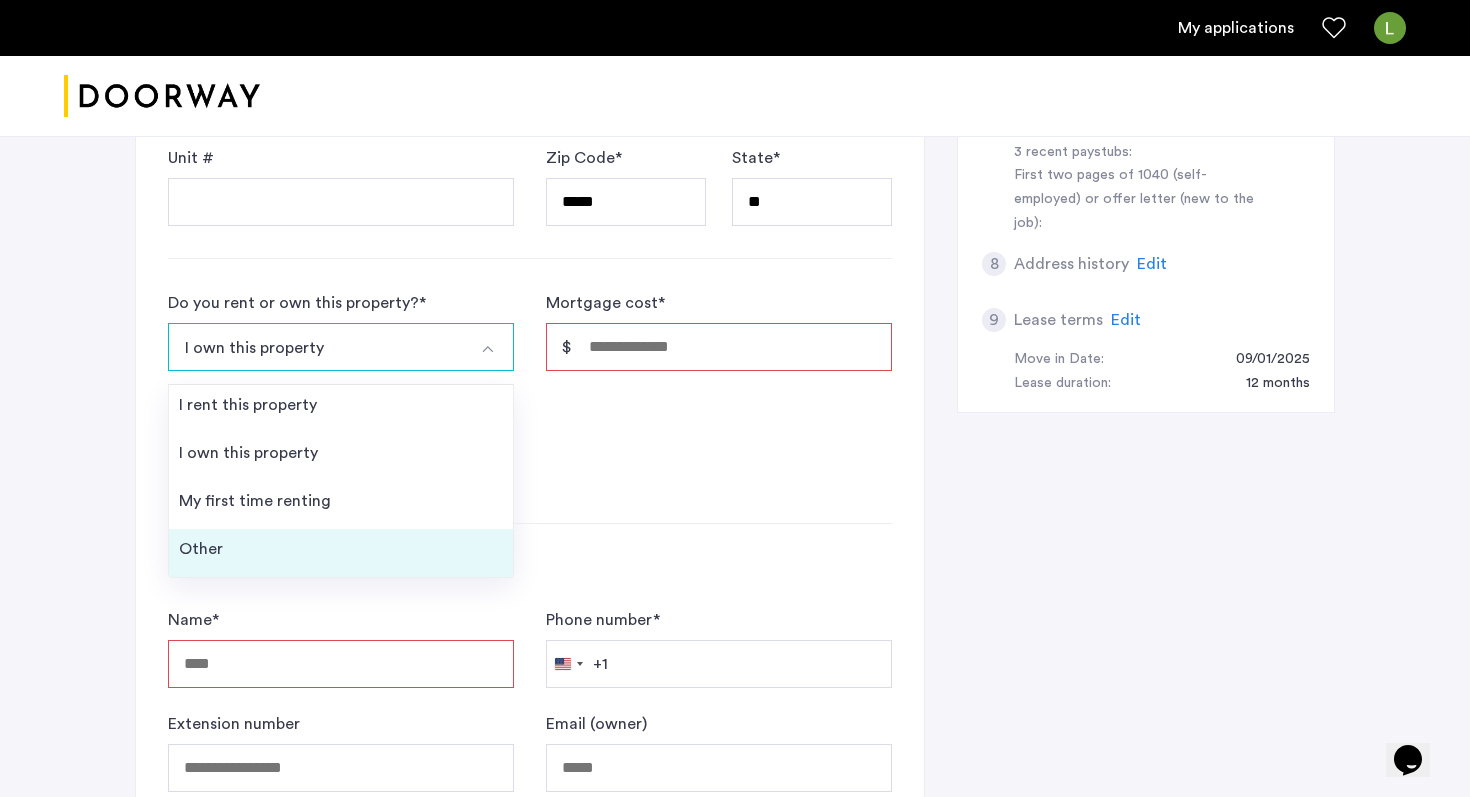 click on "Other" at bounding box center [341, 553] 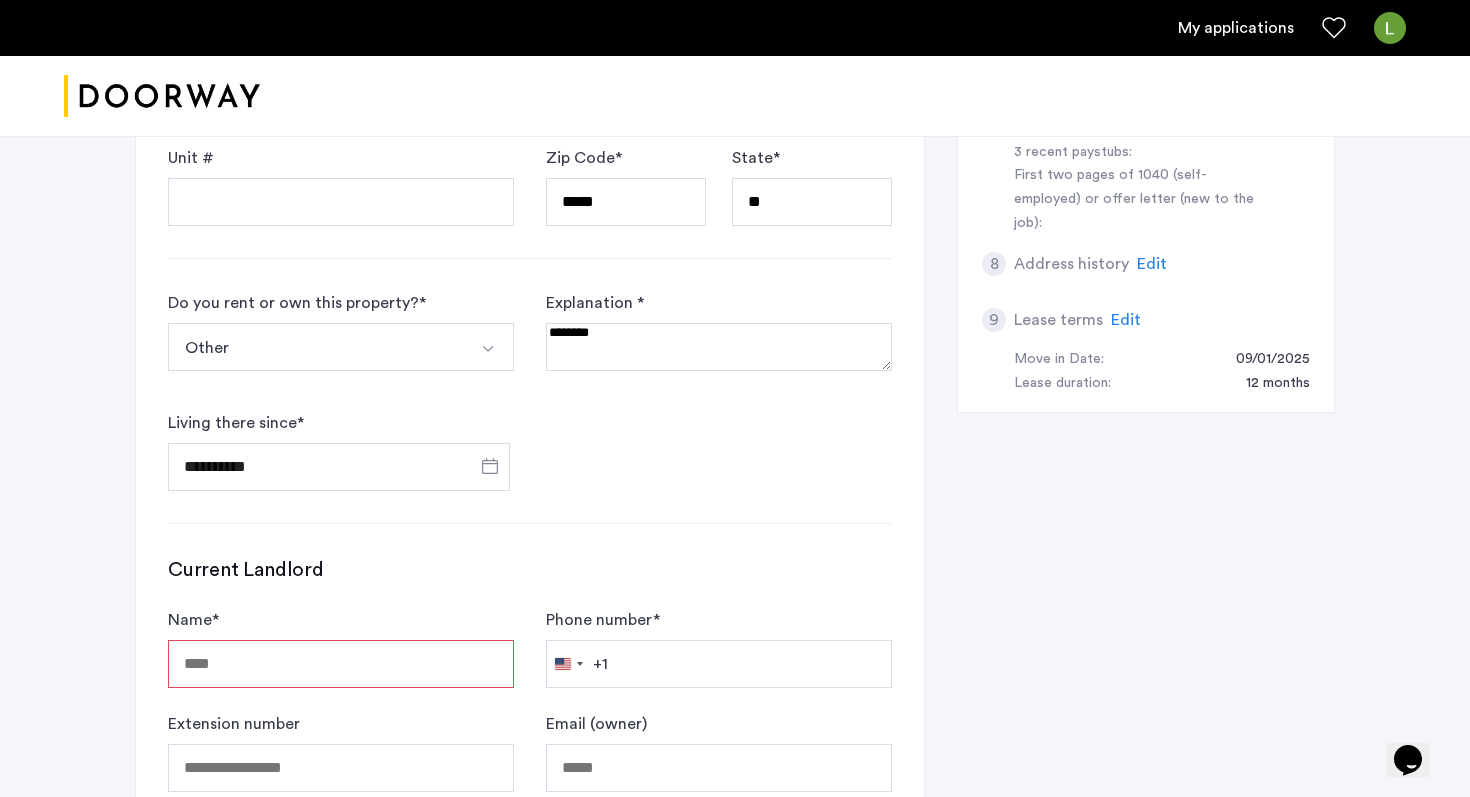 click on "Do you rent or own this property?  * Other I rent this property I own this property My first time renting Other" 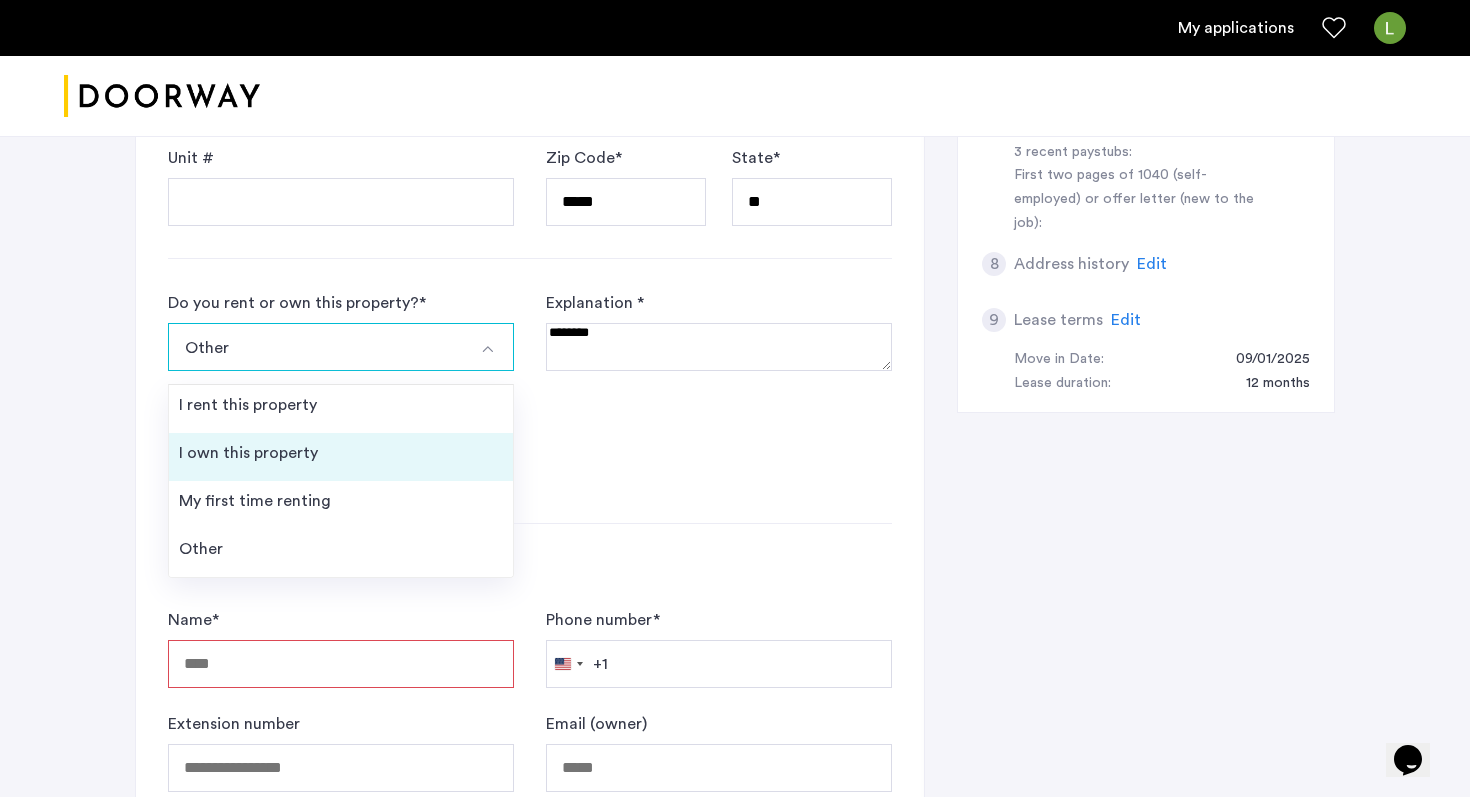 click on "I own this property" at bounding box center [248, 453] 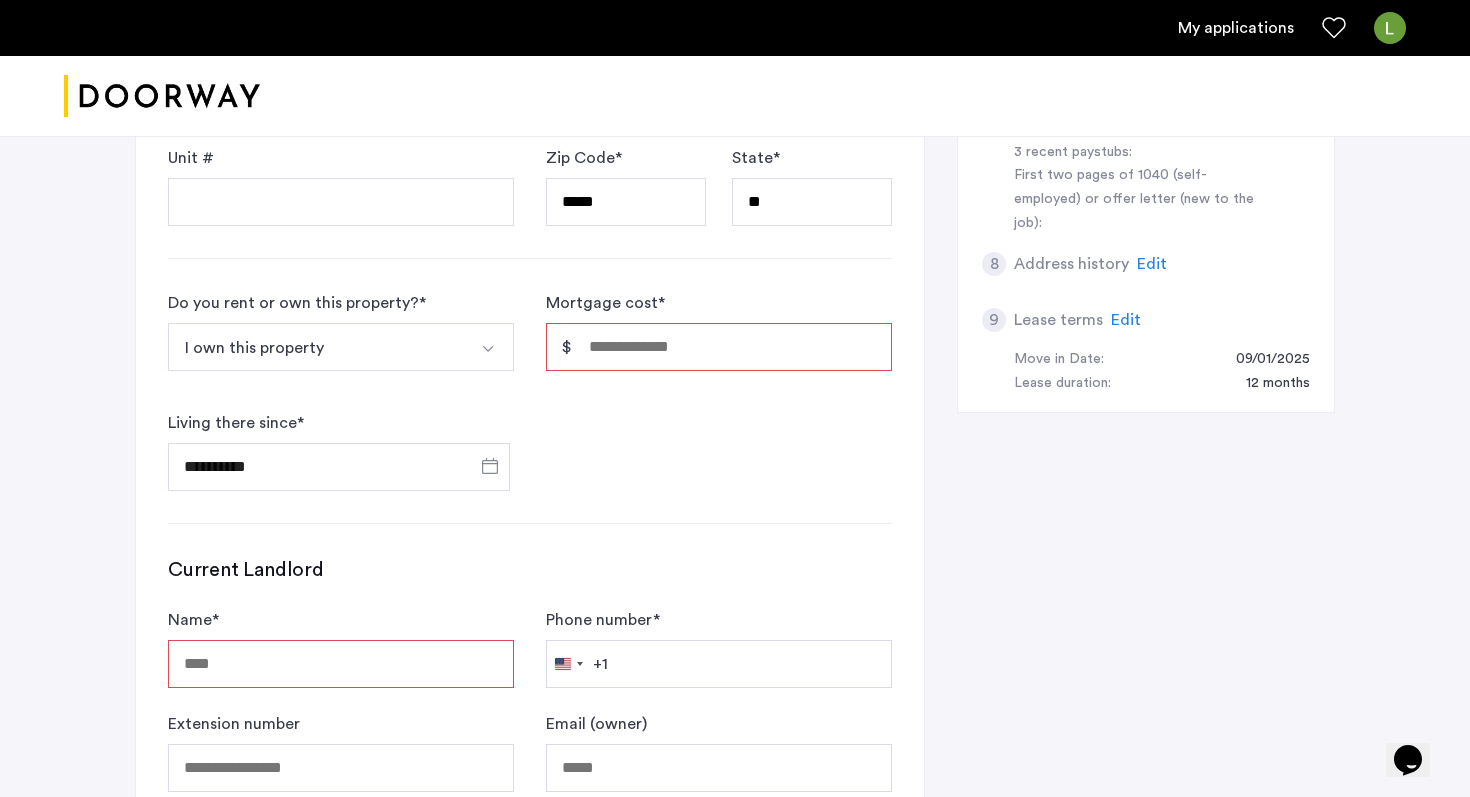 click on "Mortgage cost  *" at bounding box center [719, 347] 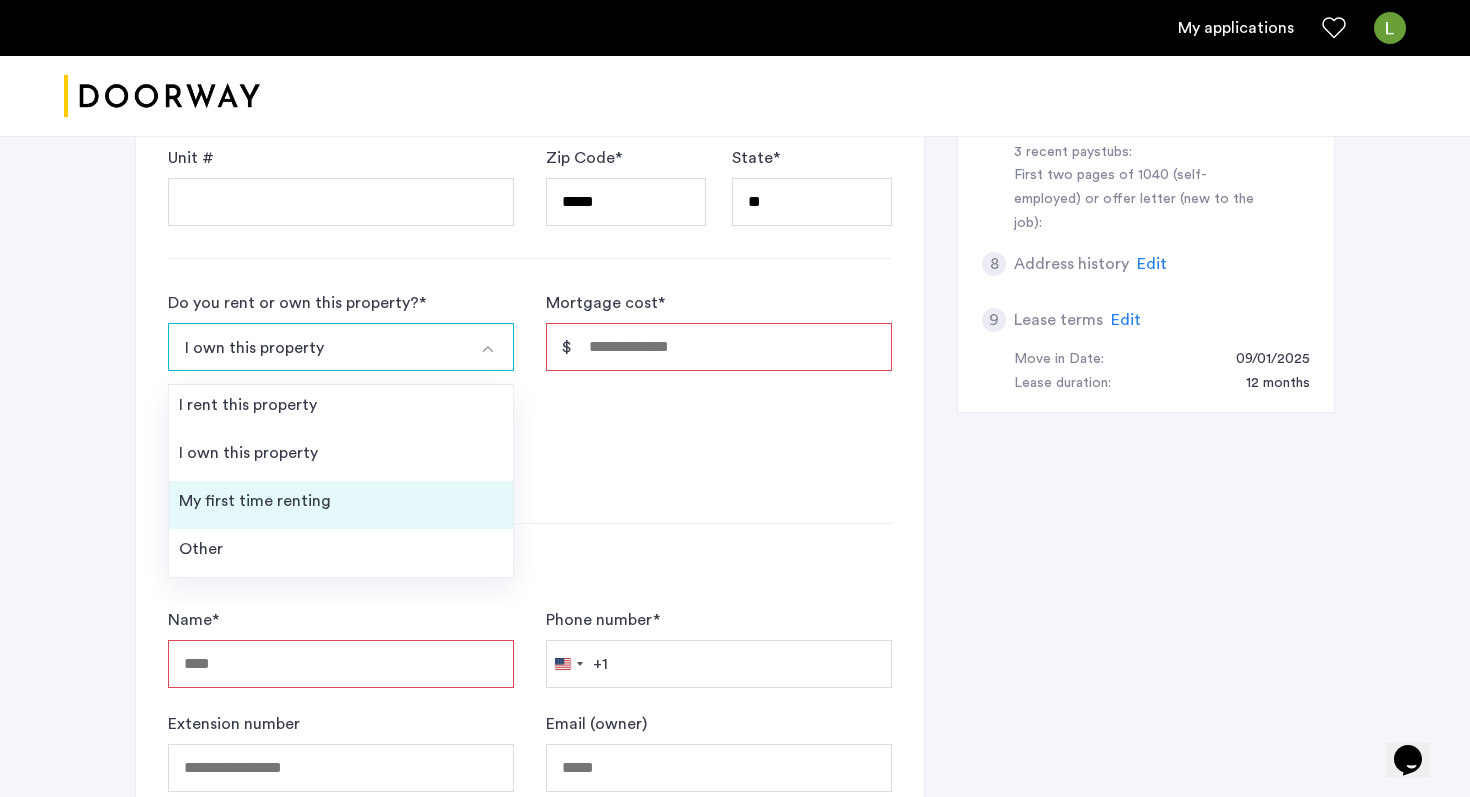 click on "My first time renting" at bounding box center (341, 505) 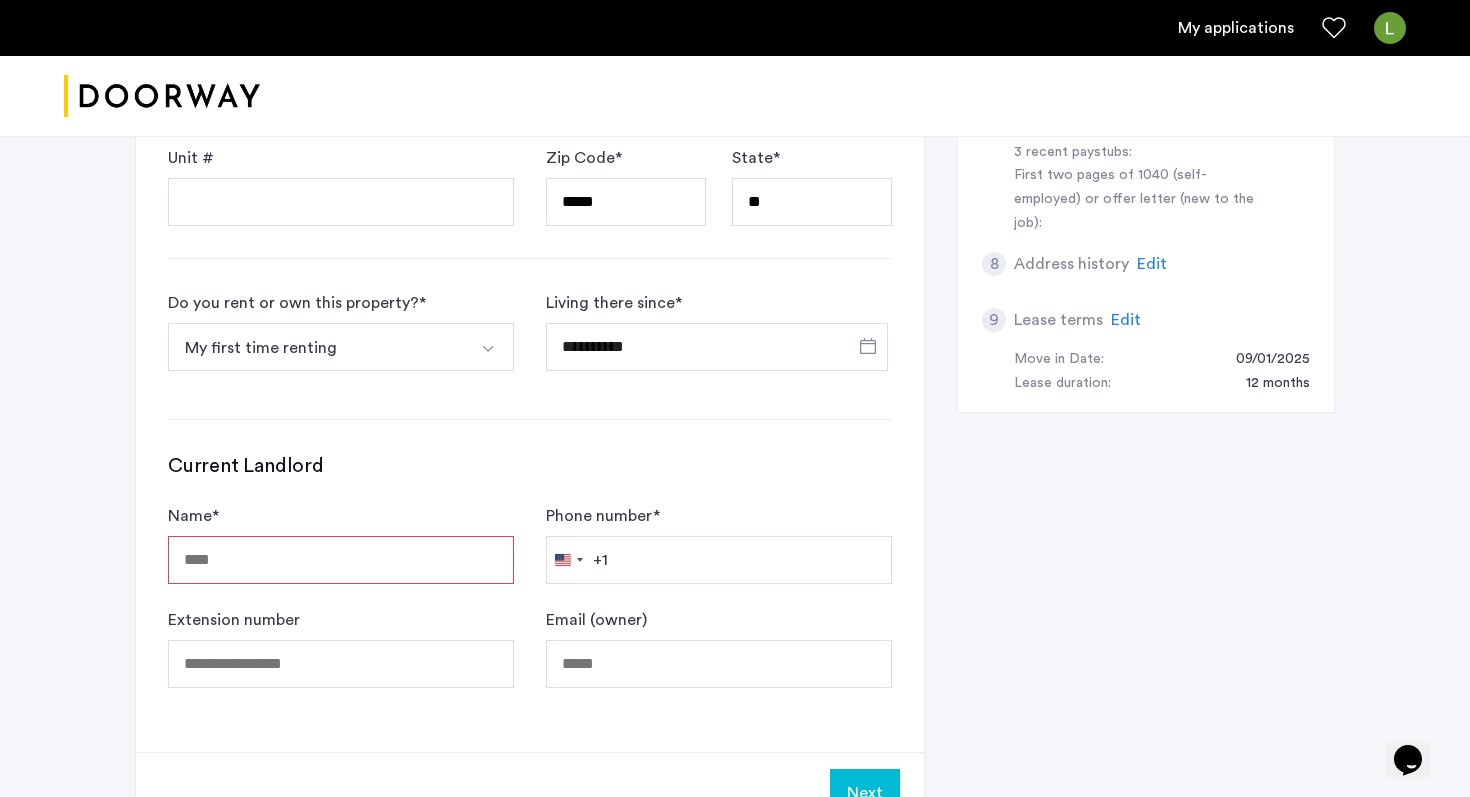 click at bounding box center (490, 347) 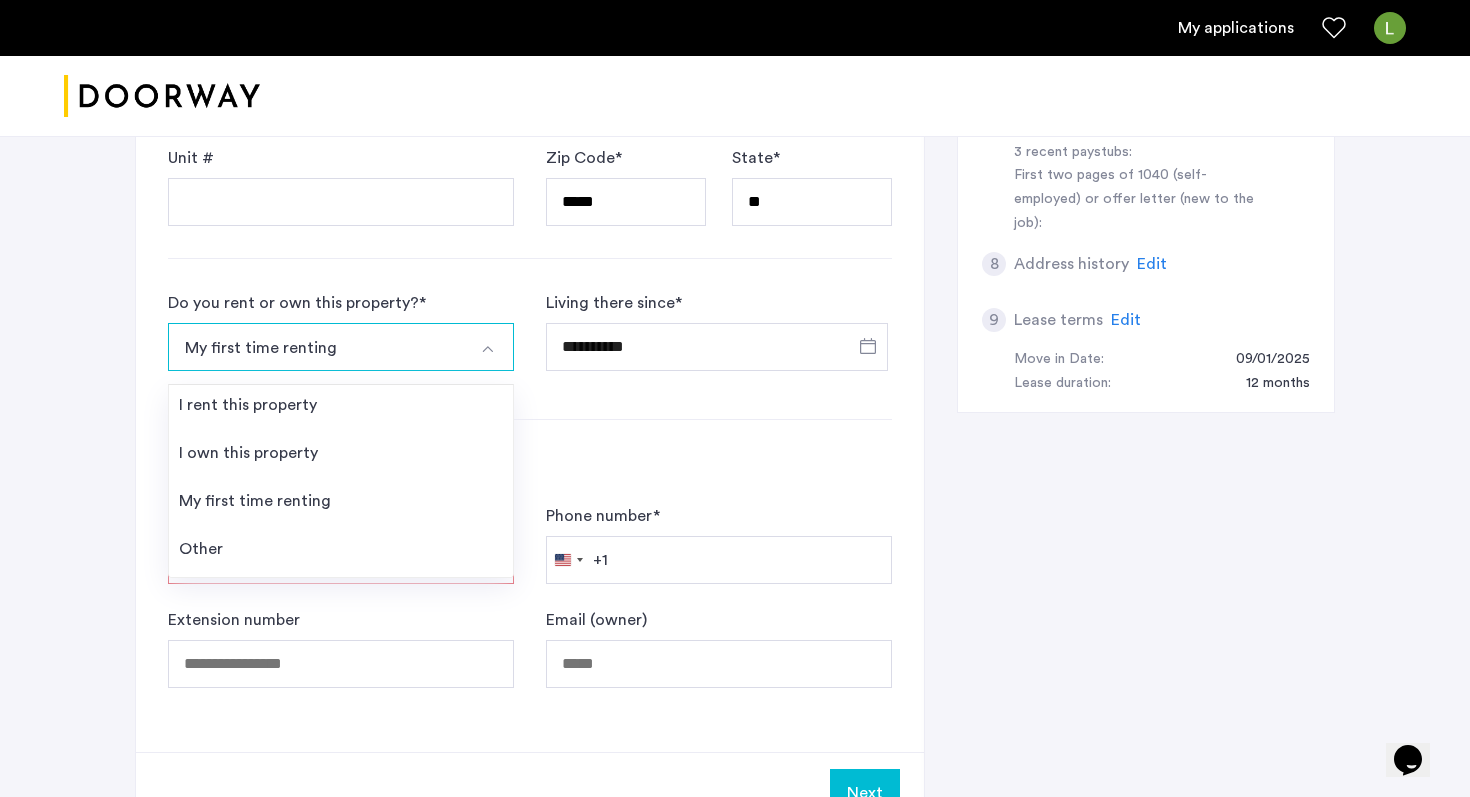 click on "Phone number * United States +1 +1 244 results found Afghanistan +93 Åland Islands +358 Albania +355 Algeria +213 American Samoa +1 Andorra +376 Angola +244 Anguilla +1 Antigua & Barbuda +1 Argentina +54 Armenia +374 Aruba +297 Ascension Island +247 Australia +61 Austria +43 Azerbaijan +994 Bahamas +1 Bahrain +973 Bangladesh +880 Barbados +1 Belarus +375 Belgium +32 Belize +501 Benin +229 Bermuda +1 Bhutan +975 Bolivia +591 Bosnia & Herzegovina +387 Botswana +267 Brazil +55 British Indian Ocean Territory +246 British Virgin Islands +1 Brunei +673 Bulgaria +359 Burkina Faso +226 Burundi +257 Cambodia +855 Cameroon +237 Canada +1 Cape Verde +238 Caribbean Netherlands +599 Cayman Islands +1 Central African Republic +236 Chad +235 Chile +56 China +86 Christmas Island +61 Cocos (Keeling) Islands +61 Colombia +57 Comoros +269 Congo - Brazzaville +242 Congo - Kinshasa +243 Cook Islands +682 Costa Rica +506 Côte d’Ivoire +225 Croatia +385 Cuba +53 Curaçao +599 Cyprus +357 Czechia +420 Denmark +45 Djibouti +253" 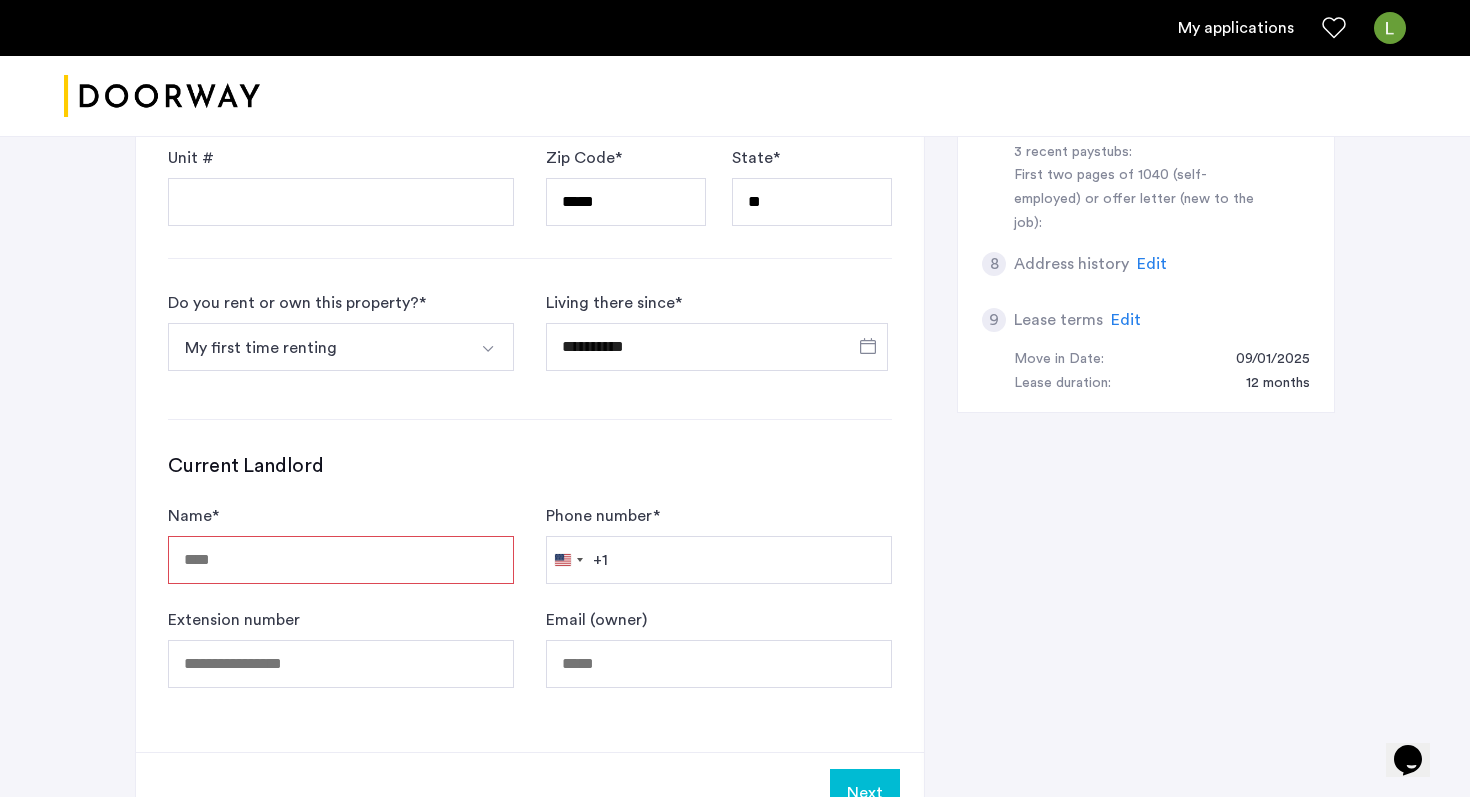 click on "Do you rent or own this property? * My first time renting I rent this property I own this property My first time renting Other" 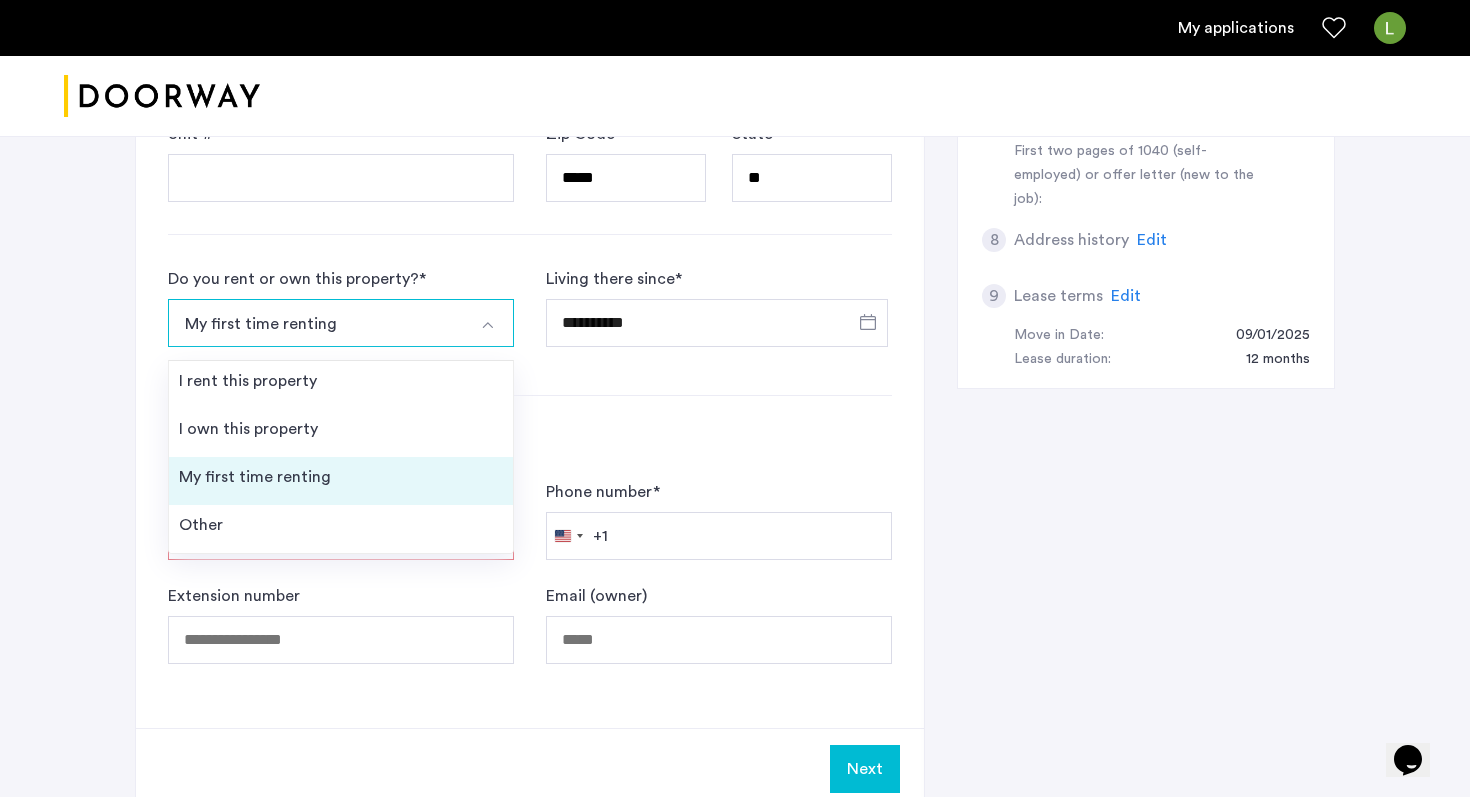 scroll, scrollTop: 941, scrollLeft: 0, axis: vertical 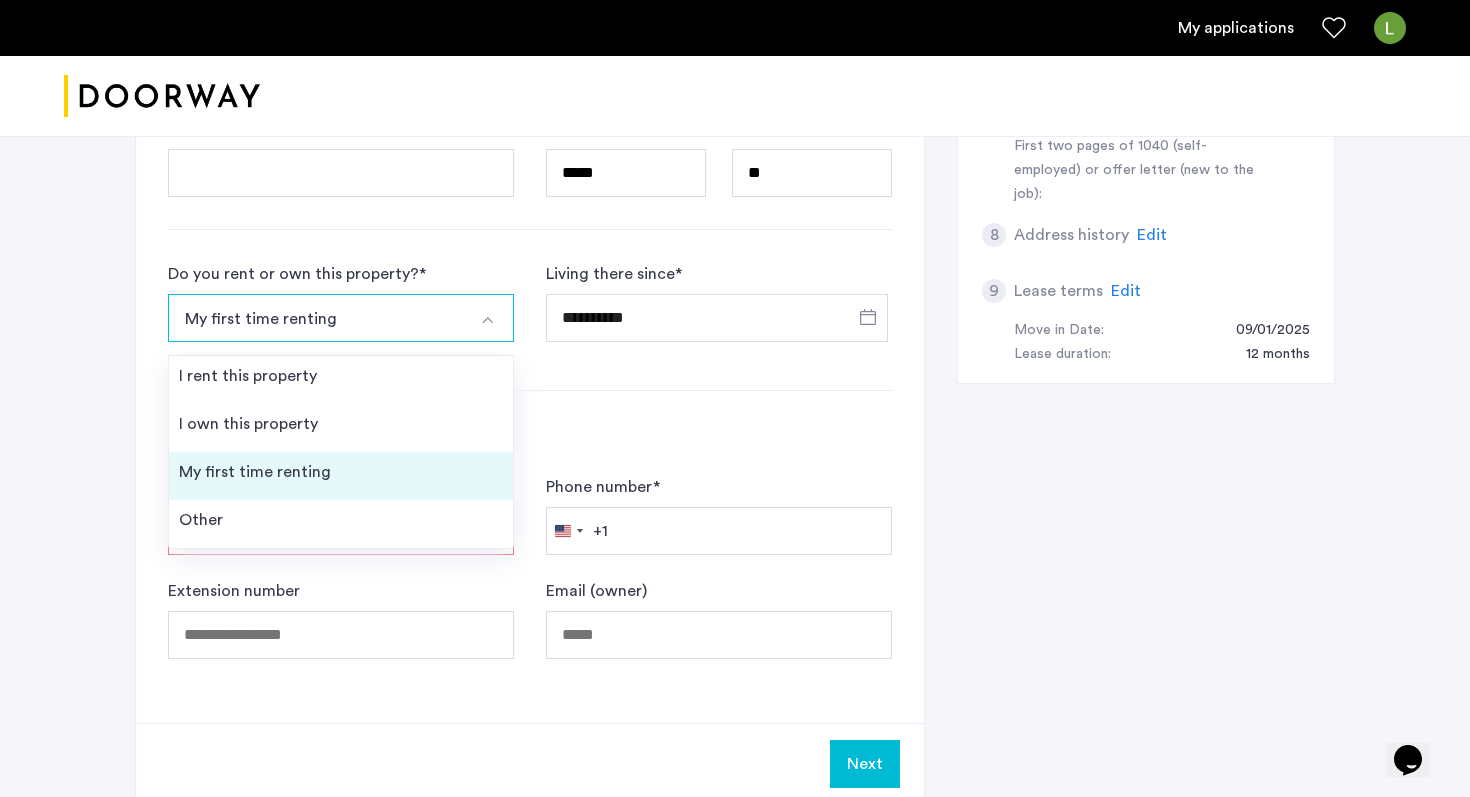 click on "My first time renting" at bounding box center (255, 472) 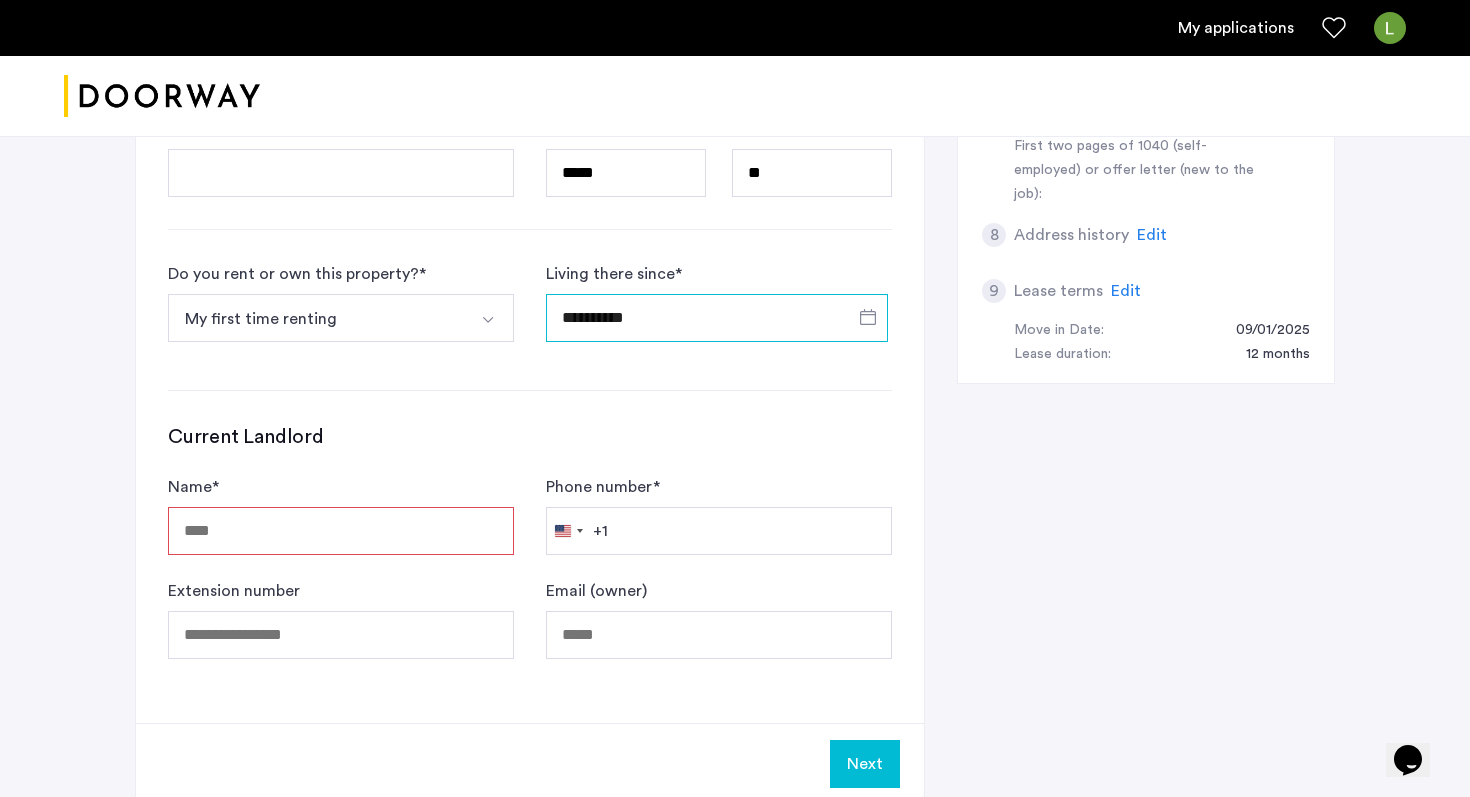 click on "**********" at bounding box center [717, 318] 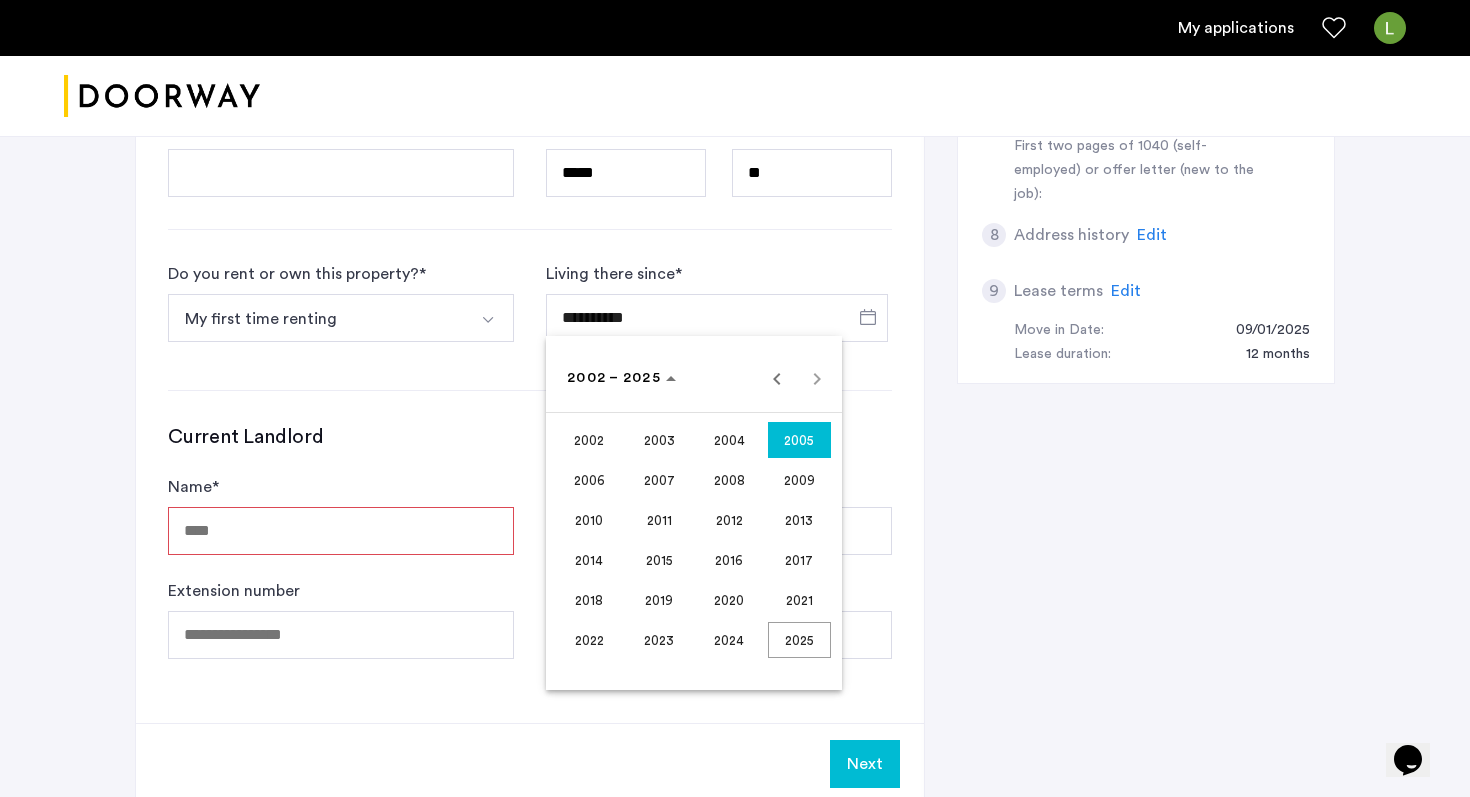 scroll, scrollTop: 984, scrollLeft: 0, axis: vertical 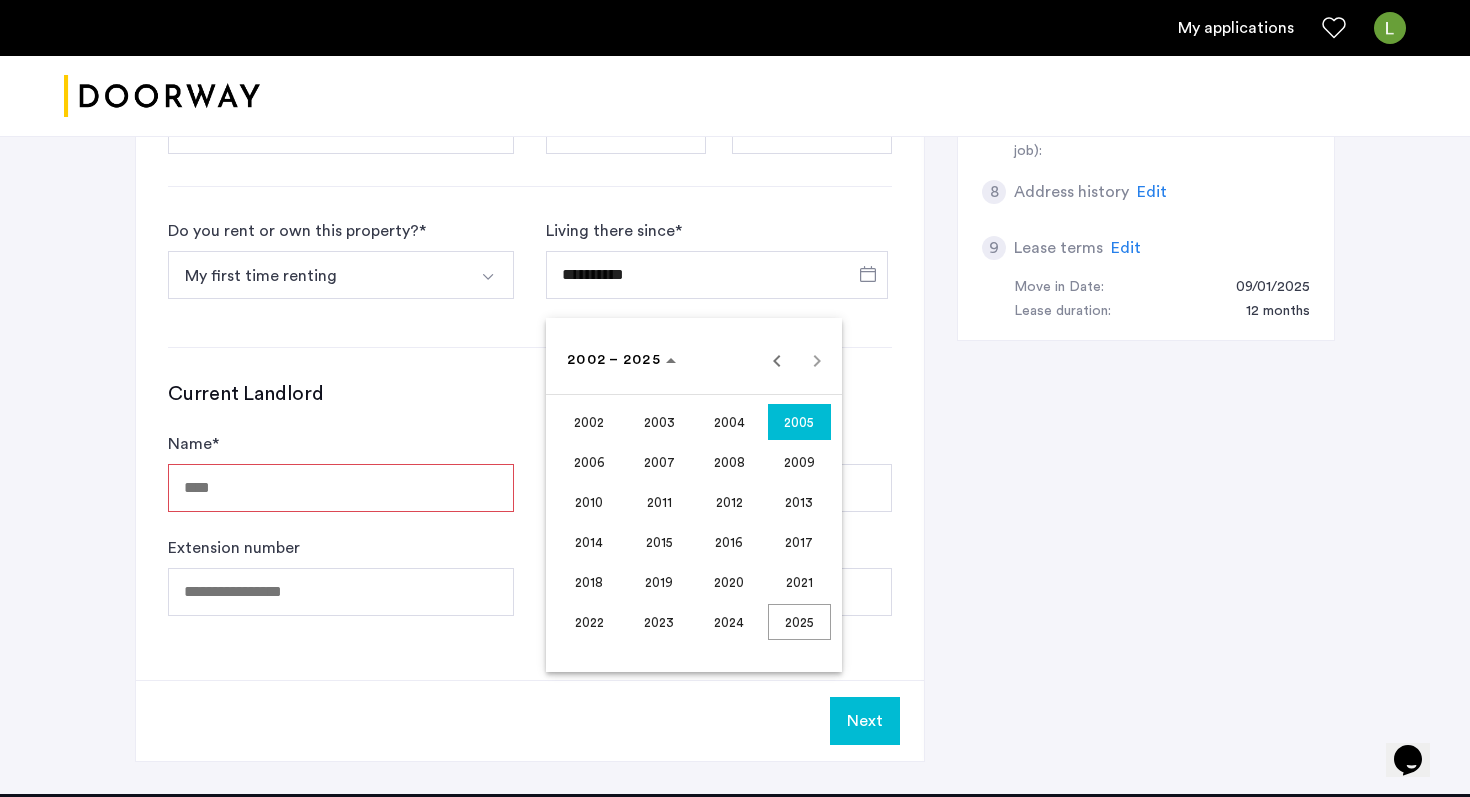 click at bounding box center [735, 398] 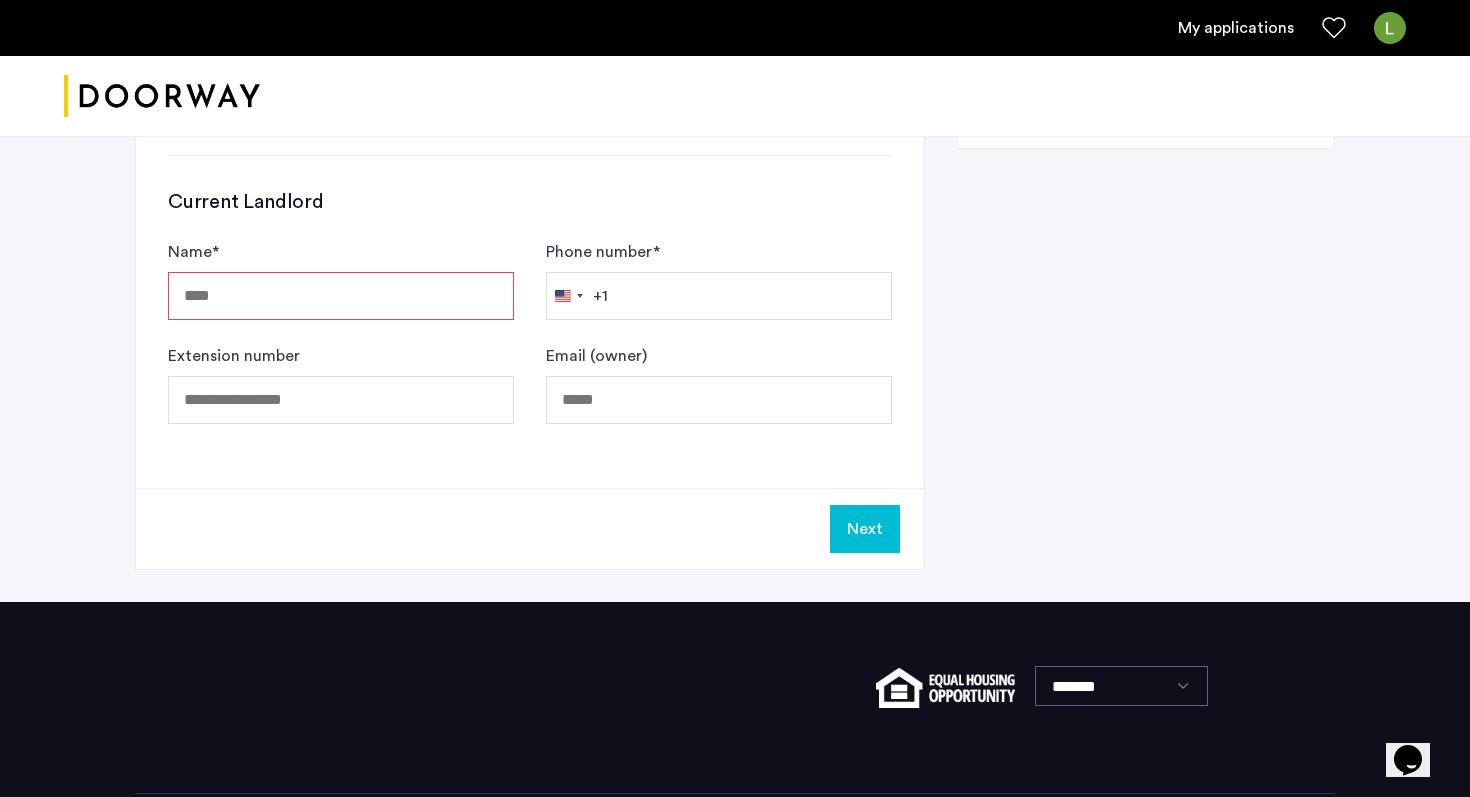 scroll, scrollTop: 1201, scrollLeft: 0, axis: vertical 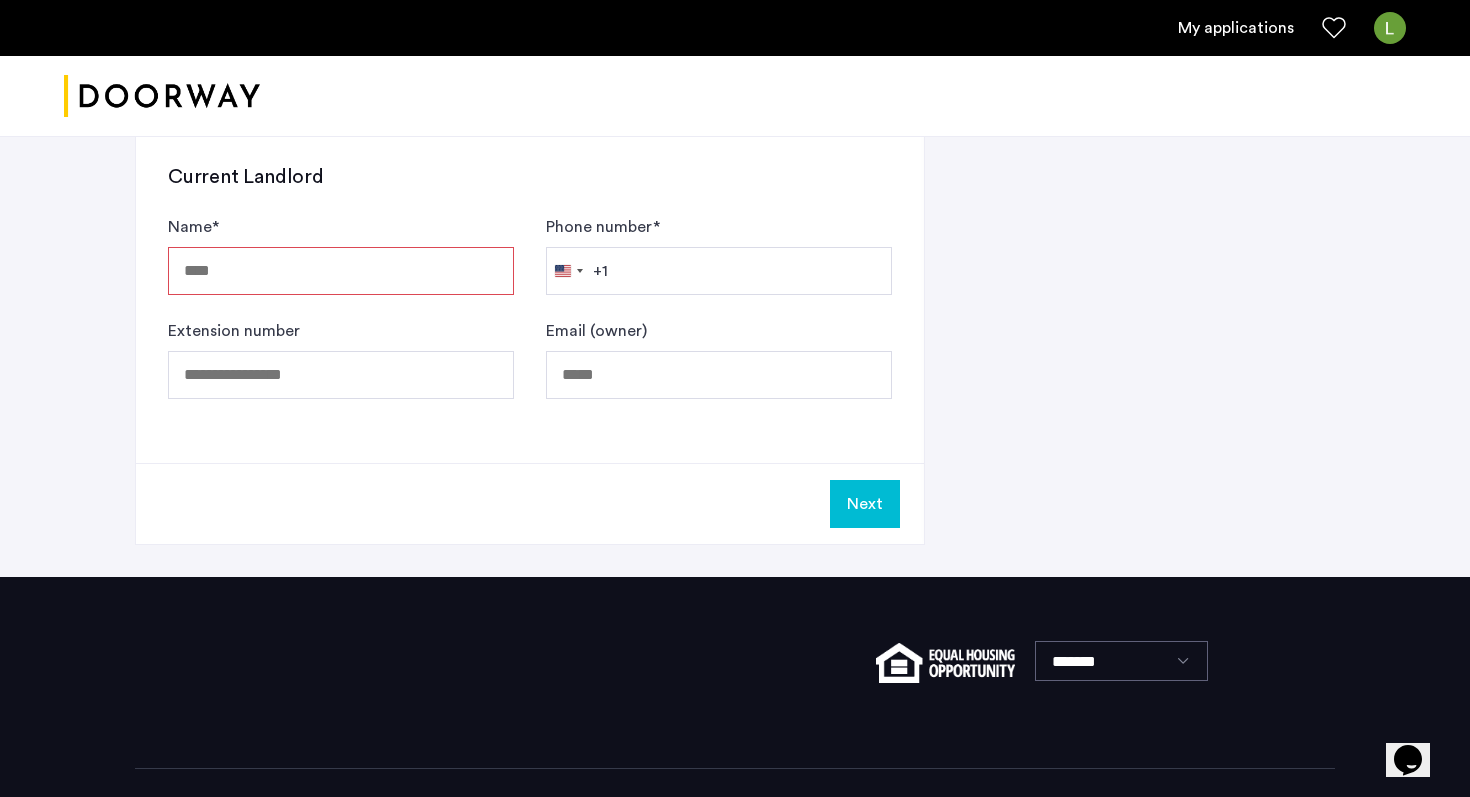 click on "Name  *" at bounding box center (341, 271) 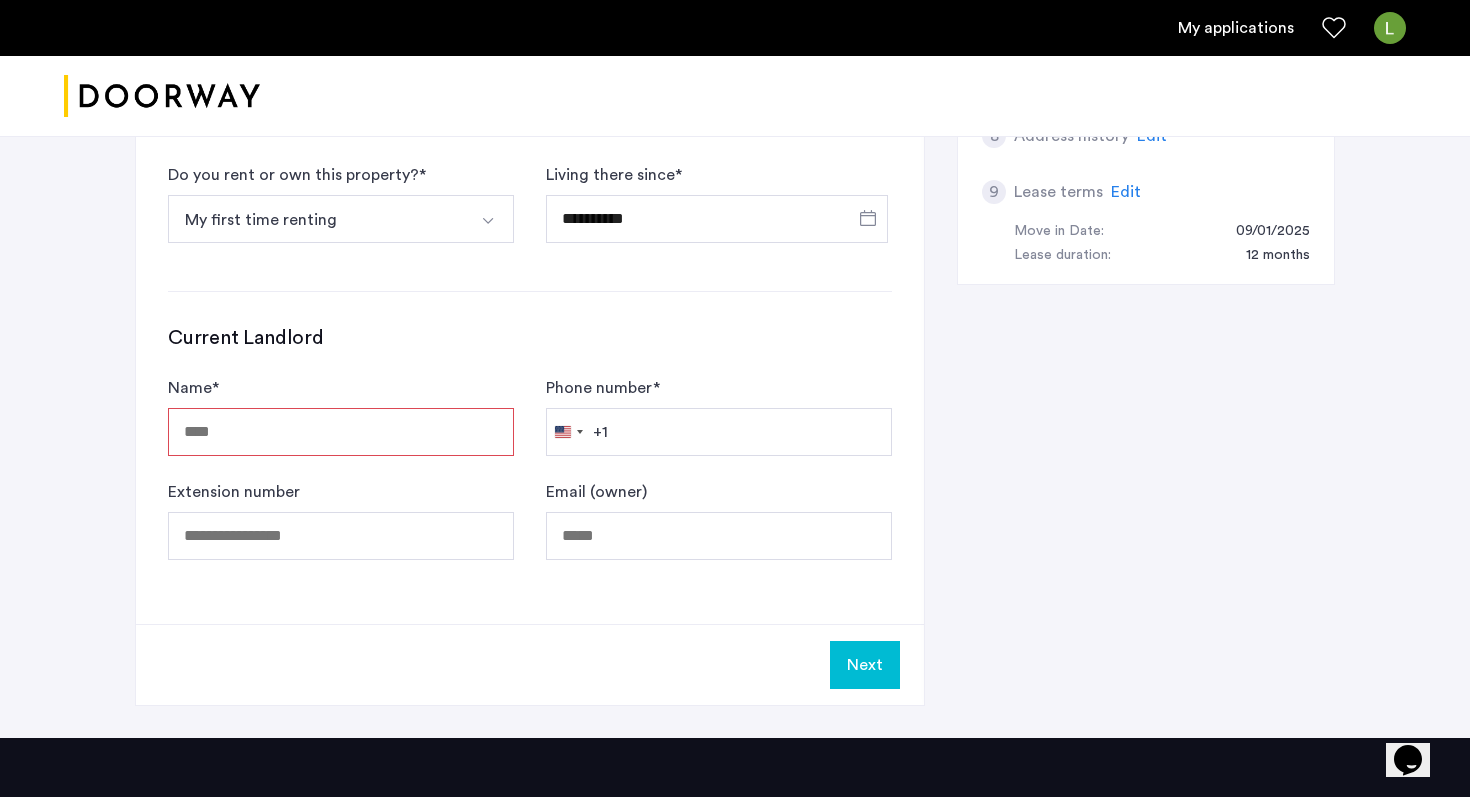 scroll, scrollTop: 1036, scrollLeft: 0, axis: vertical 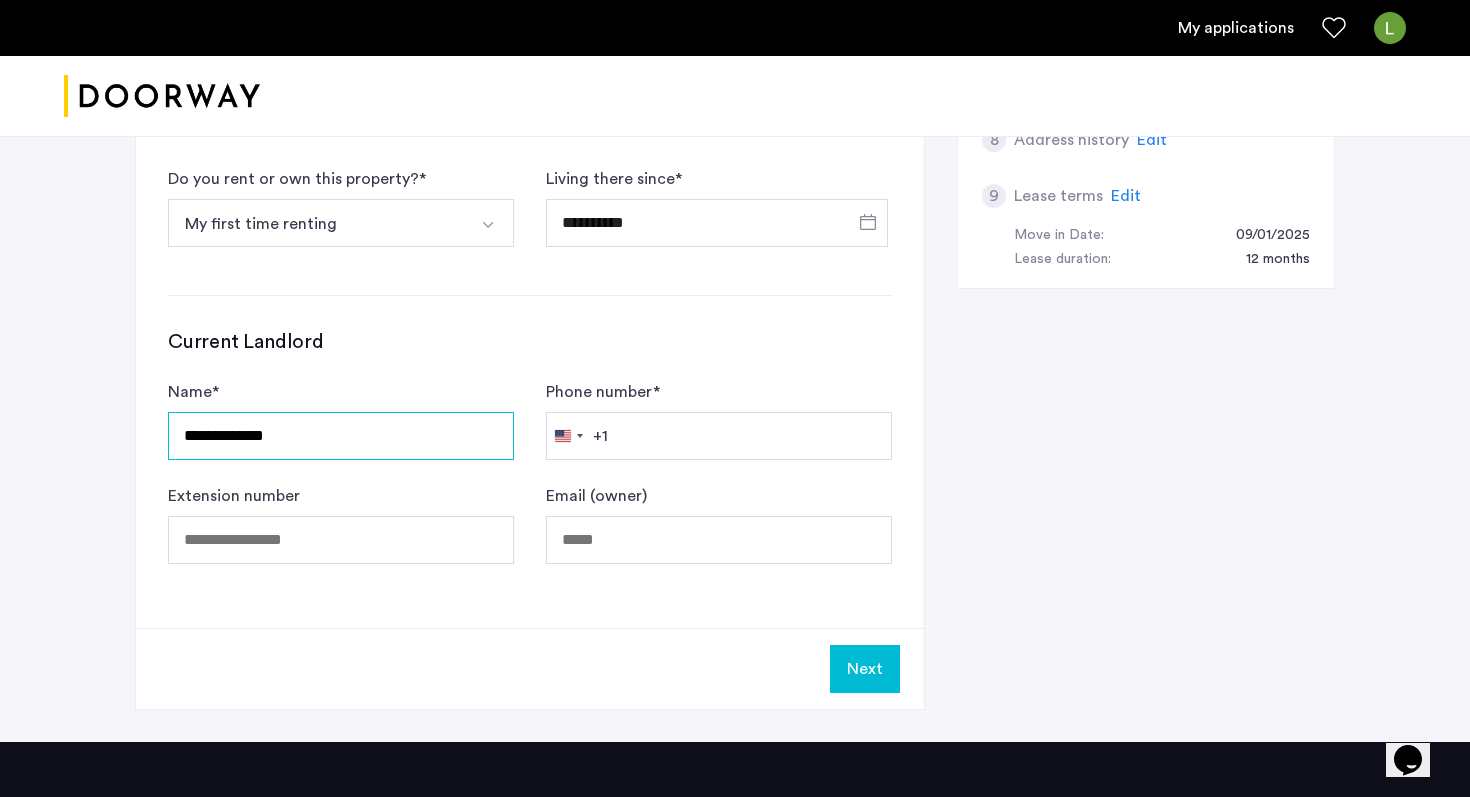 type on "**********" 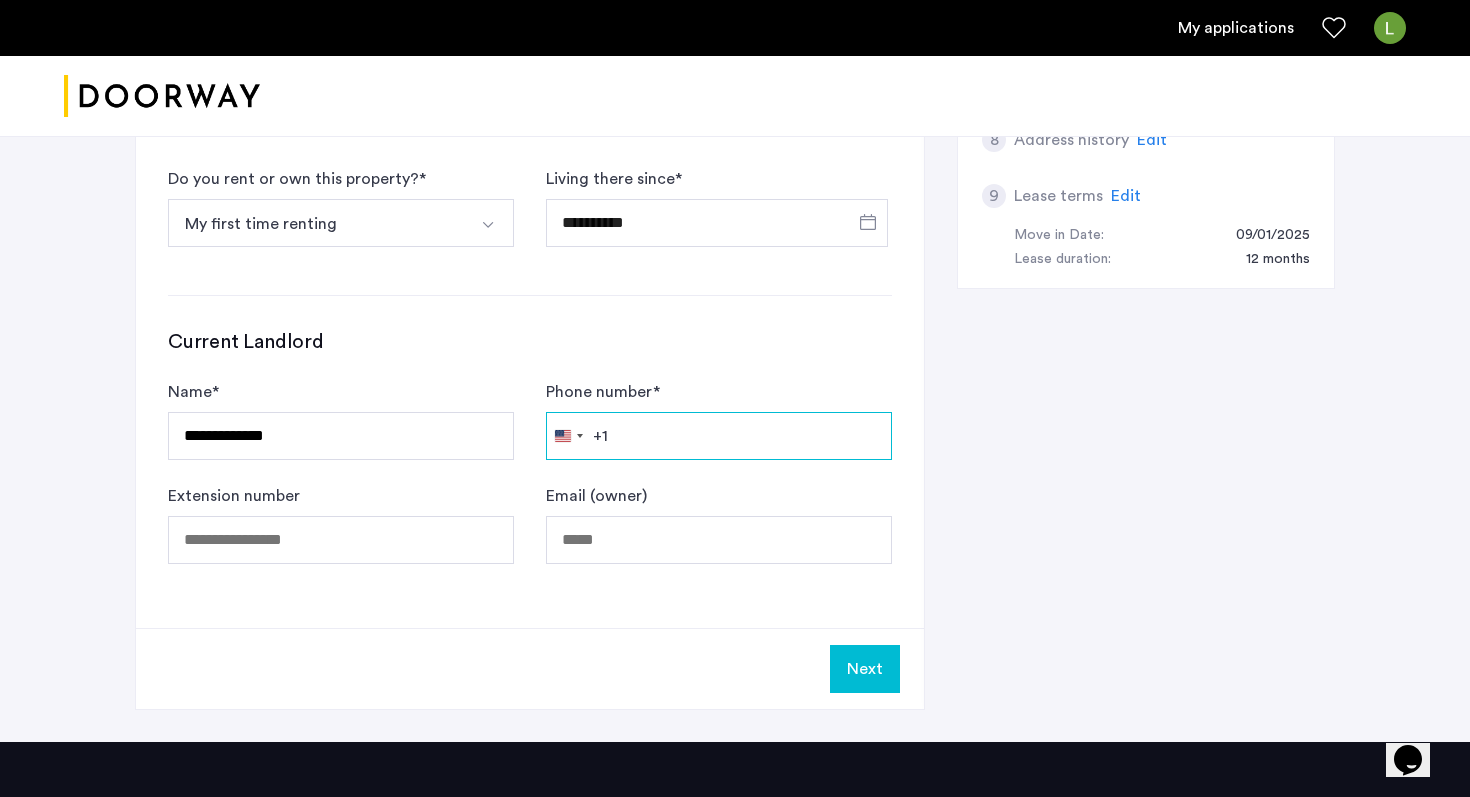 click on "Phone number  *" at bounding box center [719, 436] 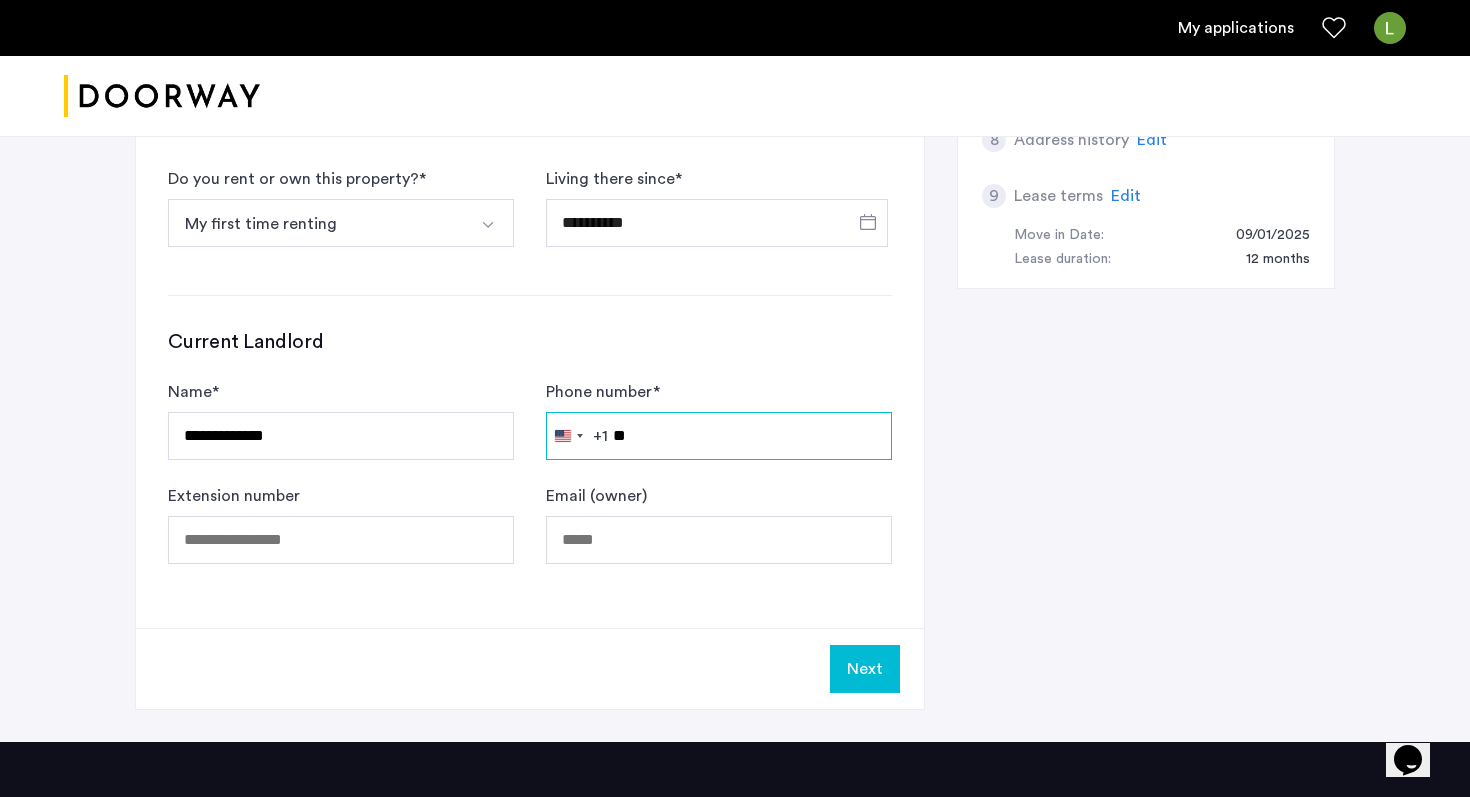 type on "*" 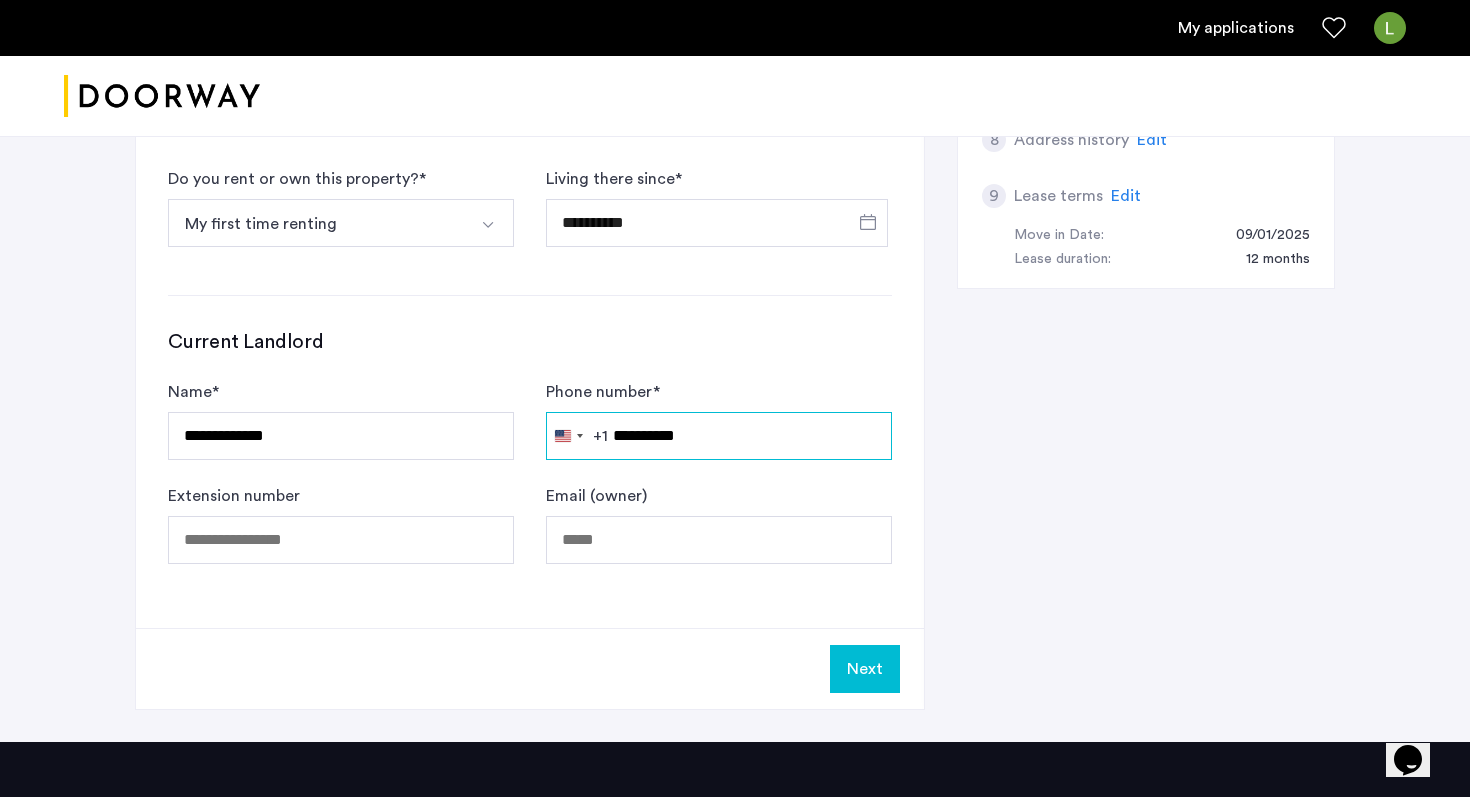 type on "**********" 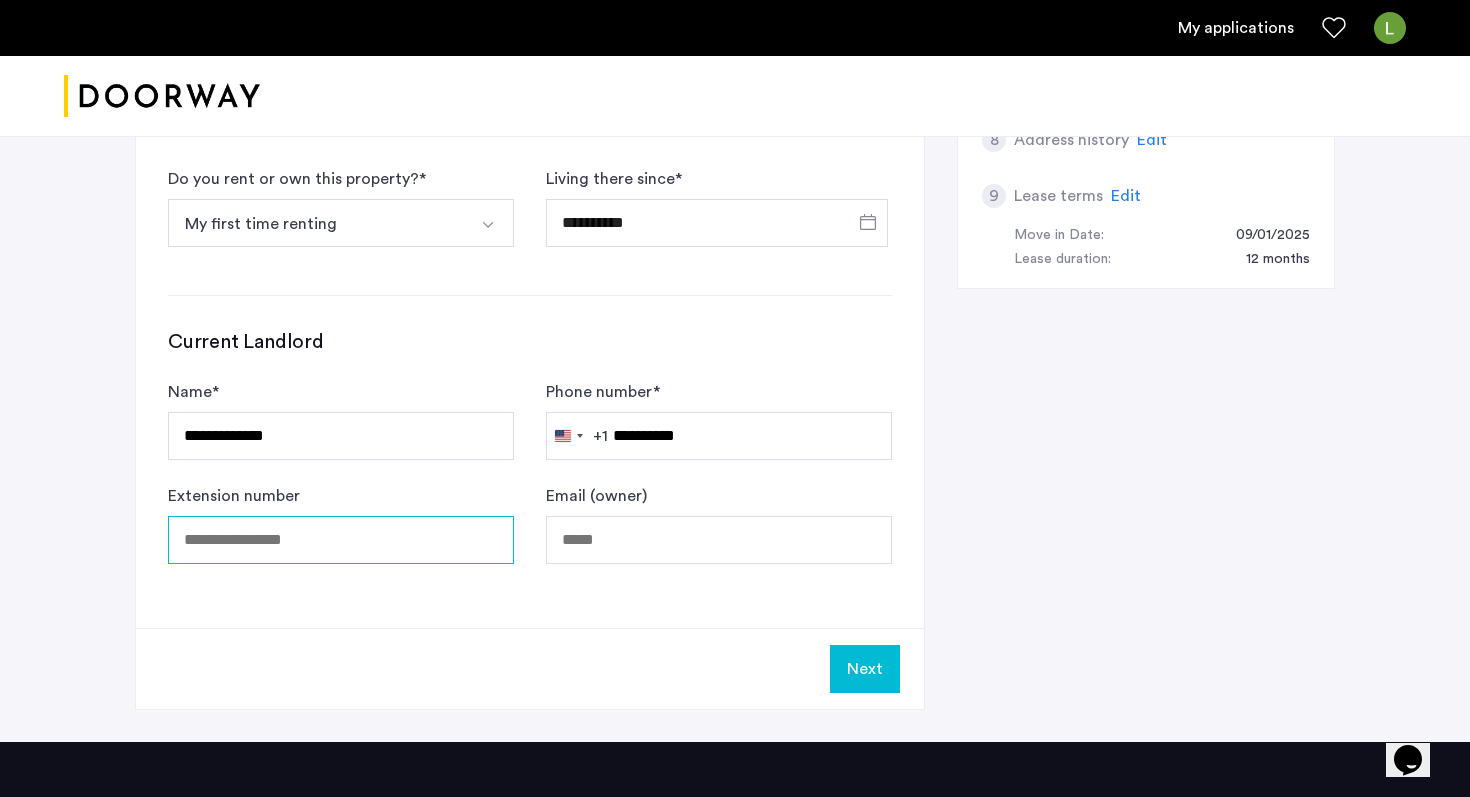 click on "Extension number" at bounding box center [341, 540] 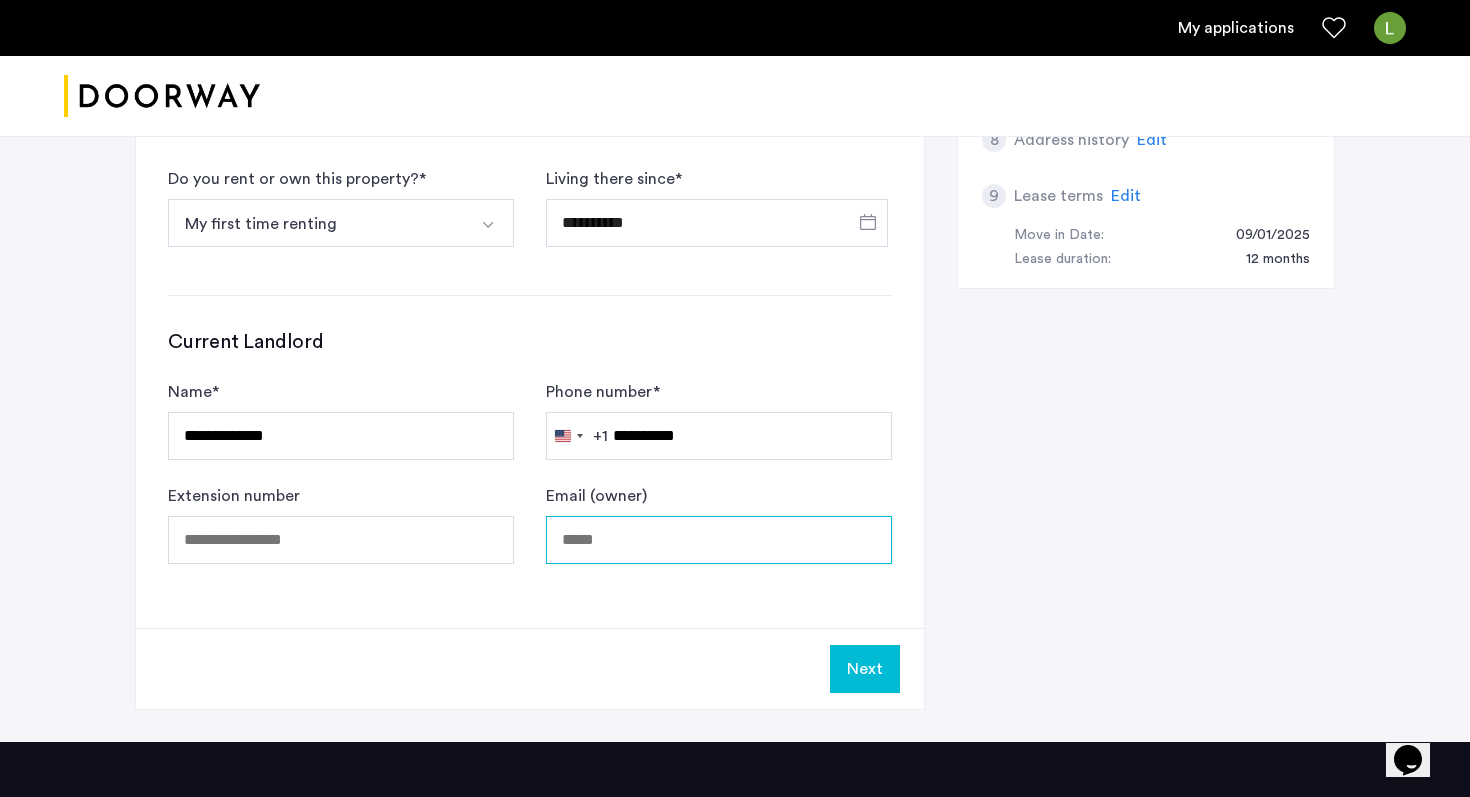 click on "Email (owner)" at bounding box center [719, 540] 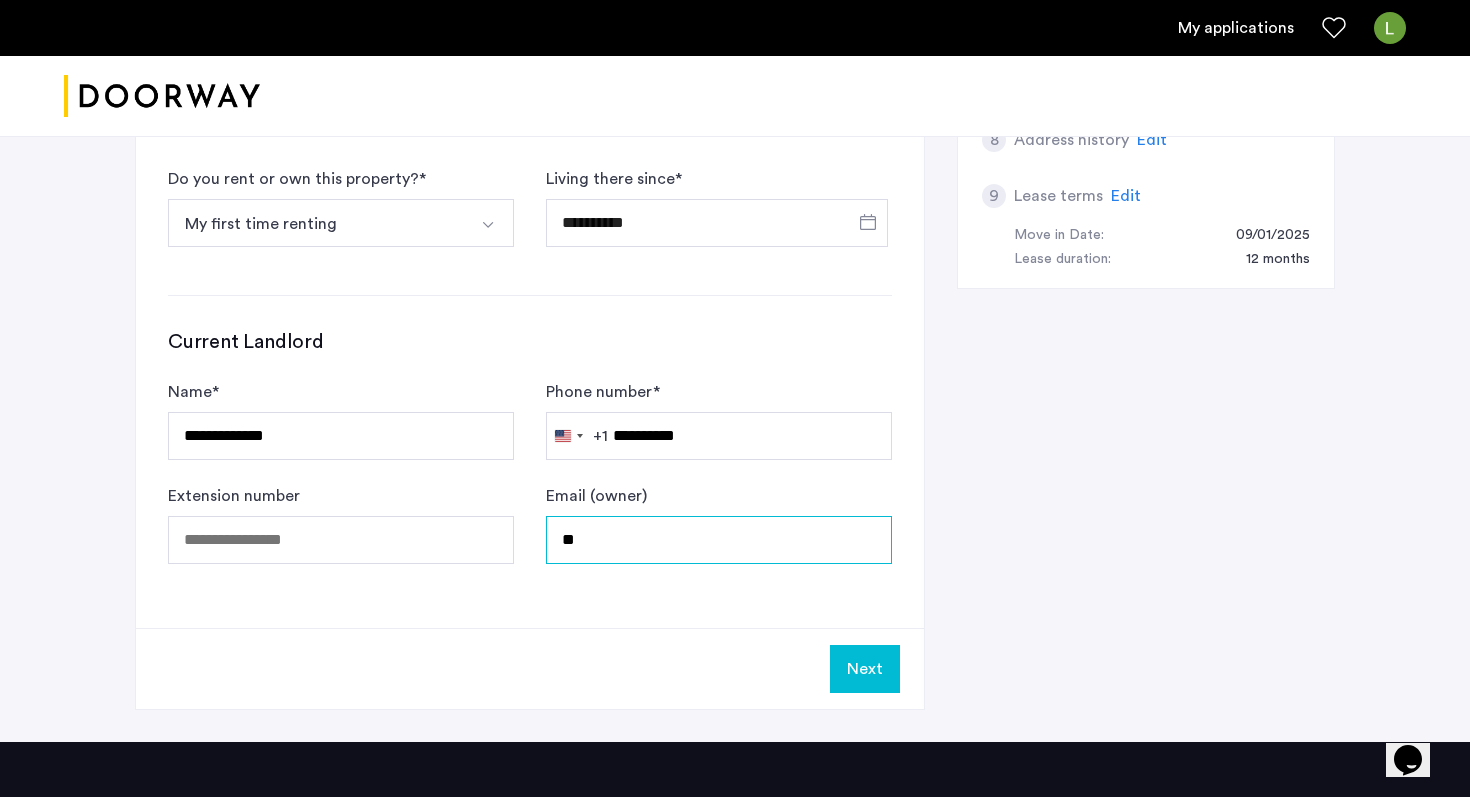 type on "*" 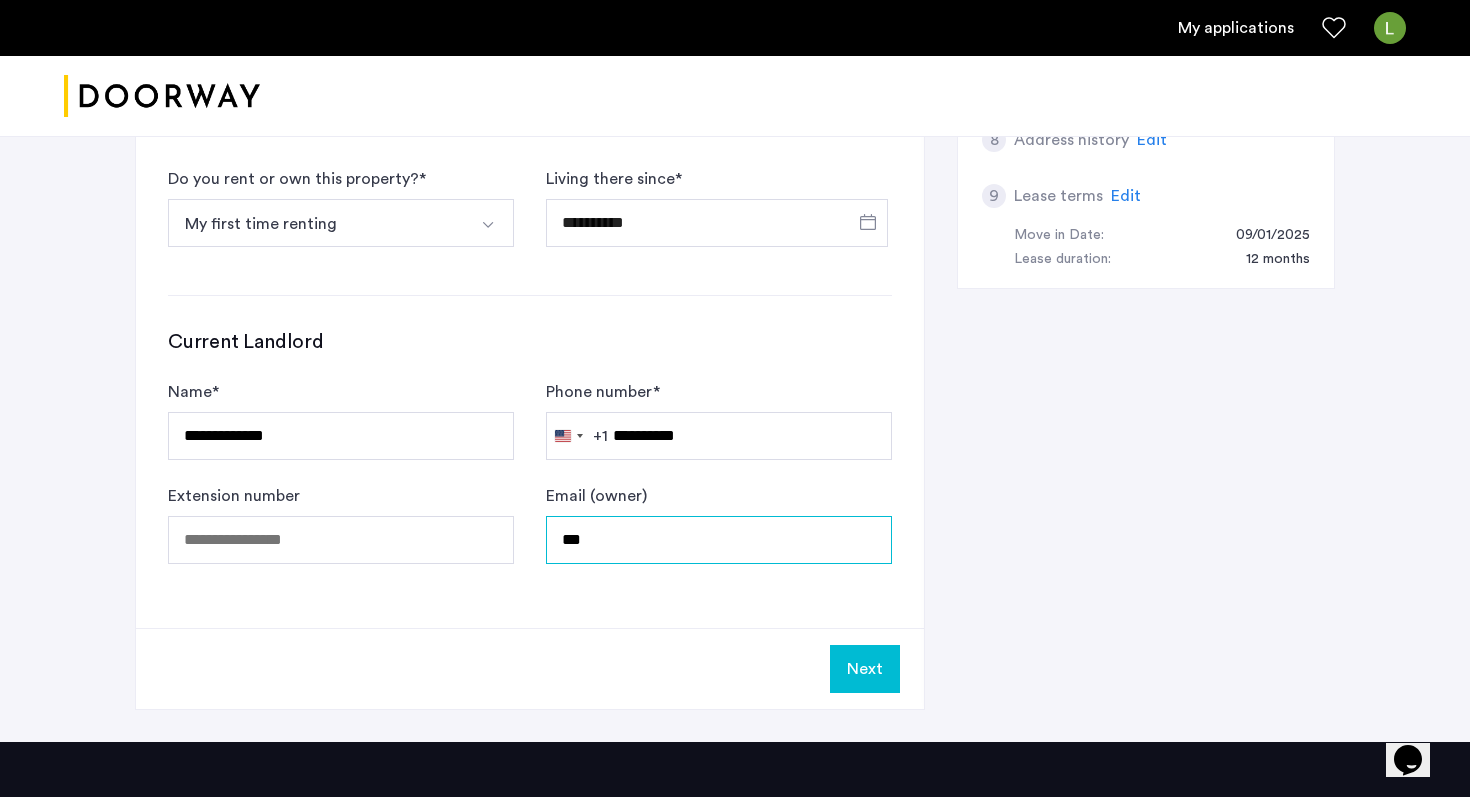 type on "***" 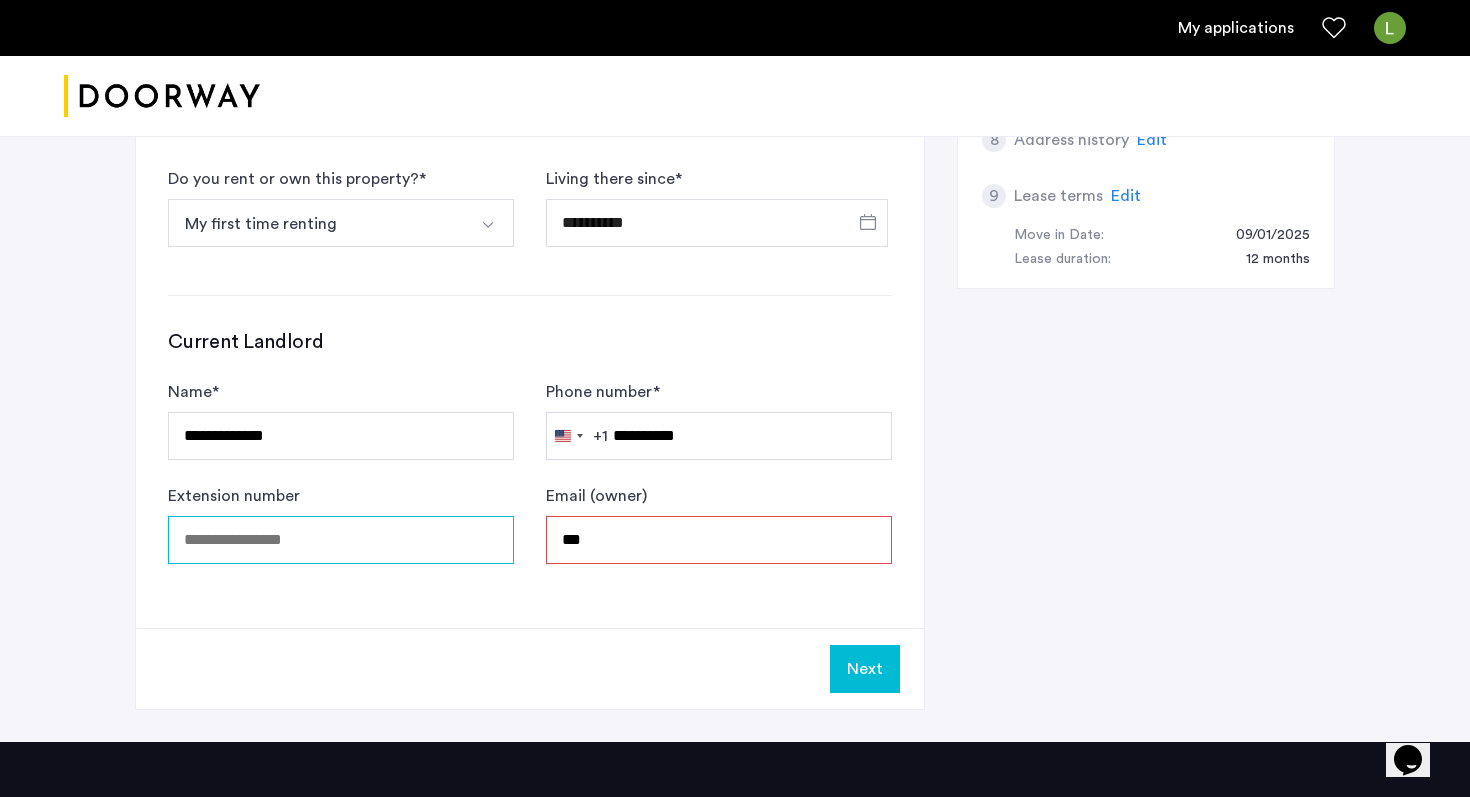 click on "Extension number" at bounding box center [341, 540] 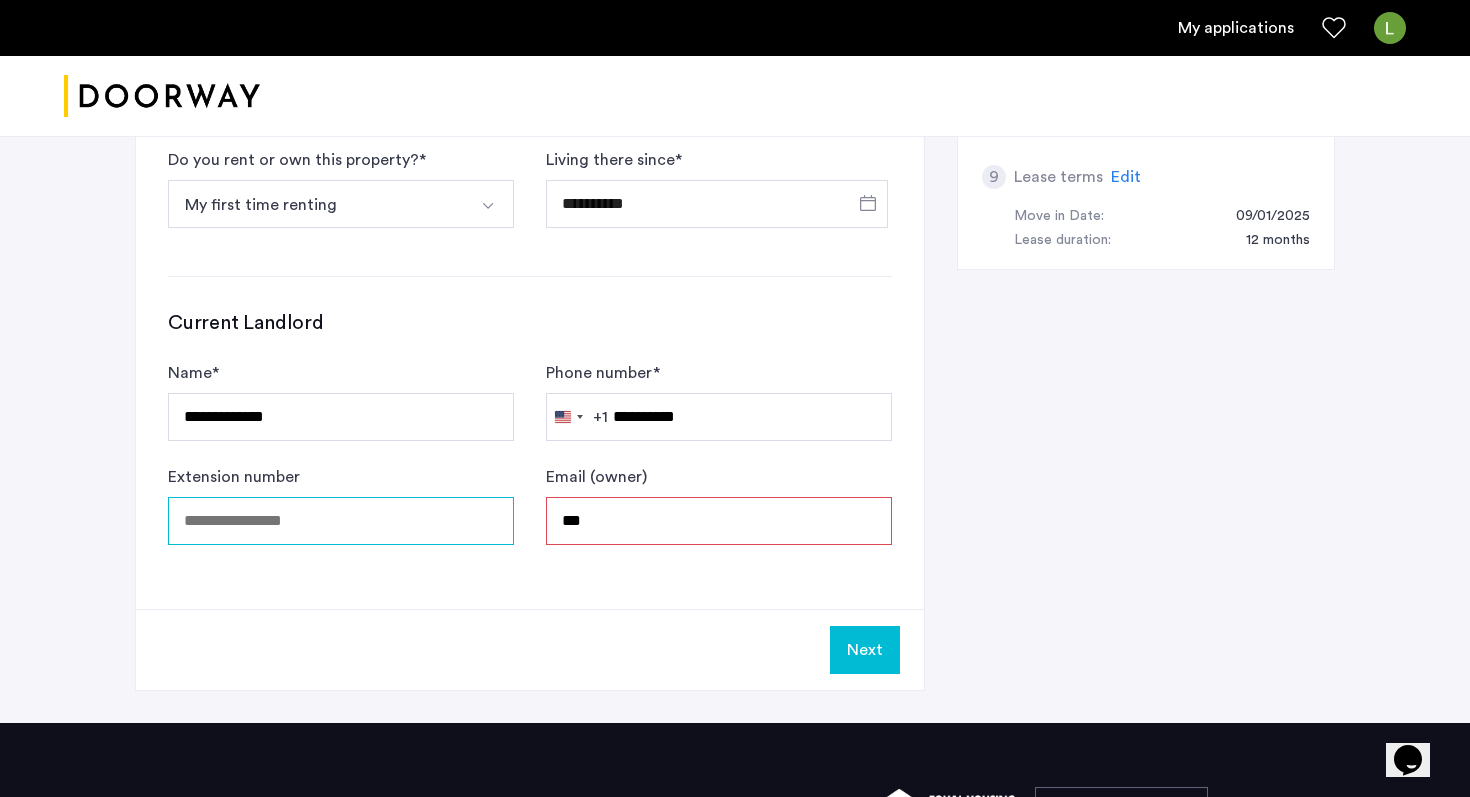 scroll, scrollTop: 1217, scrollLeft: 0, axis: vertical 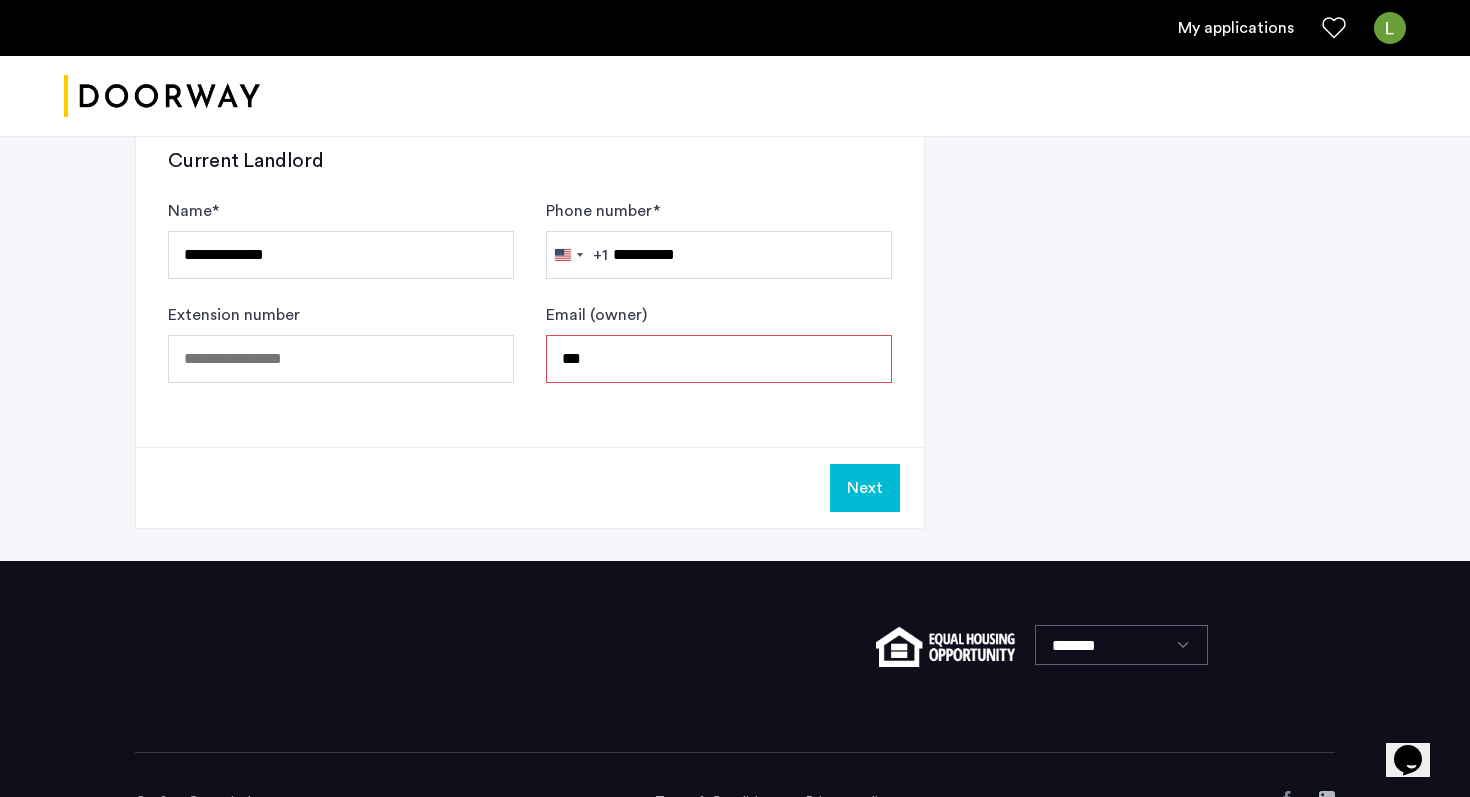 click on "Next" 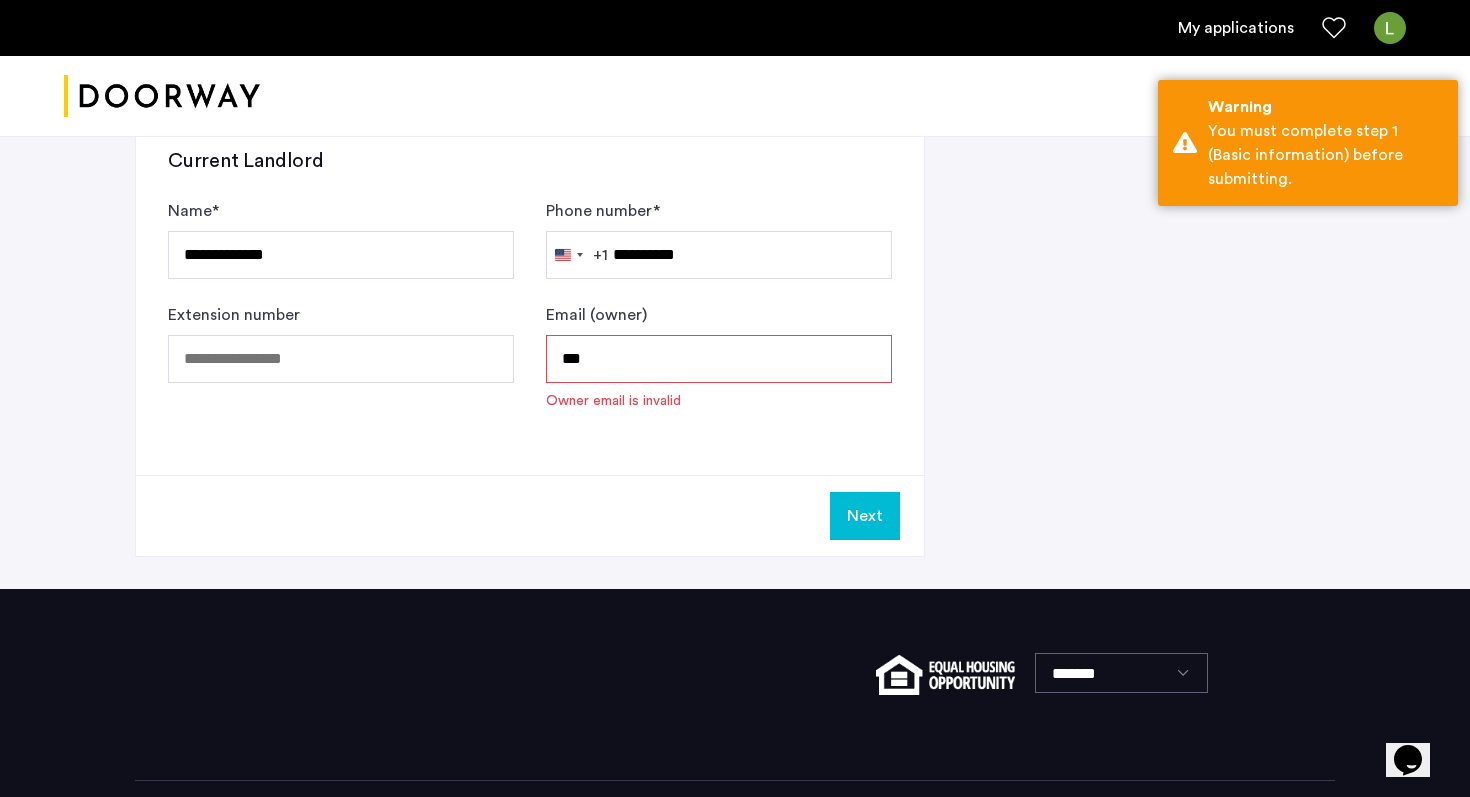 click on "***" at bounding box center [719, 359] 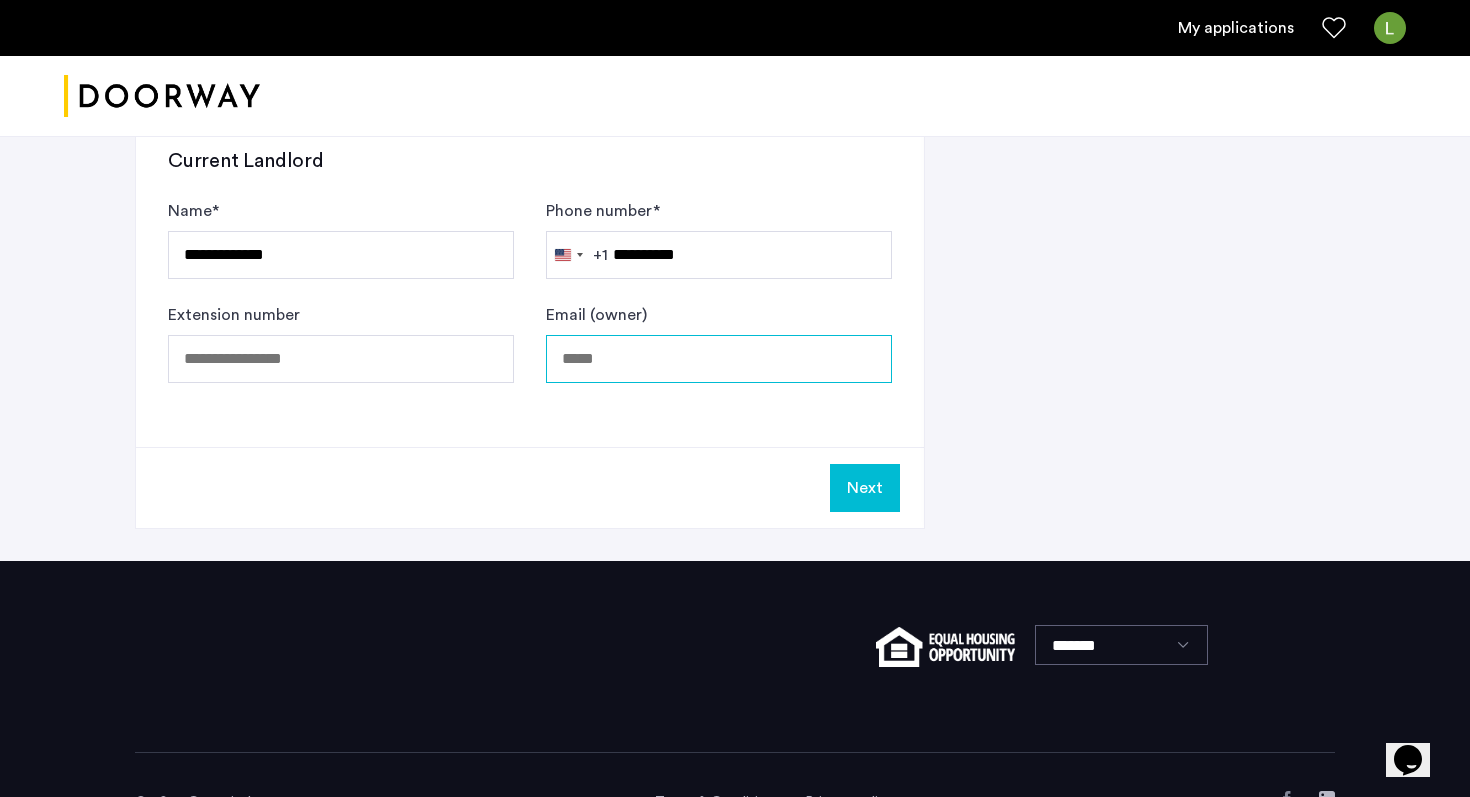 type 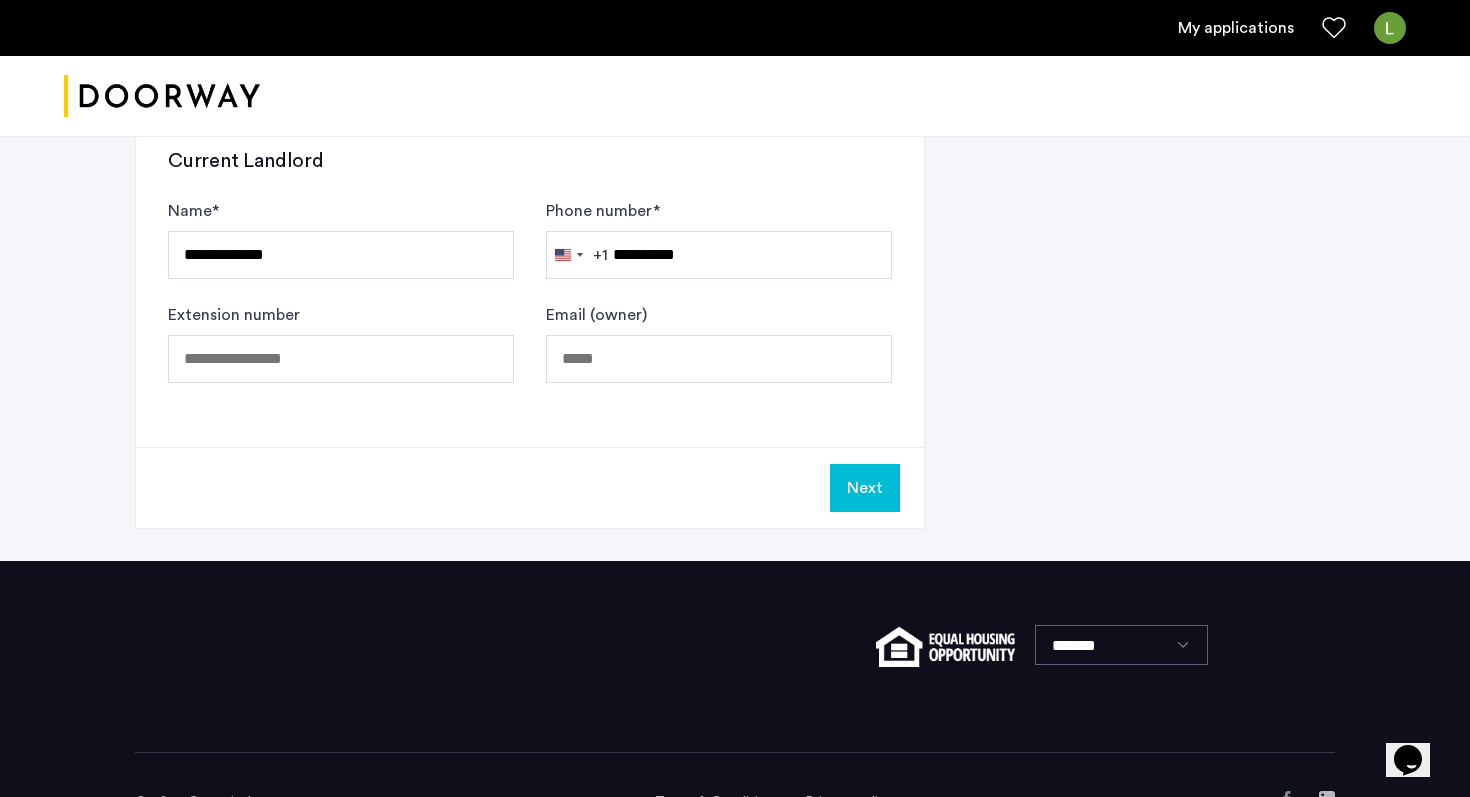 click on "Next" 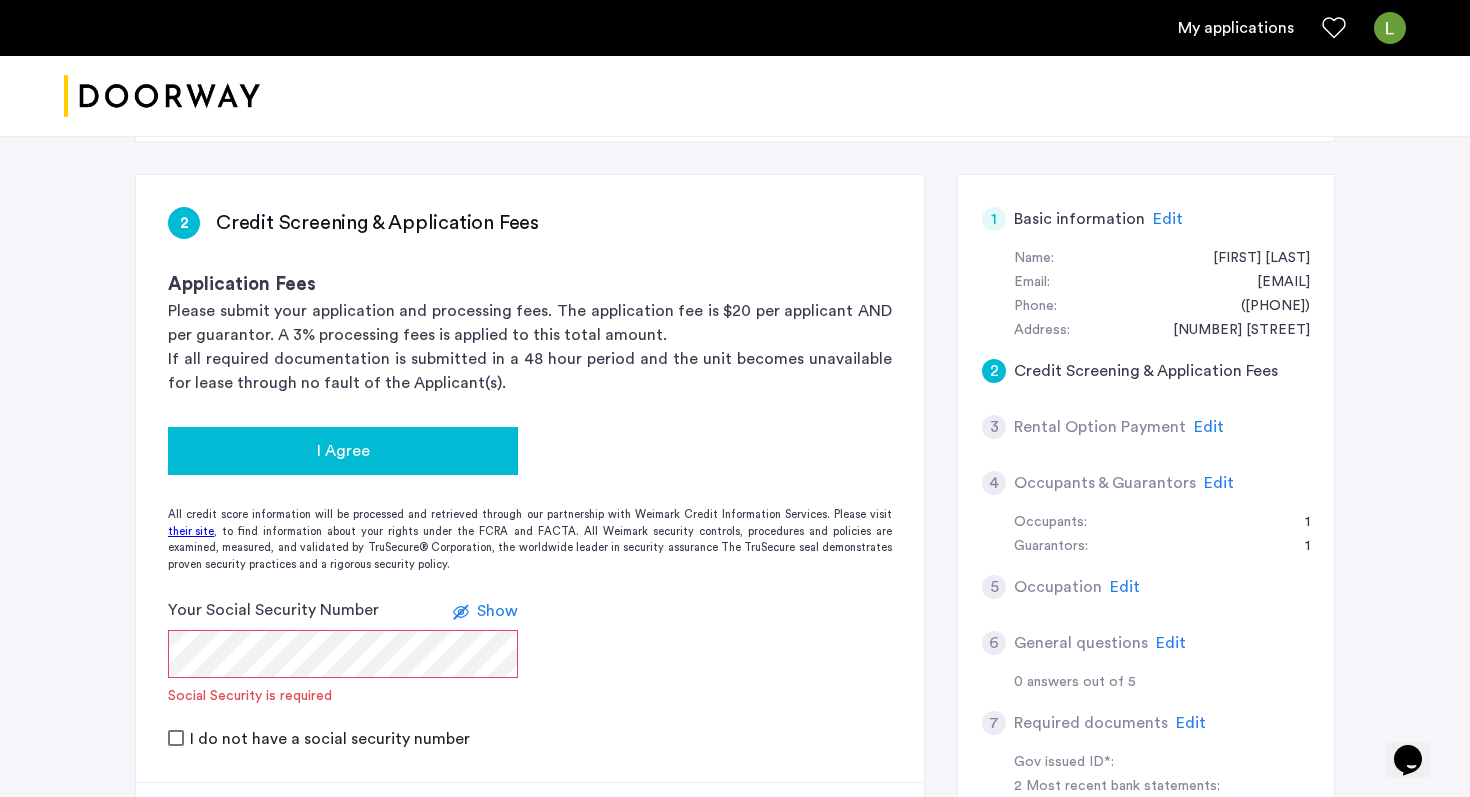 scroll, scrollTop: 309, scrollLeft: 0, axis: vertical 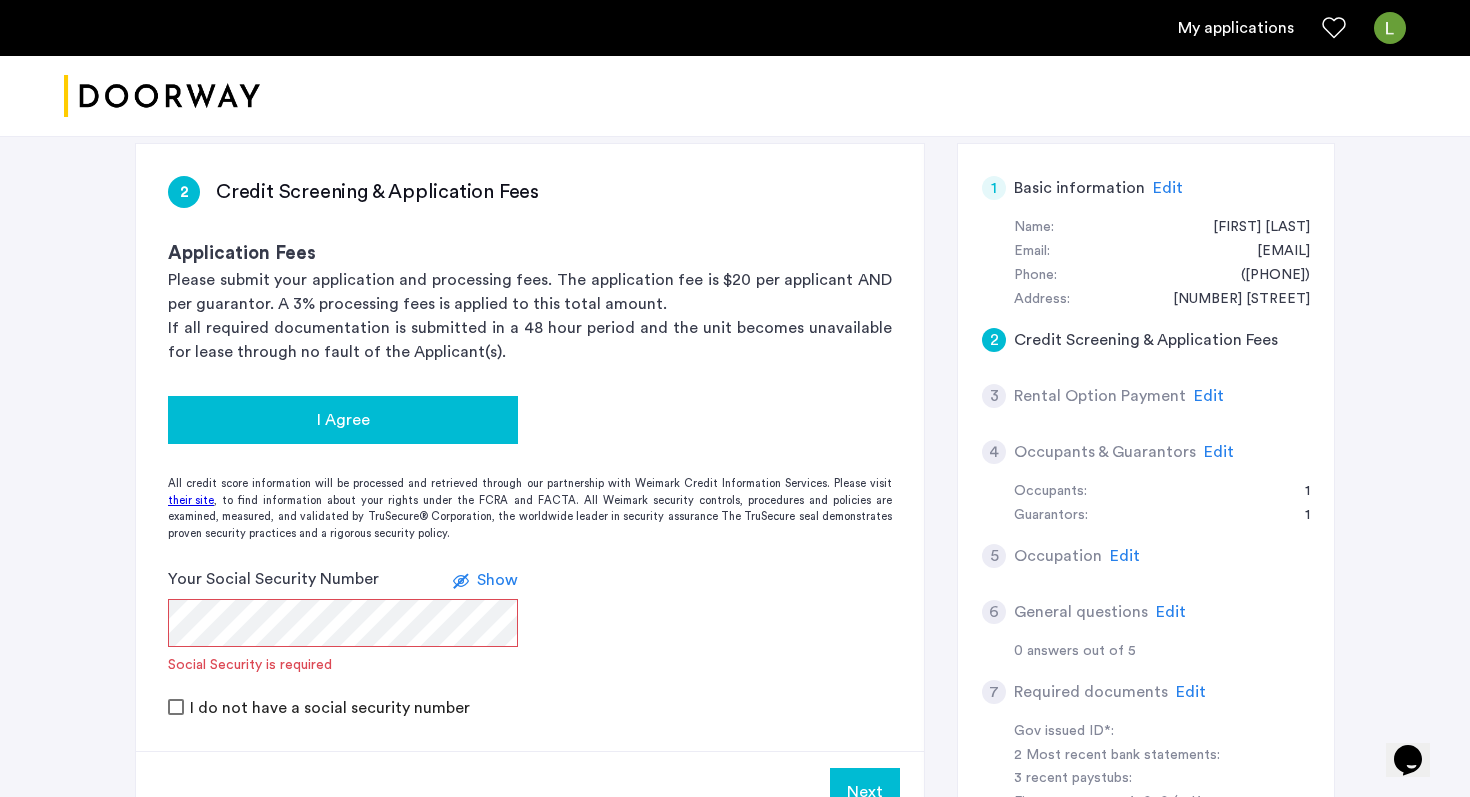click on "I Agree" 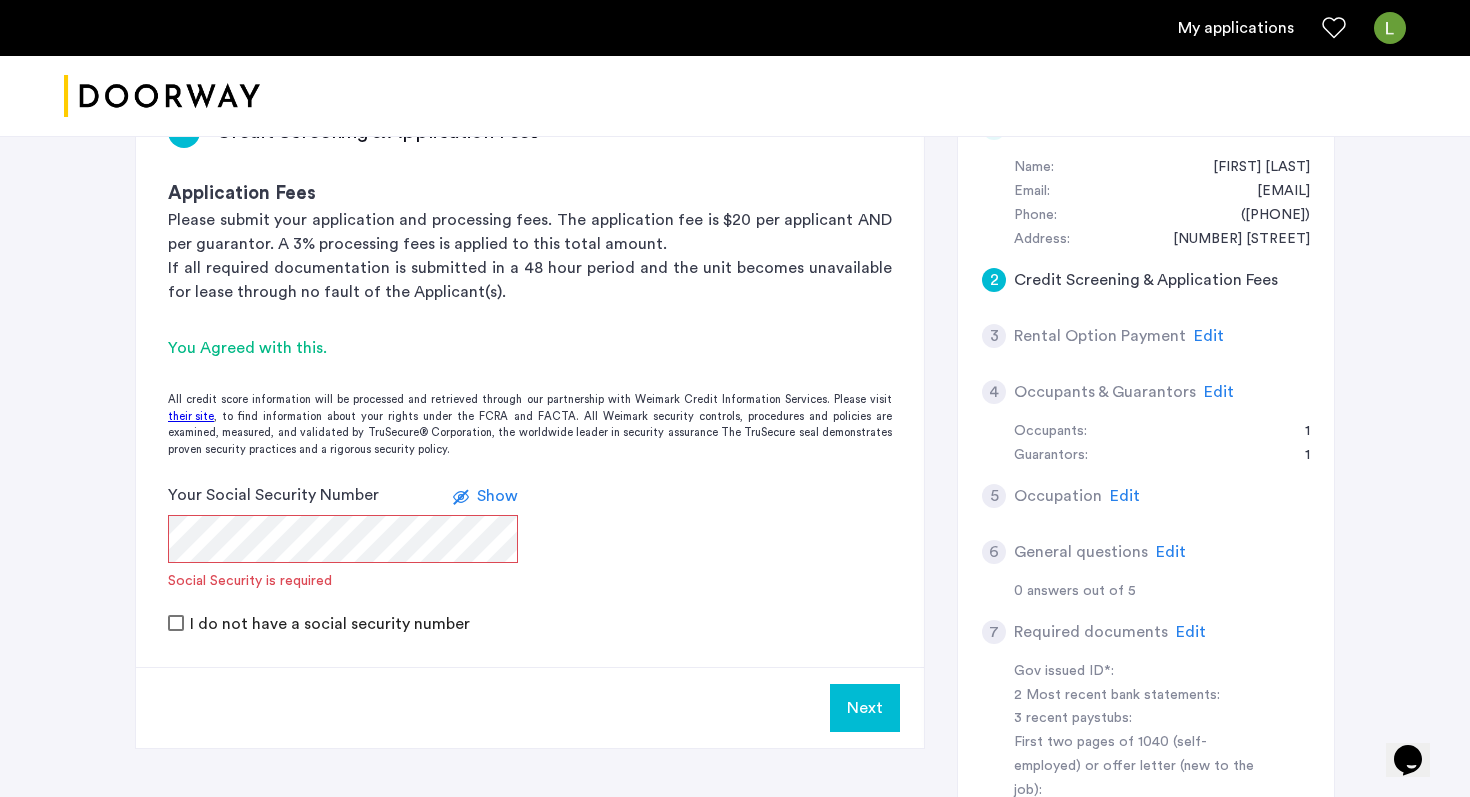 scroll, scrollTop: 398, scrollLeft: 0, axis: vertical 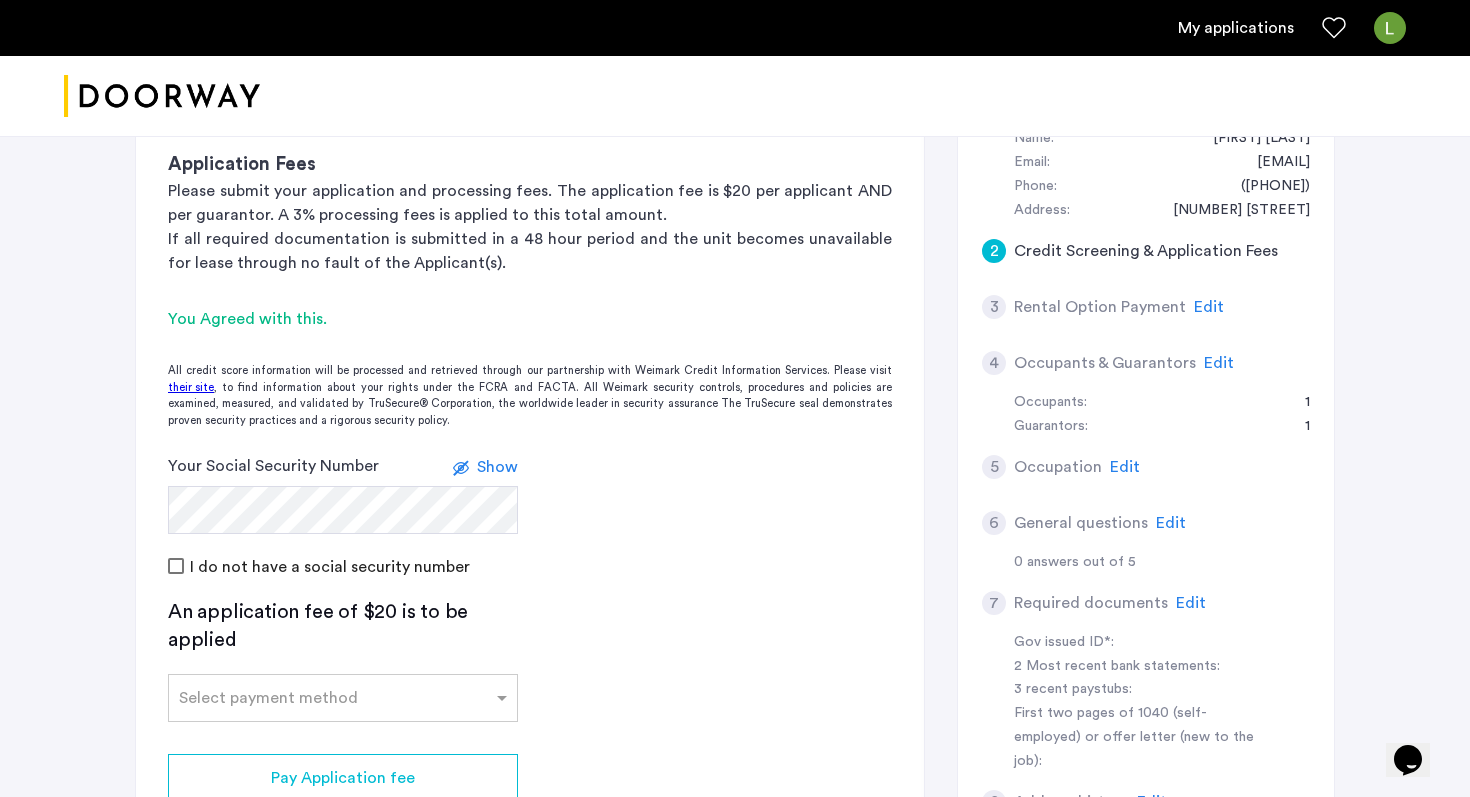 click on "2 Credit Screening & Application Fees Application Fees Please submit your application and processing fees. The application fee is $20 per applicant AND per guarantor. A 3% processing fees is applied to this total amount. If all required documentation is submitted in a 48 hour period and the unit becomes unavailable for lease through no fault of the Applicant(s).  You Agreed with this.  All credit score information will be processed and retrieved through our partnership with Weimark Credit Information Services. Please visit  their site , to find information about your rights under the FCRA and FACTA. All Weimark security controls, procedures and policies are examined, measured, and validated by TruSecure® Corporation, the worldwide leader in security assurance The TruSecure seal demonstrates proven security practices and a rigorous security policy. Your Social Security Number Show I do not have a social security number An application fee of $20 is to be applied Select payment method Pay Application fee Next" 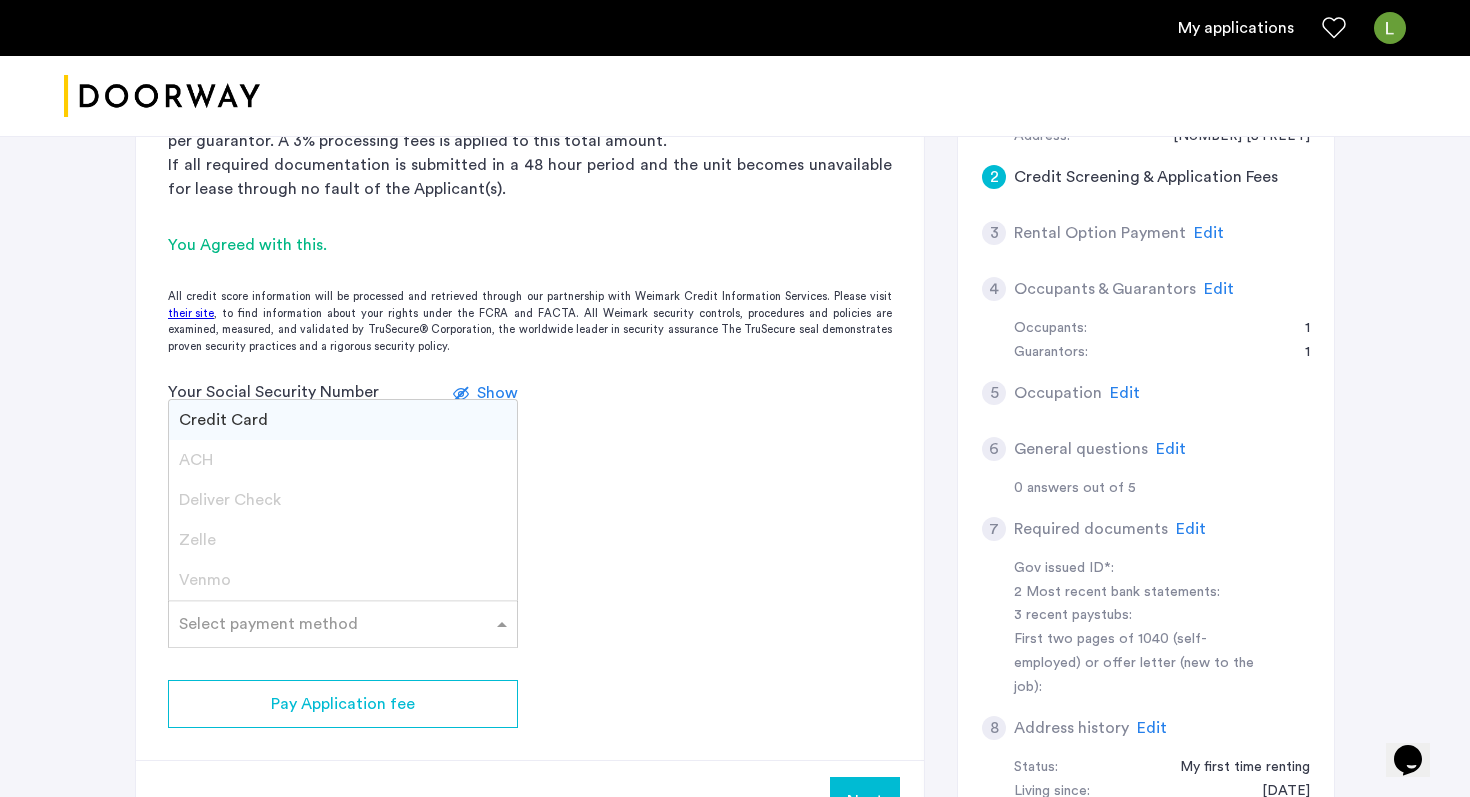 click 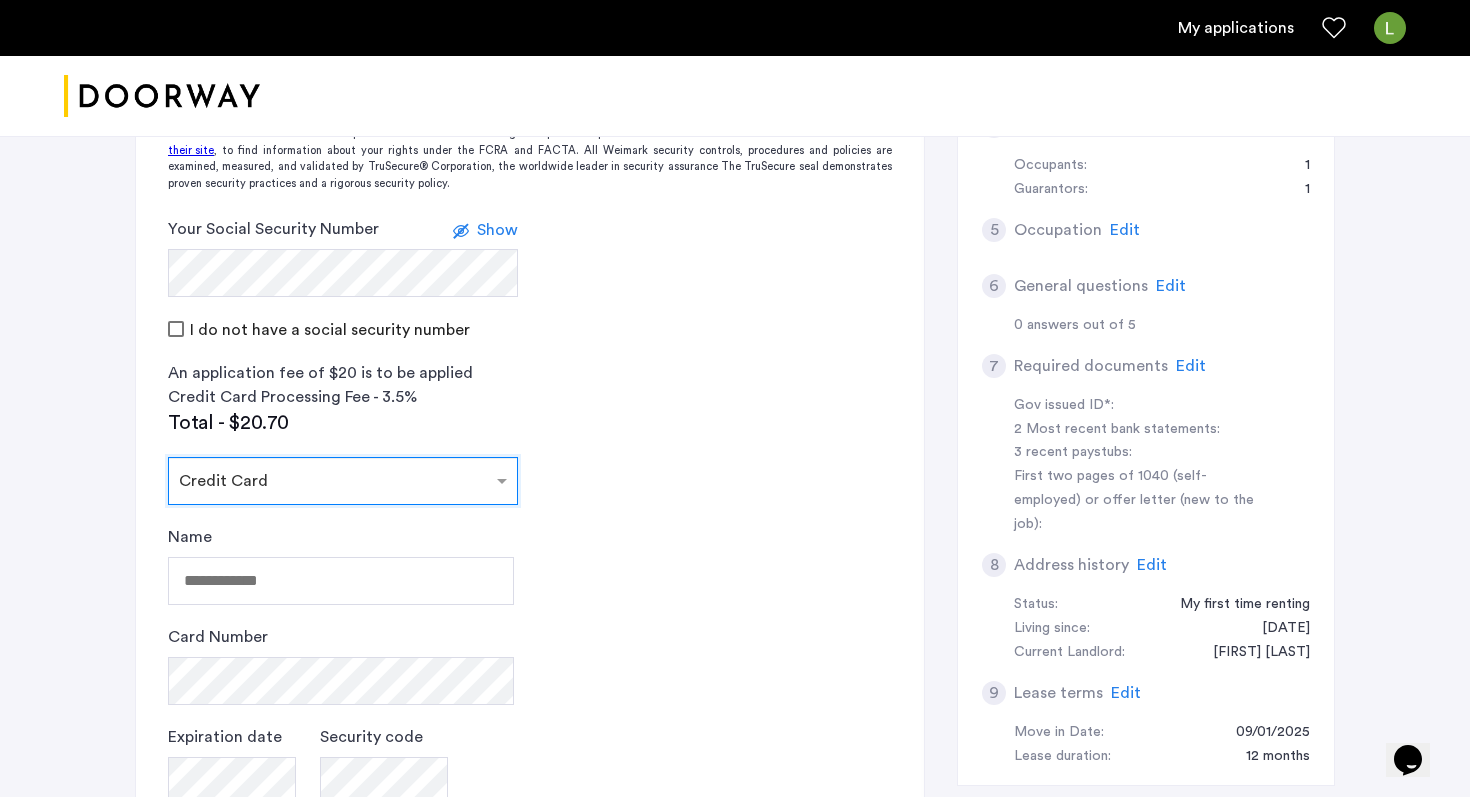 scroll, scrollTop: 681, scrollLeft: 0, axis: vertical 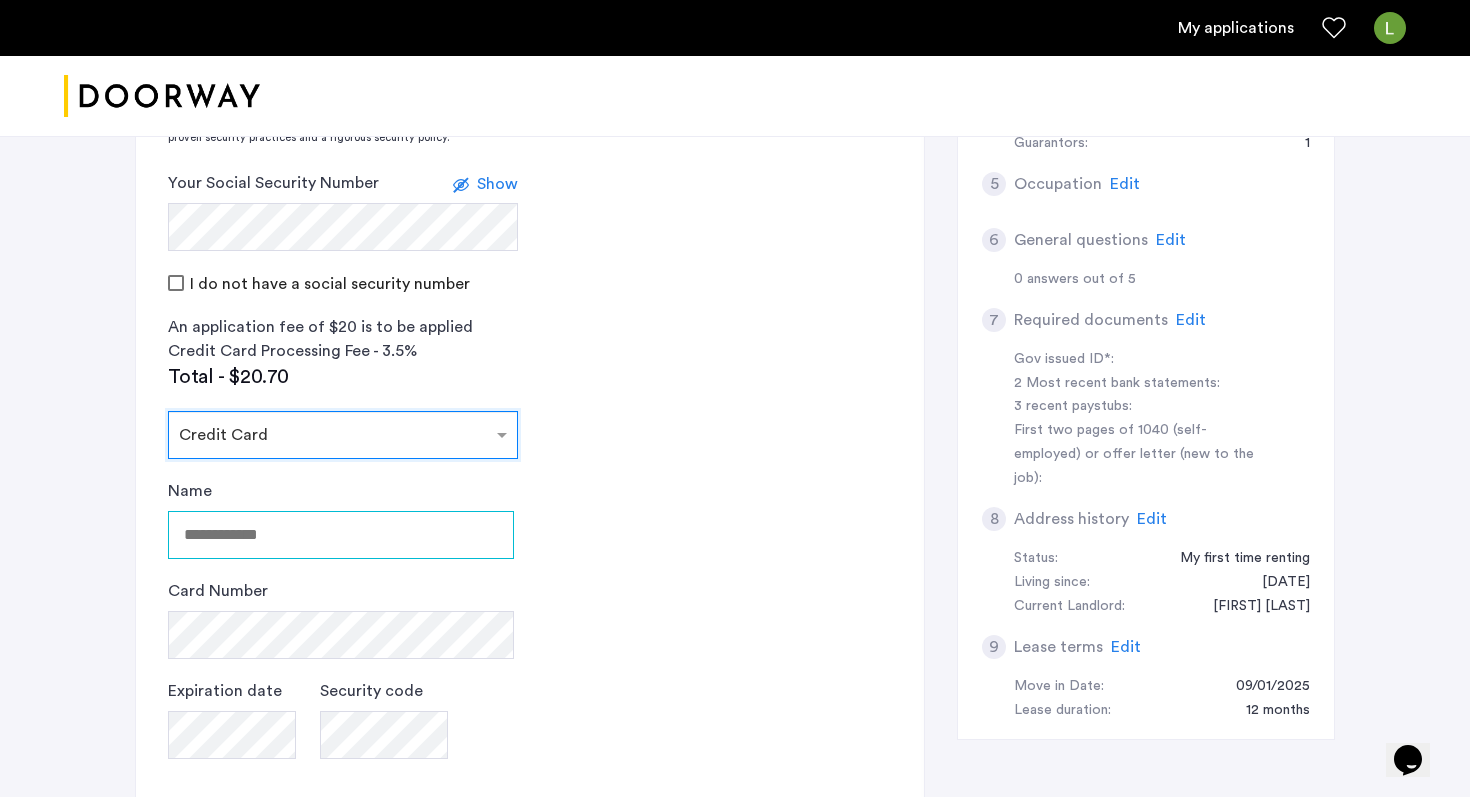 click on "Name" at bounding box center (341, 535) 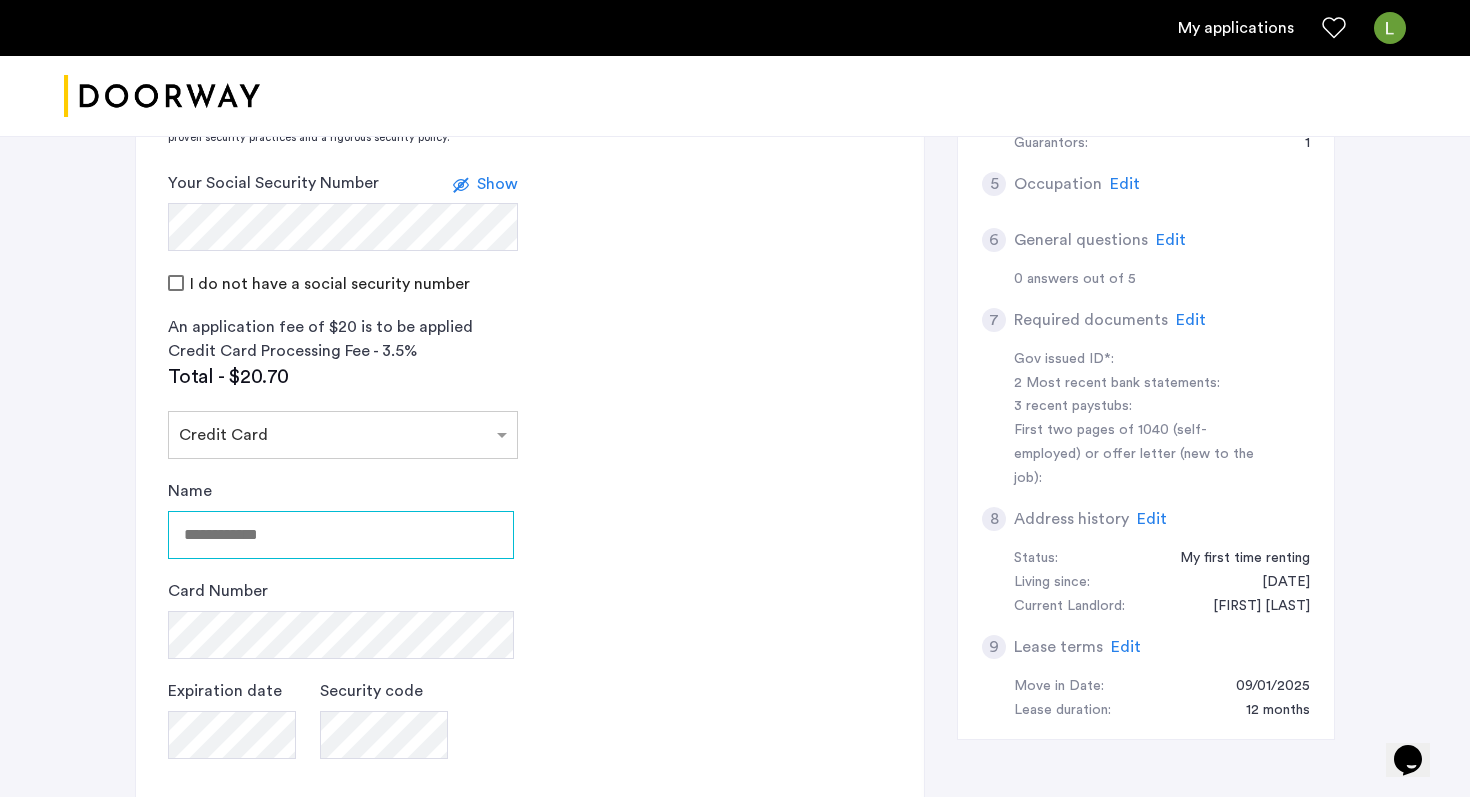 type on "**********" 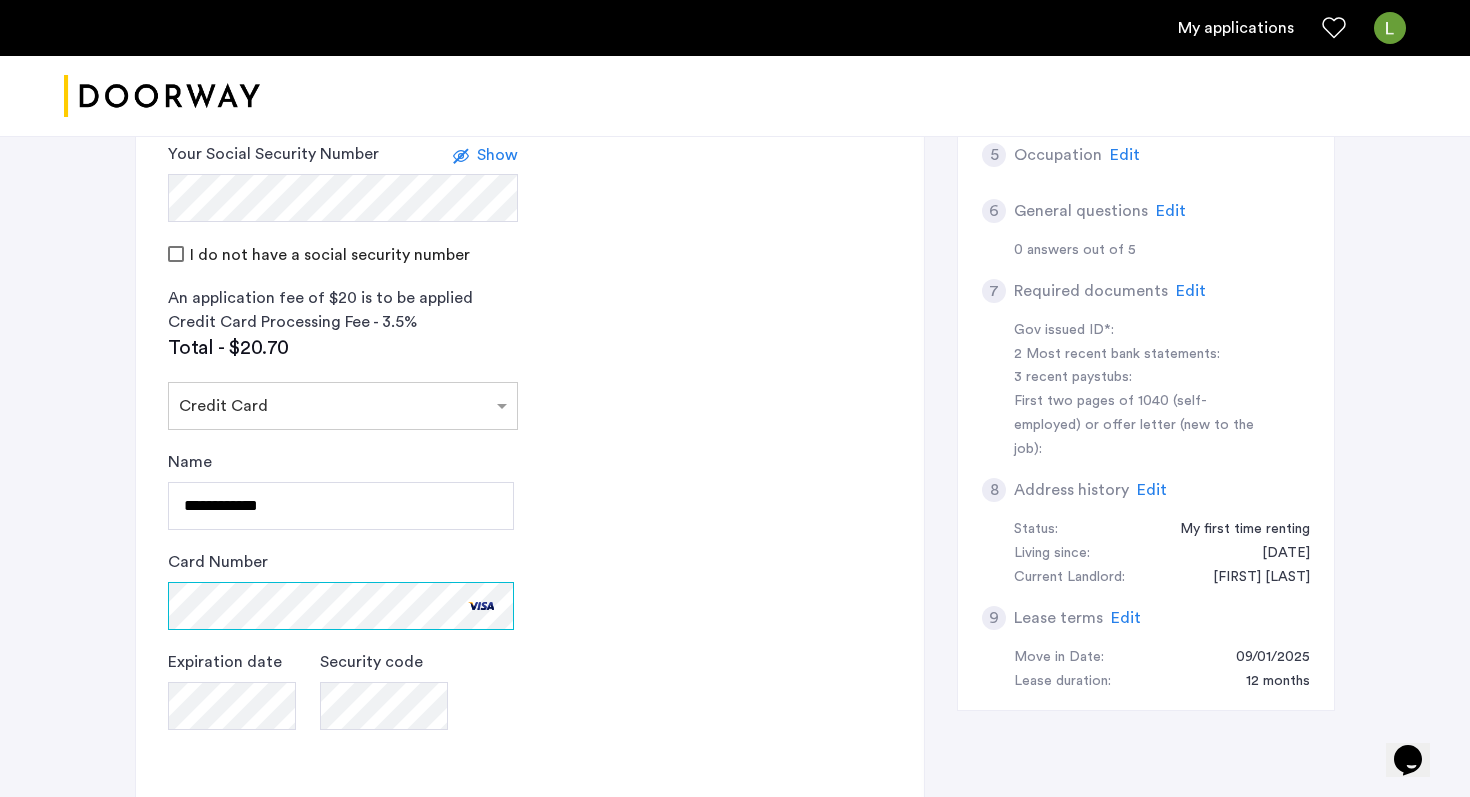 scroll, scrollTop: 712, scrollLeft: 0, axis: vertical 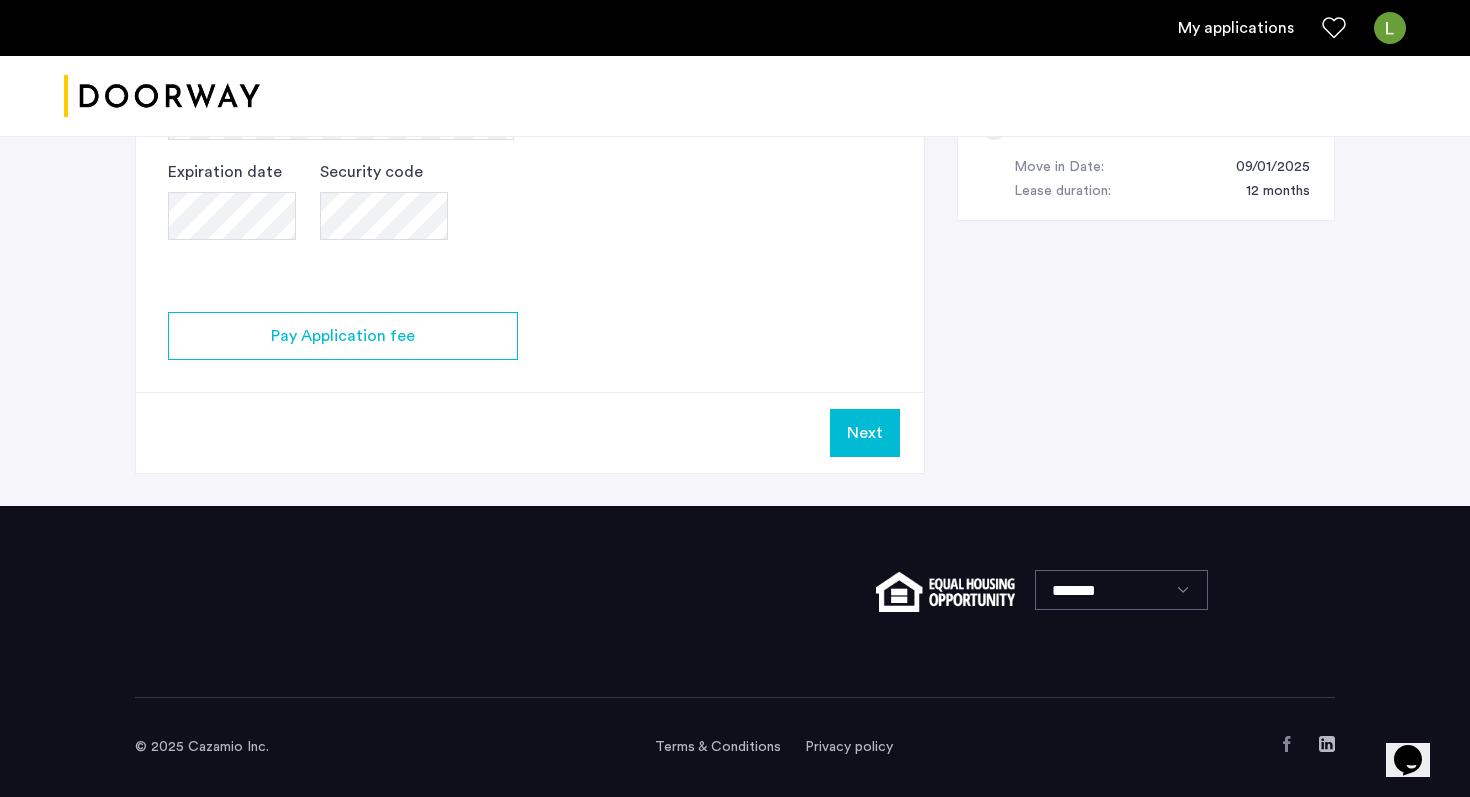 click on "2 Credit Screening & Application Fees Application Fees Please submit your application and processing fees. The application fee is $20 per applicant AND per guarantor. A 3% processing fees is applied to this total amount. If all required documentation is submitted in a 48 hour period and the unit becomes unavailable for lease through no fault of the Applicant(s).  You Agreed with this.  All credit score information will be processed and retrieved through our partnership with Weimark Credit Information Services. Please visit  their site , to find information about your rights under the FCRA and FACTA. All Weimark security controls, procedures and policies are examined, measured, and validated by TruSecure® Corporation, the worldwide leader in security assurance The TruSecure seal demonstrates proven security practices and a rigorous security policy. Your Social Security Number Show I do not have a social security number An application fee of $20 is to be applied Credit Card Processing Fee - 3.5% Total - $20.70" 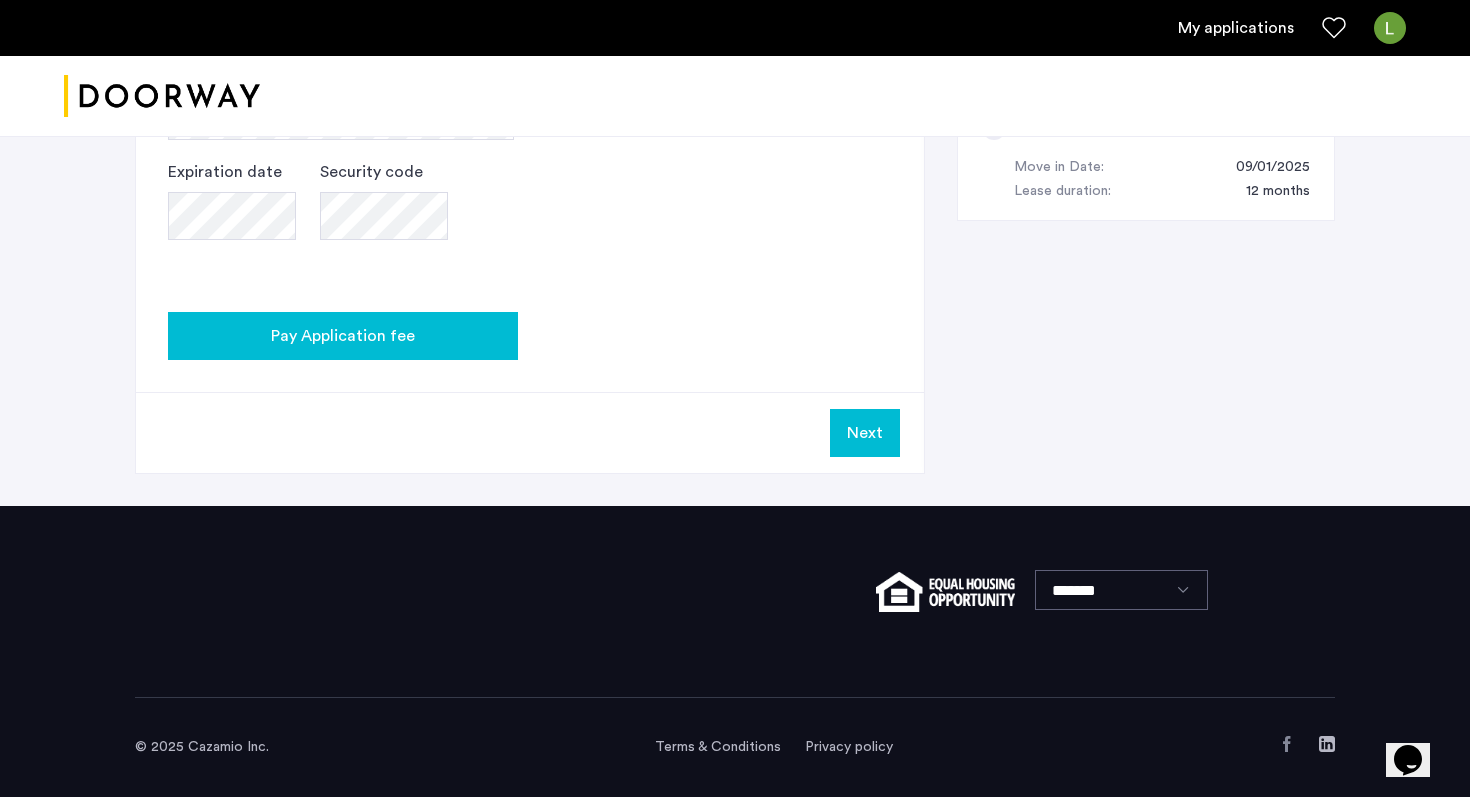 click on "Pay Application fee" 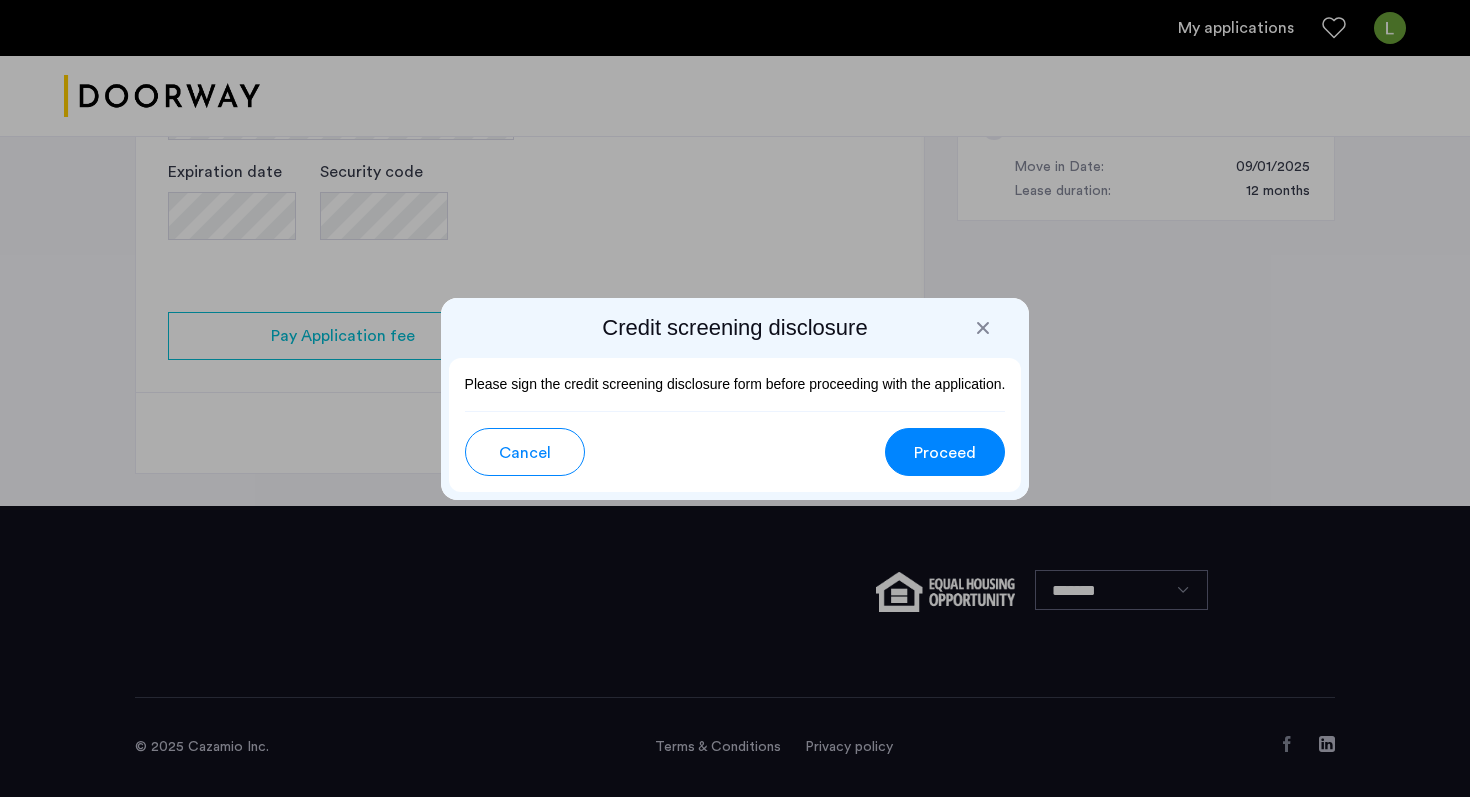 click at bounding box center [983, 328] 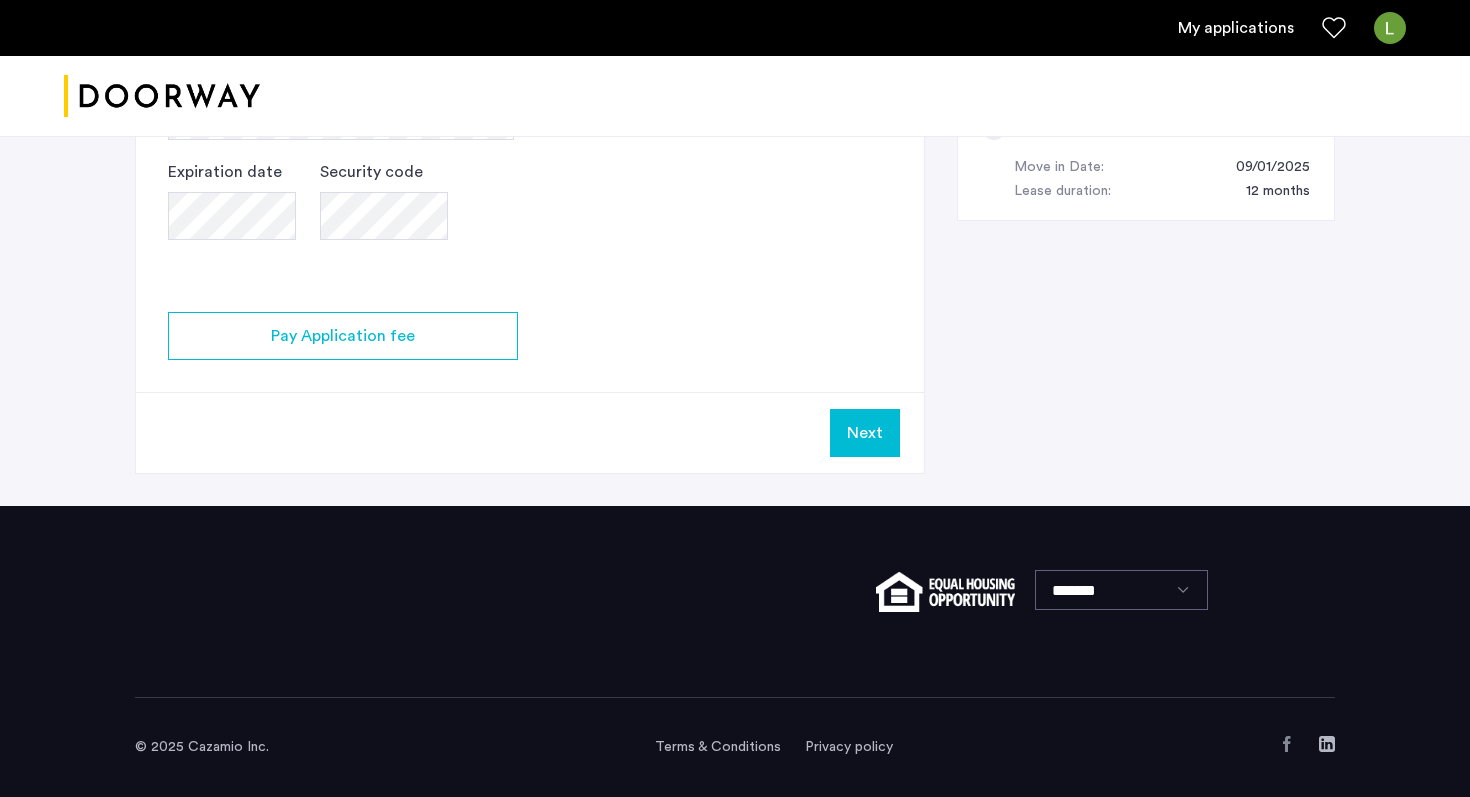 scroll, scrollTop: 1200, scrollLeft: 0, axis: vertical 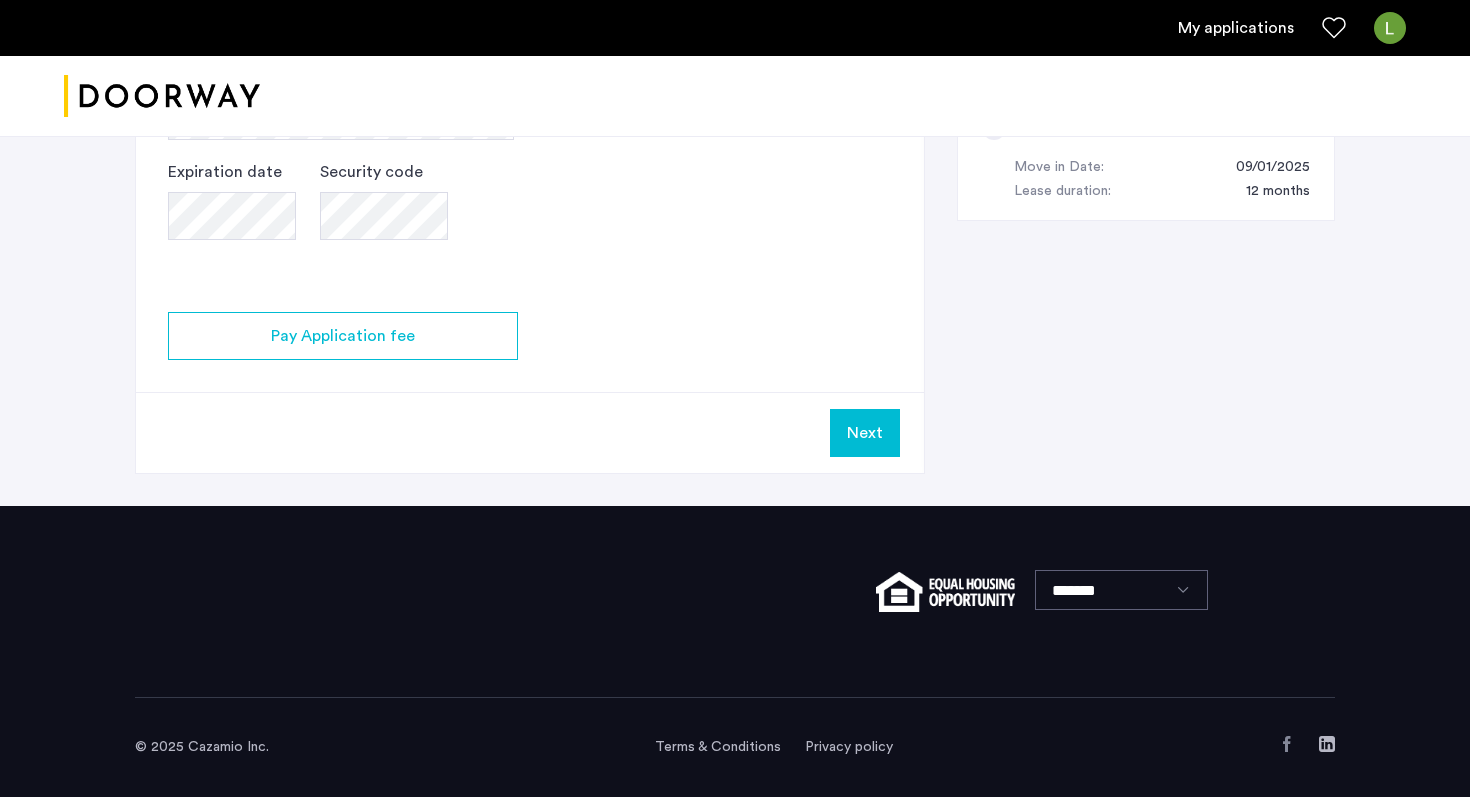 click on "Next" at bounding box center [865, 433] 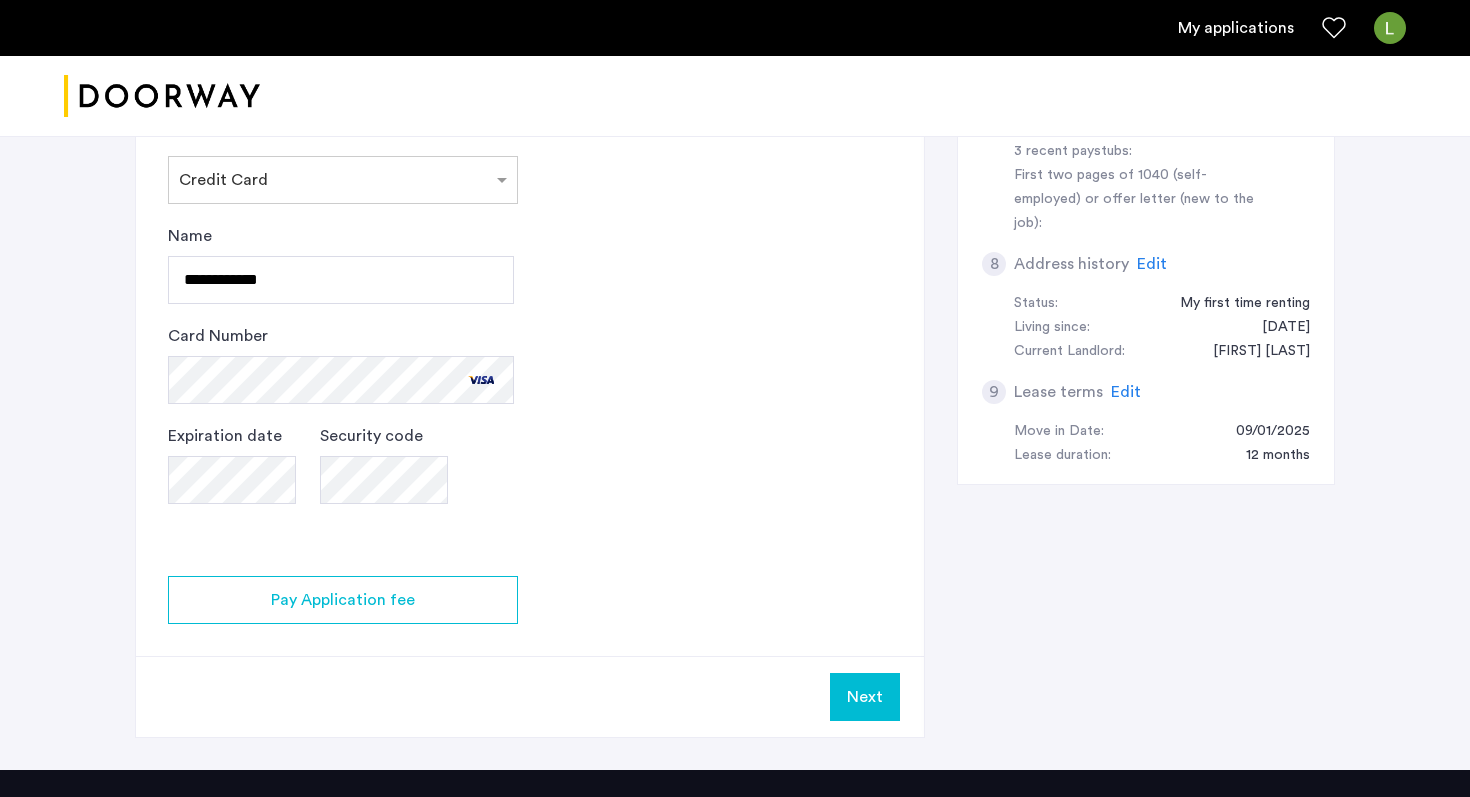 scroll, scrollTop: 1043, scrollLeft: 0, axis: vertical 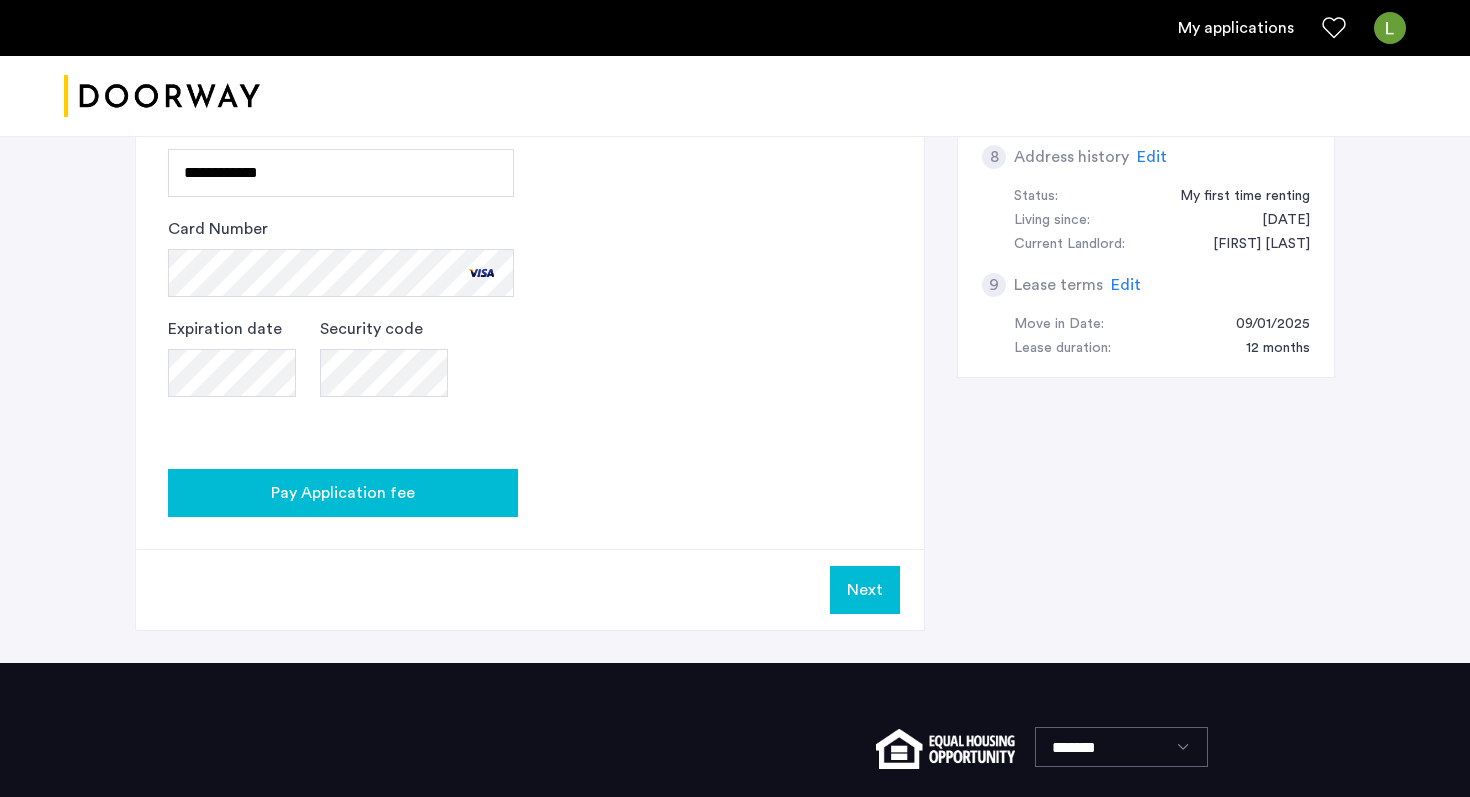 click on "Pay Application fee" 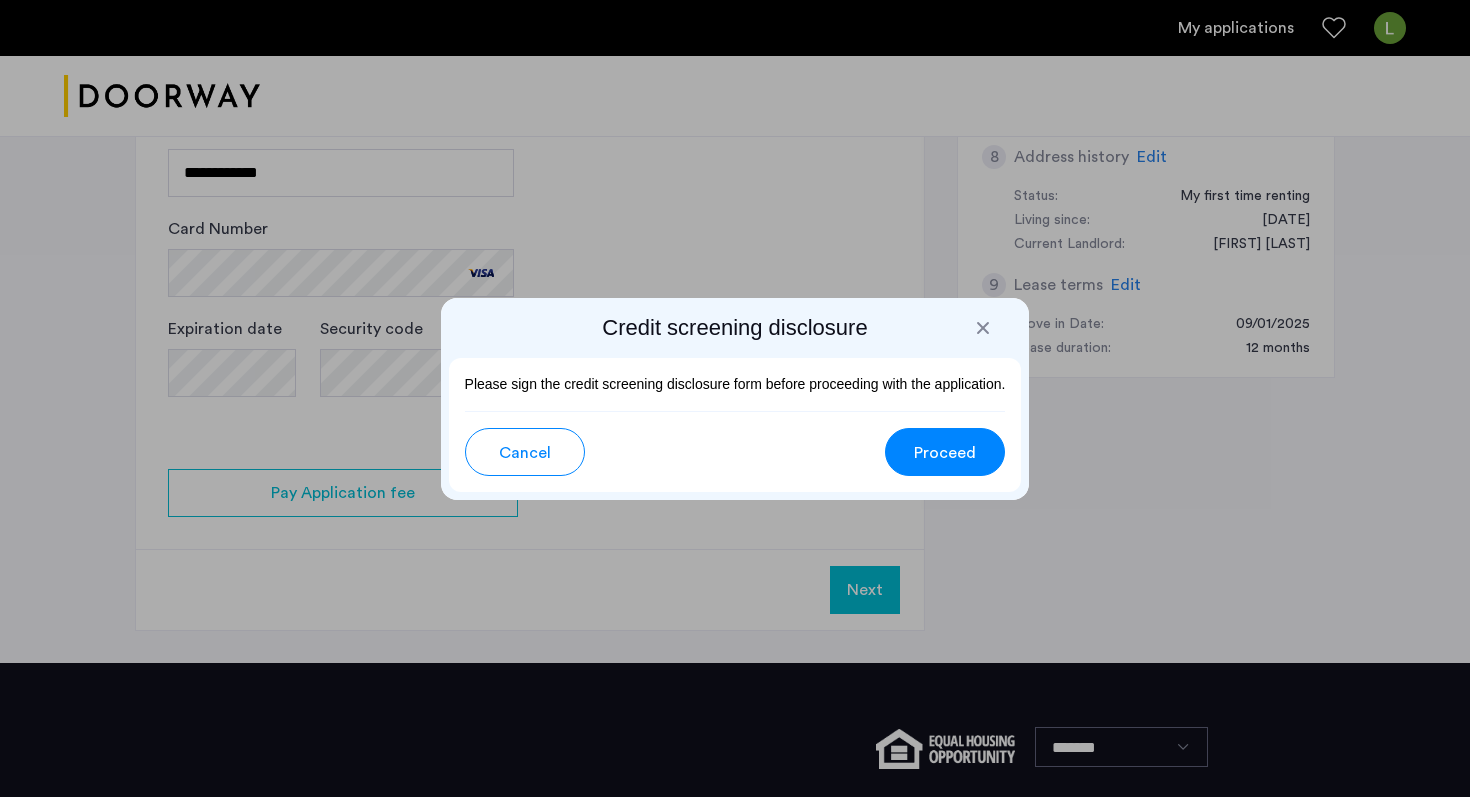 click on "Proceed" at bounding box center [945, 453] 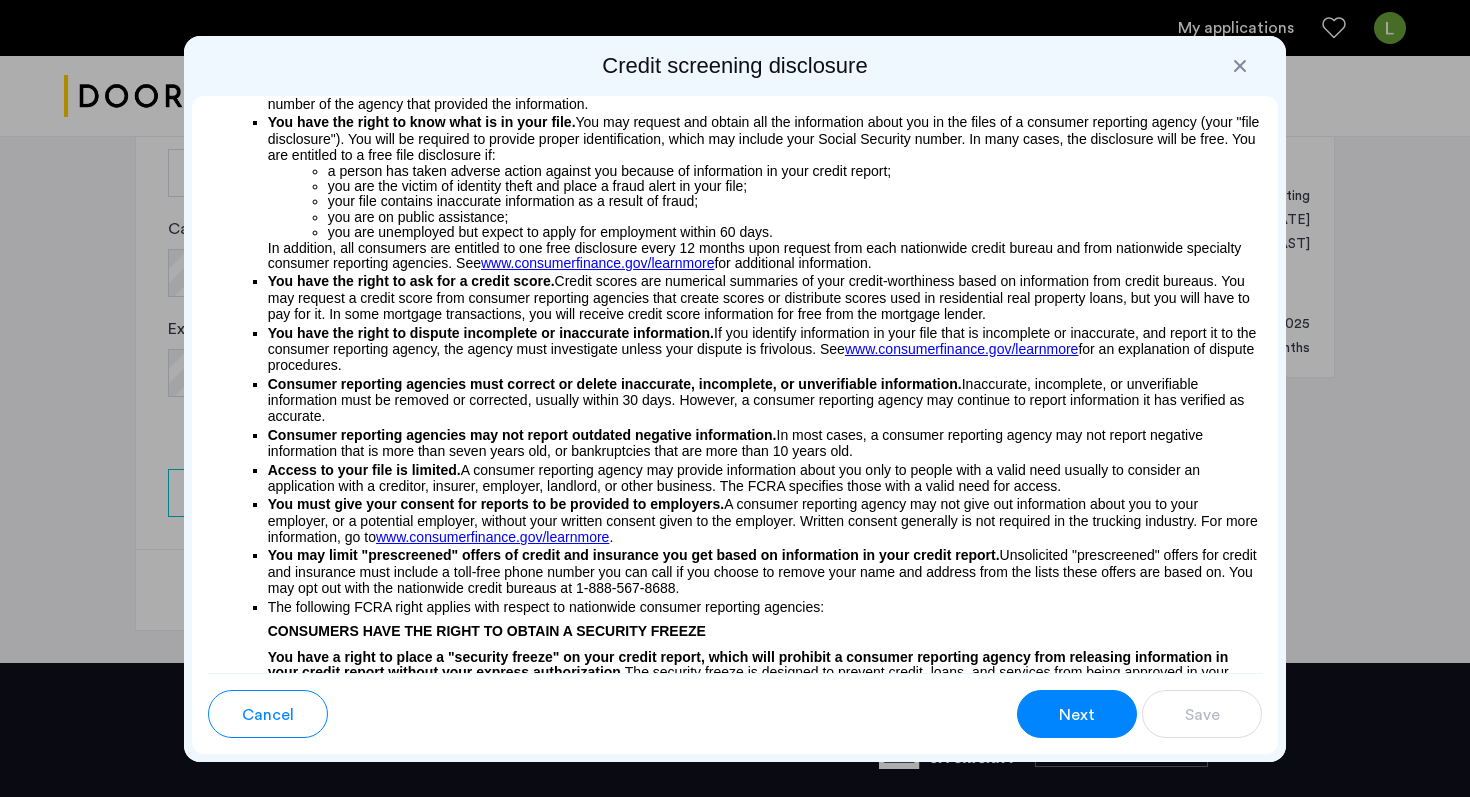 scroll, scrollTop: 207, scrollLeft: 0, axis: vertical 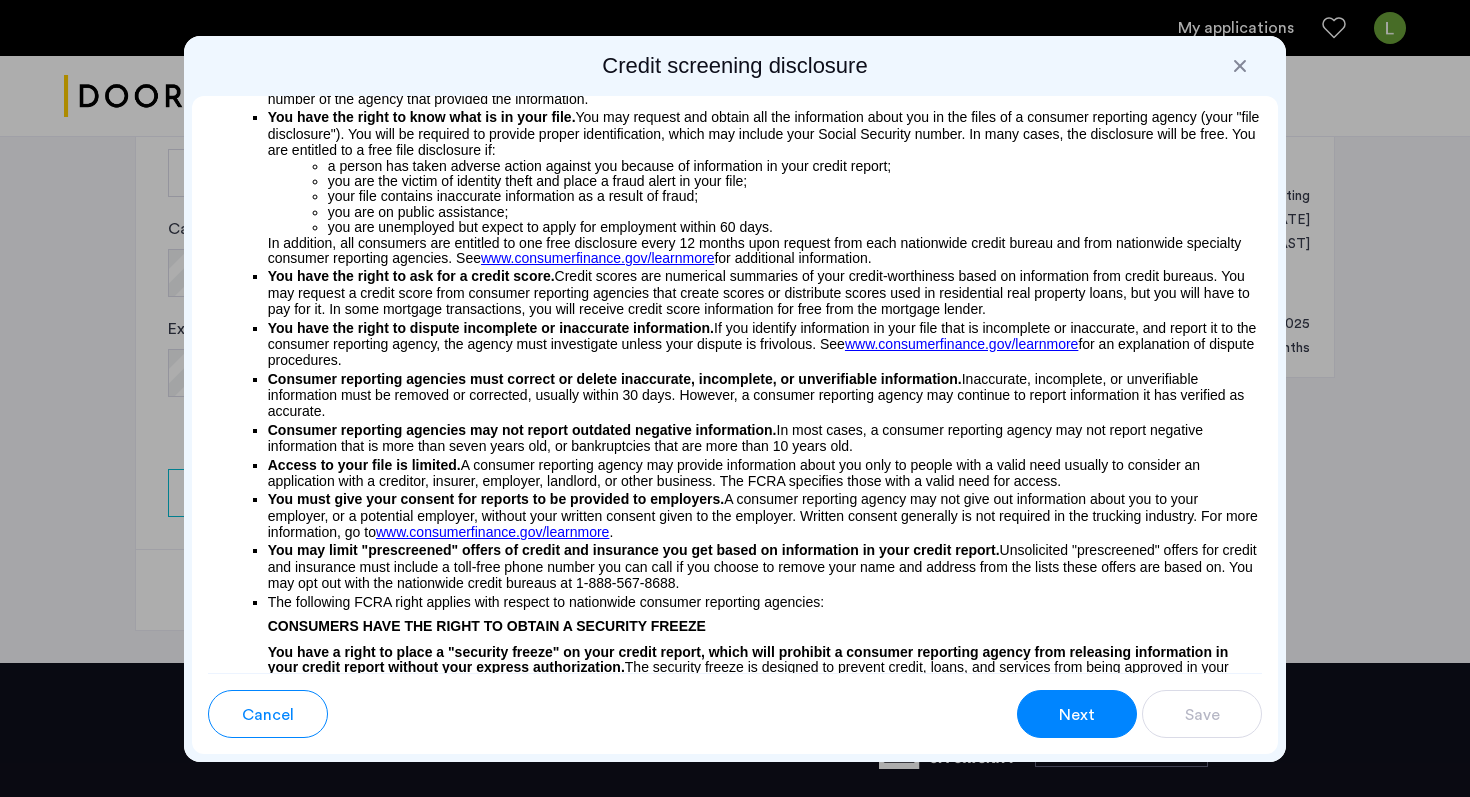 click at bounding box center (1240, 66) 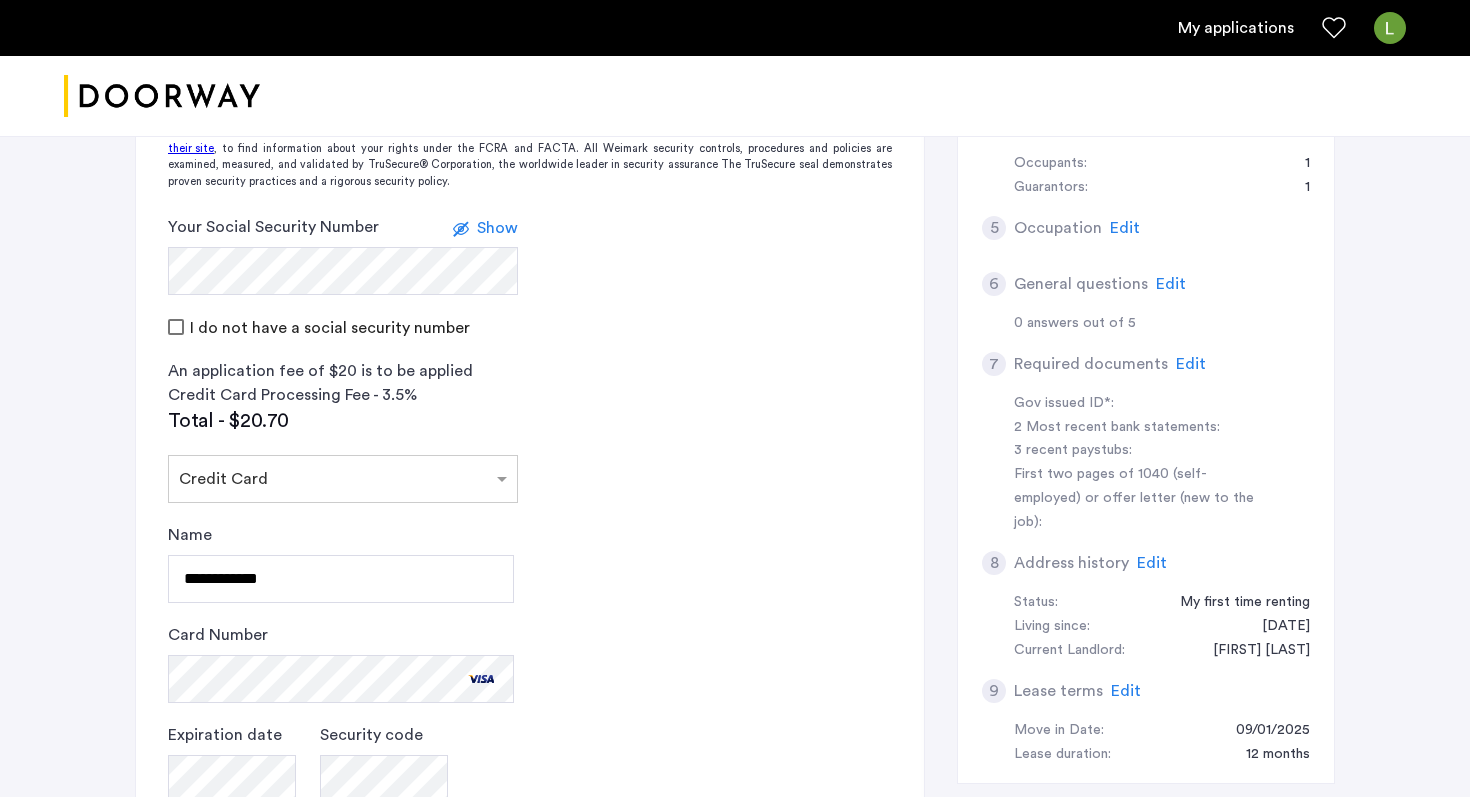 scroll, scrollTop: 647, scrollLeft: 0, axis: vertical 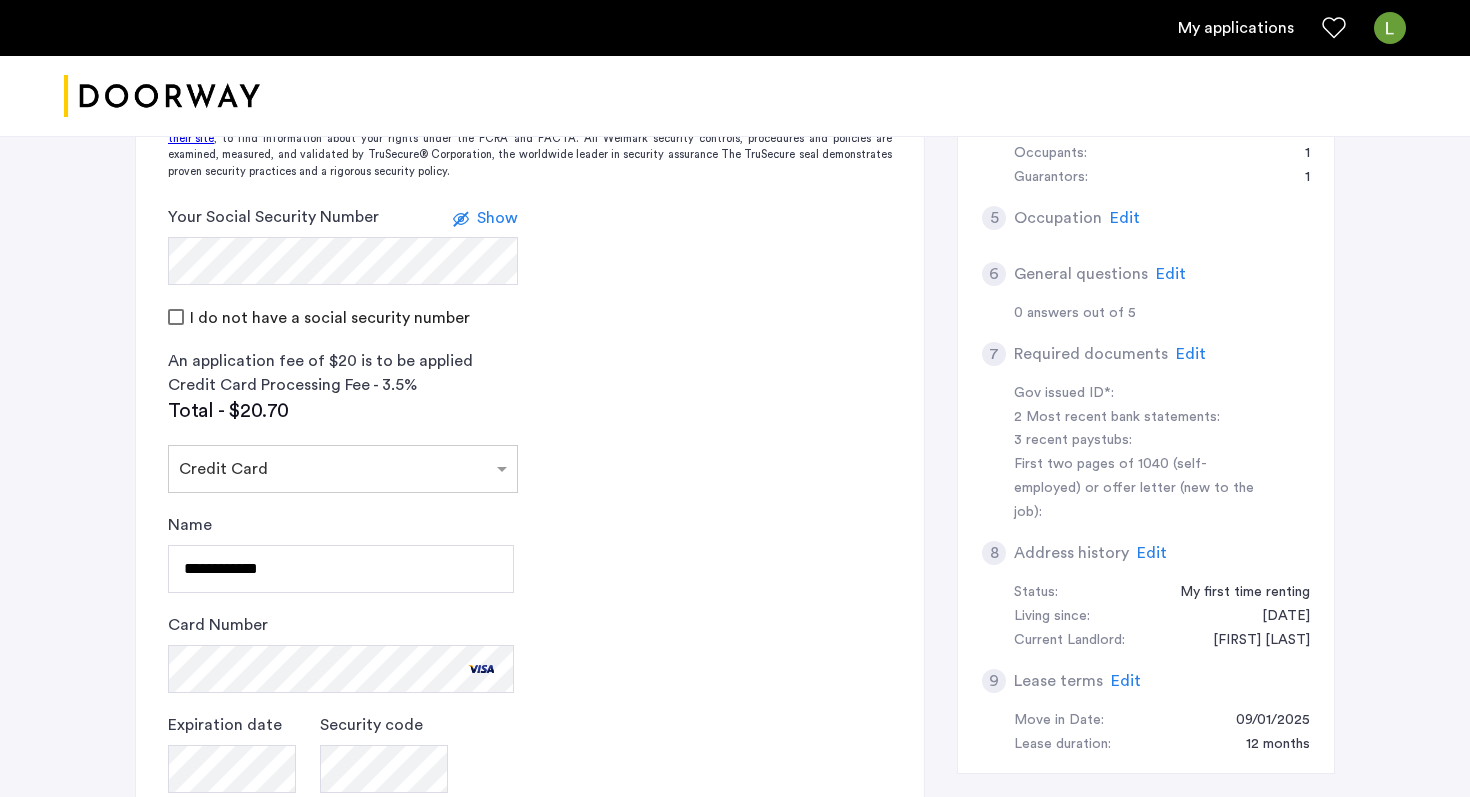 click on "Show" 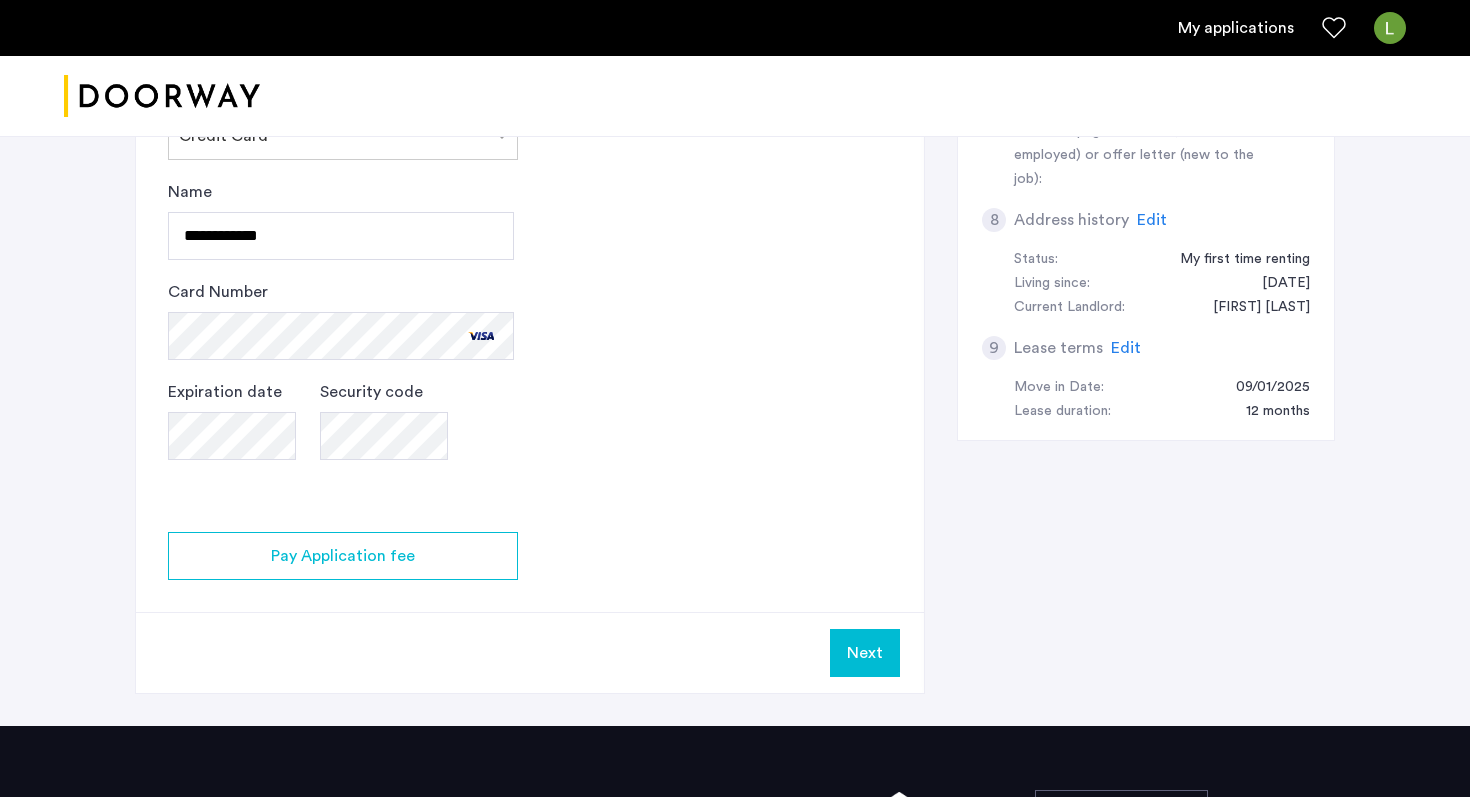 scroll, scrollTop: 1198, scrollLeft: 0, axis: vertical 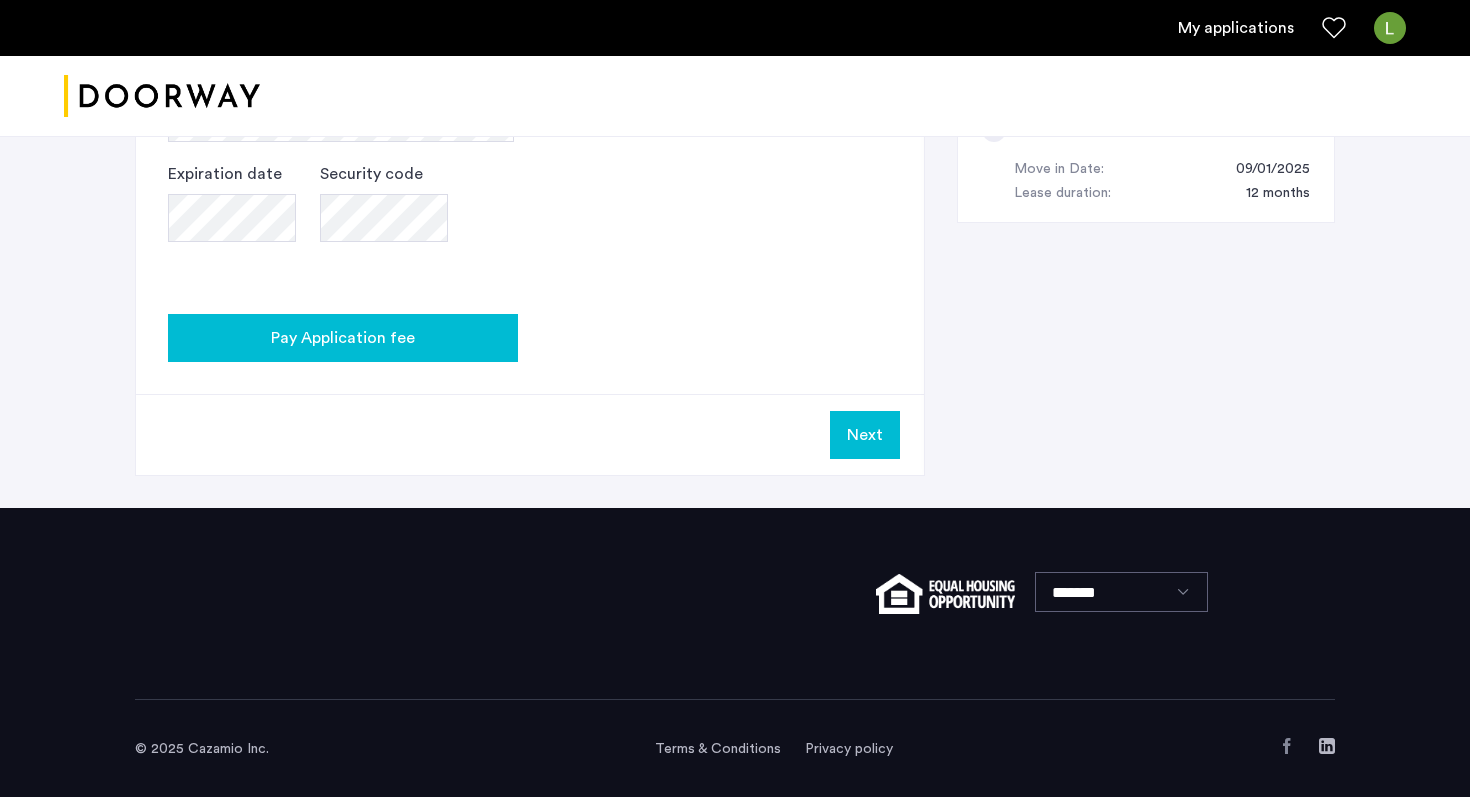 click on "Pay Application fee" 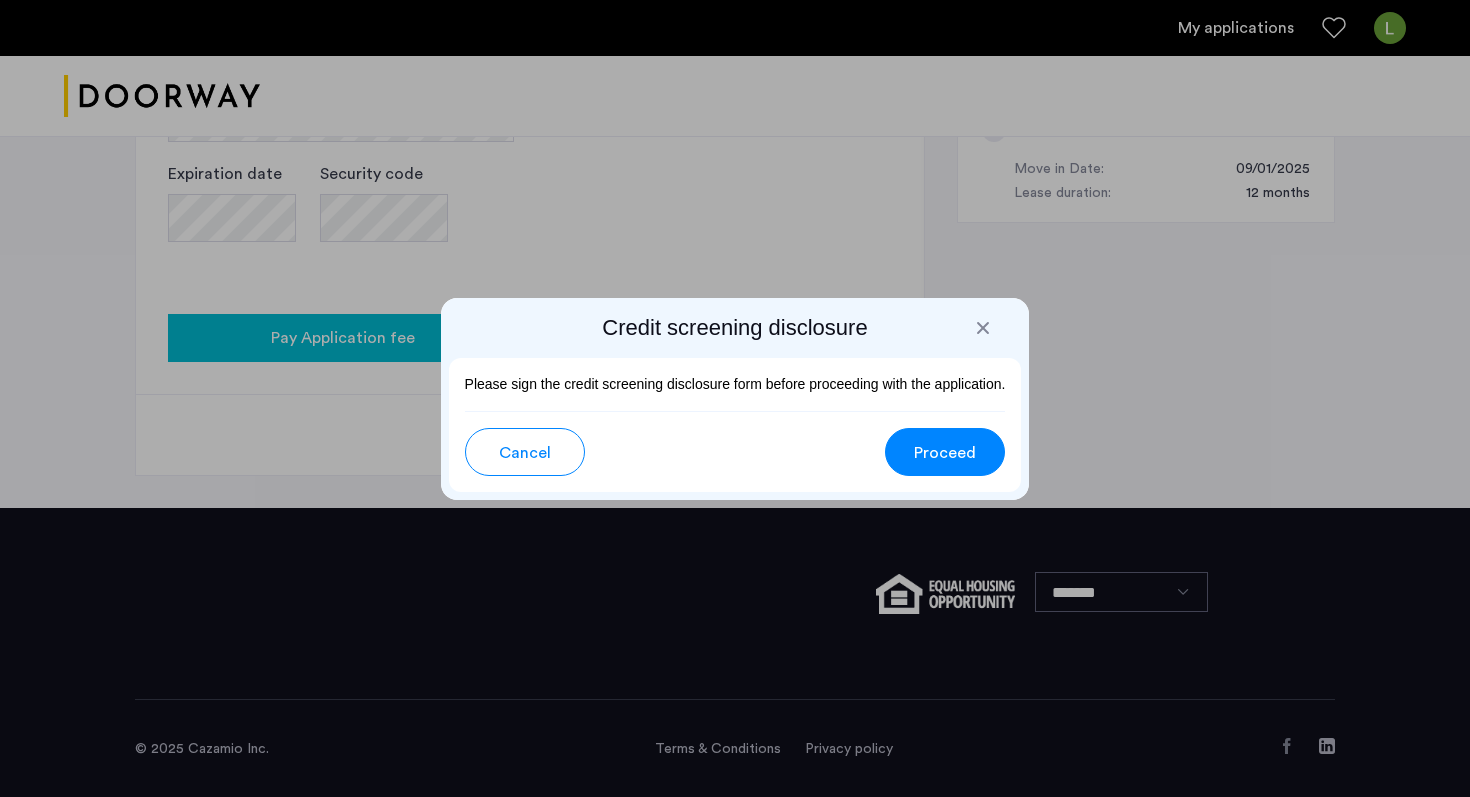 scroll, scrollTop: 0, scrollLeft: 0, axis: both 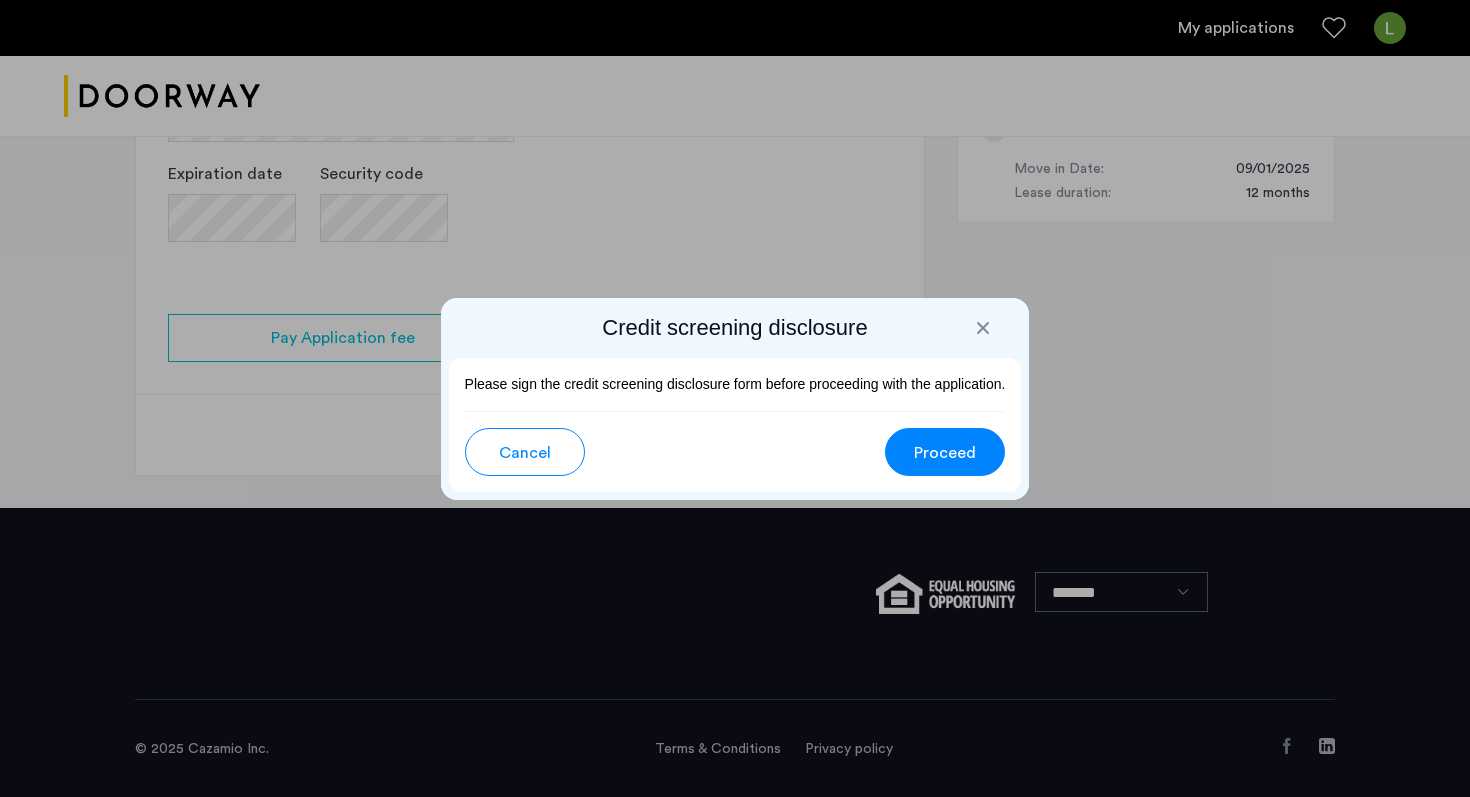 click on "Proceed" at bounding box center (945, 453) 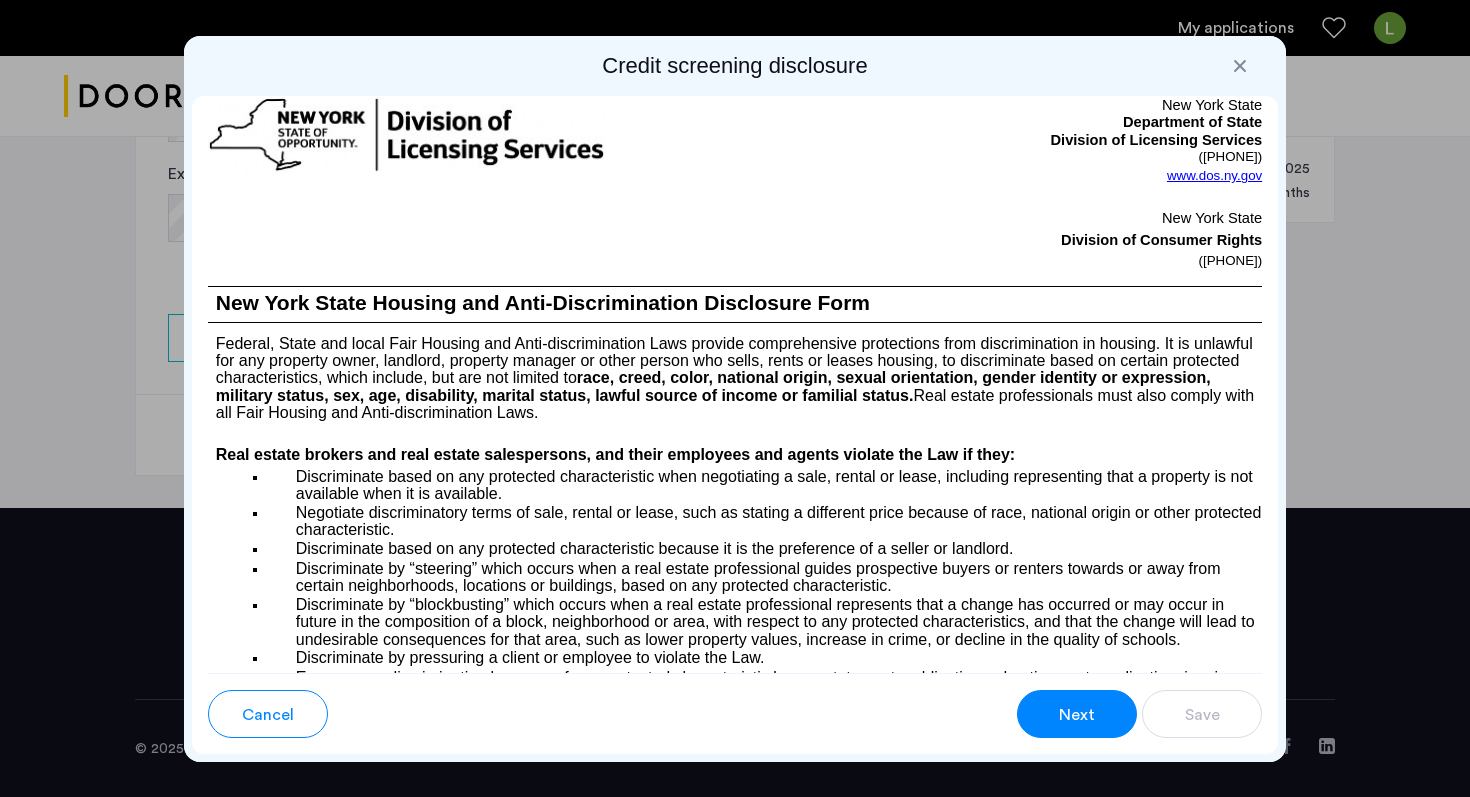 scroll, scrollTop: 2305, scrollLeft: 0, axis: vertical 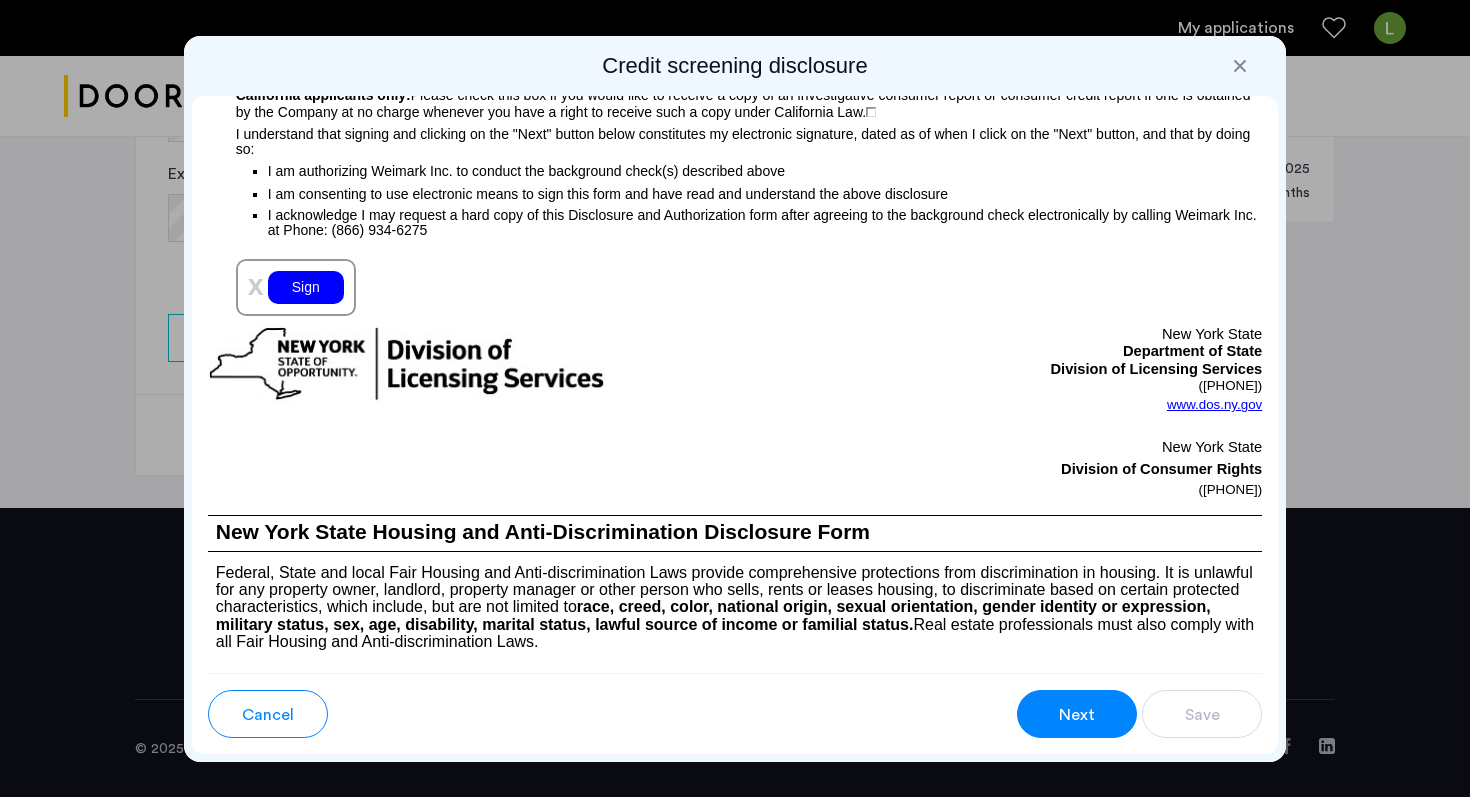 click on "Sign" at bounding box center (306, 287) 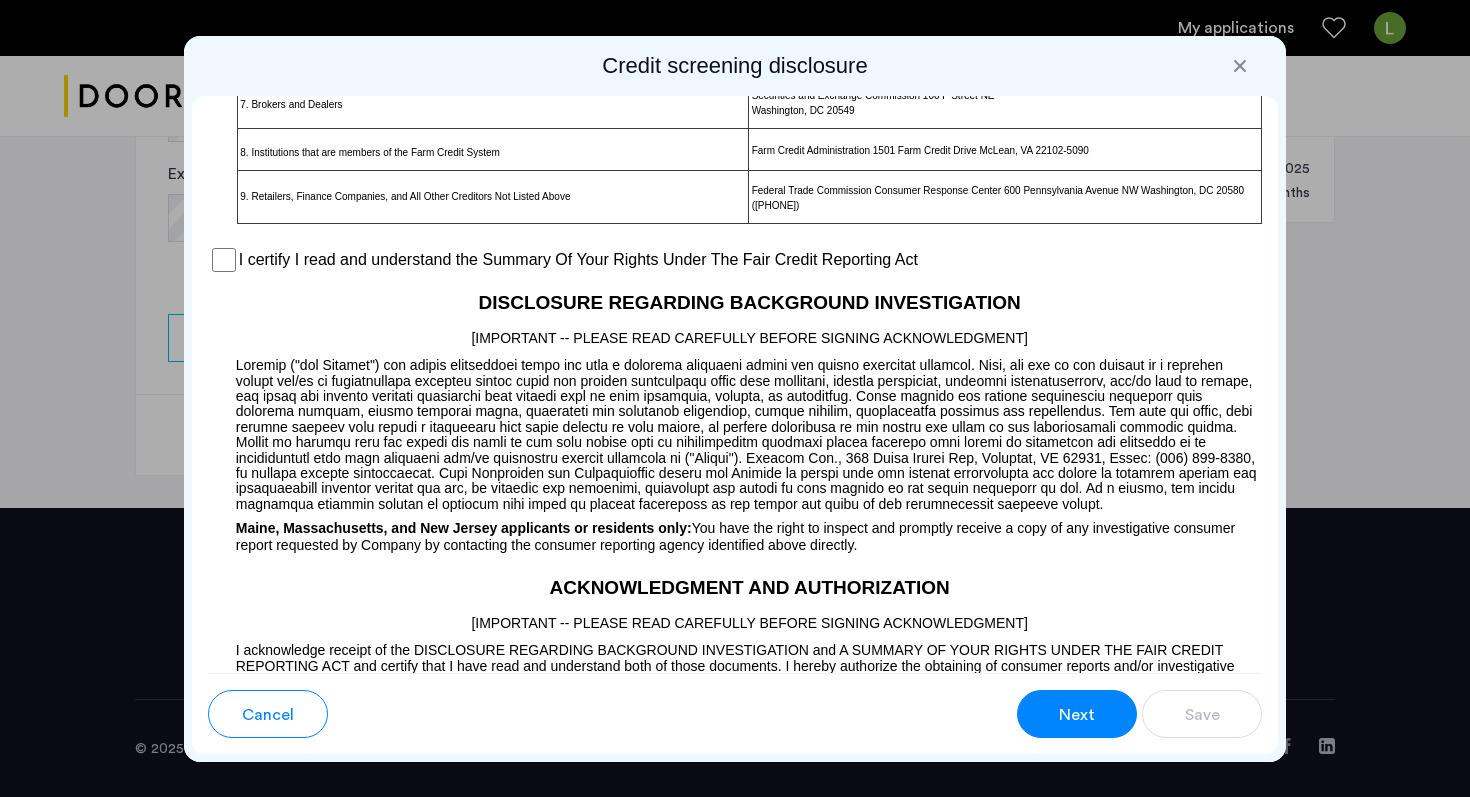 scroll, scrollTop: 1603, scrollLeft: 0, axis: vertical 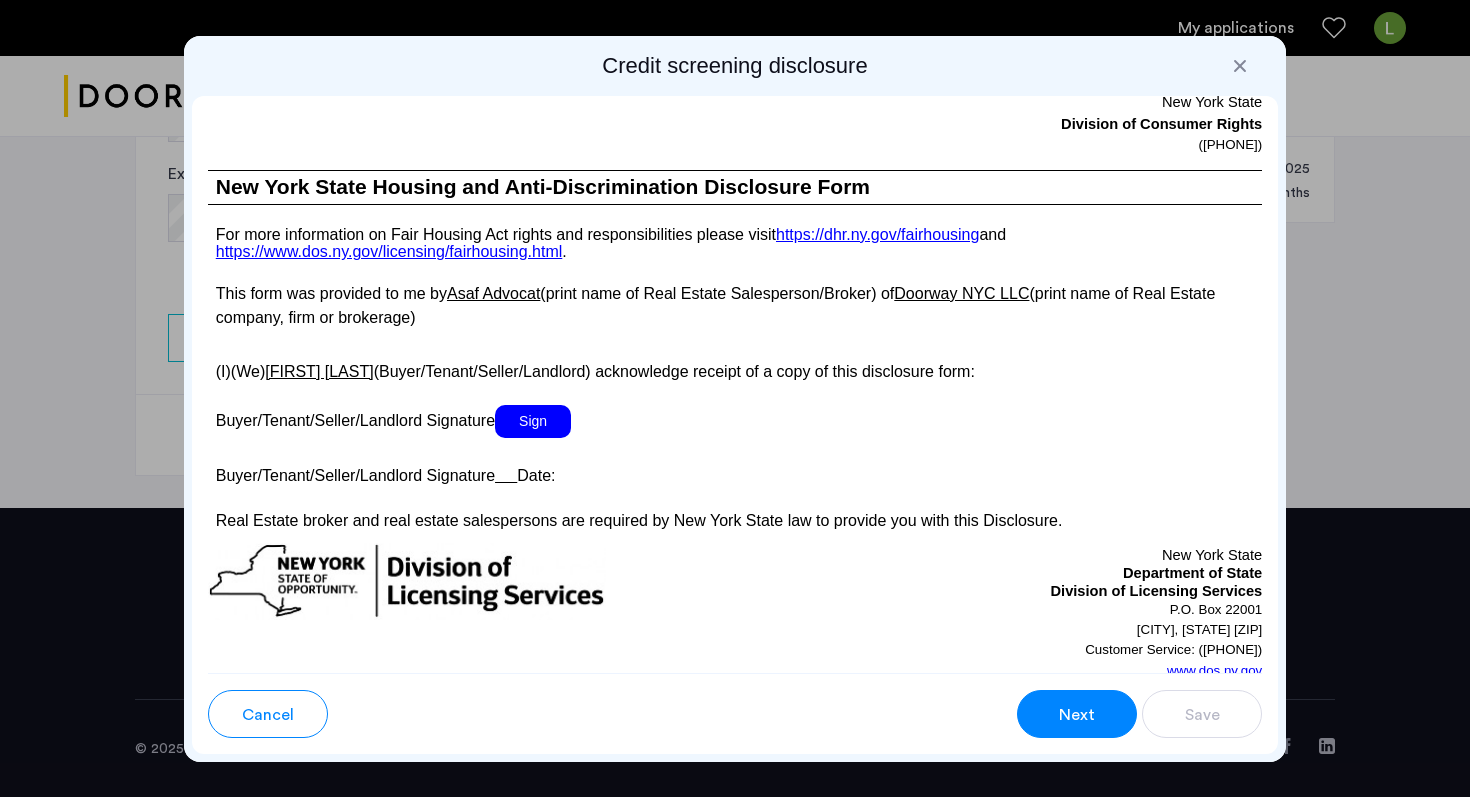 click on "Sign" at bounding box center (533, 421) 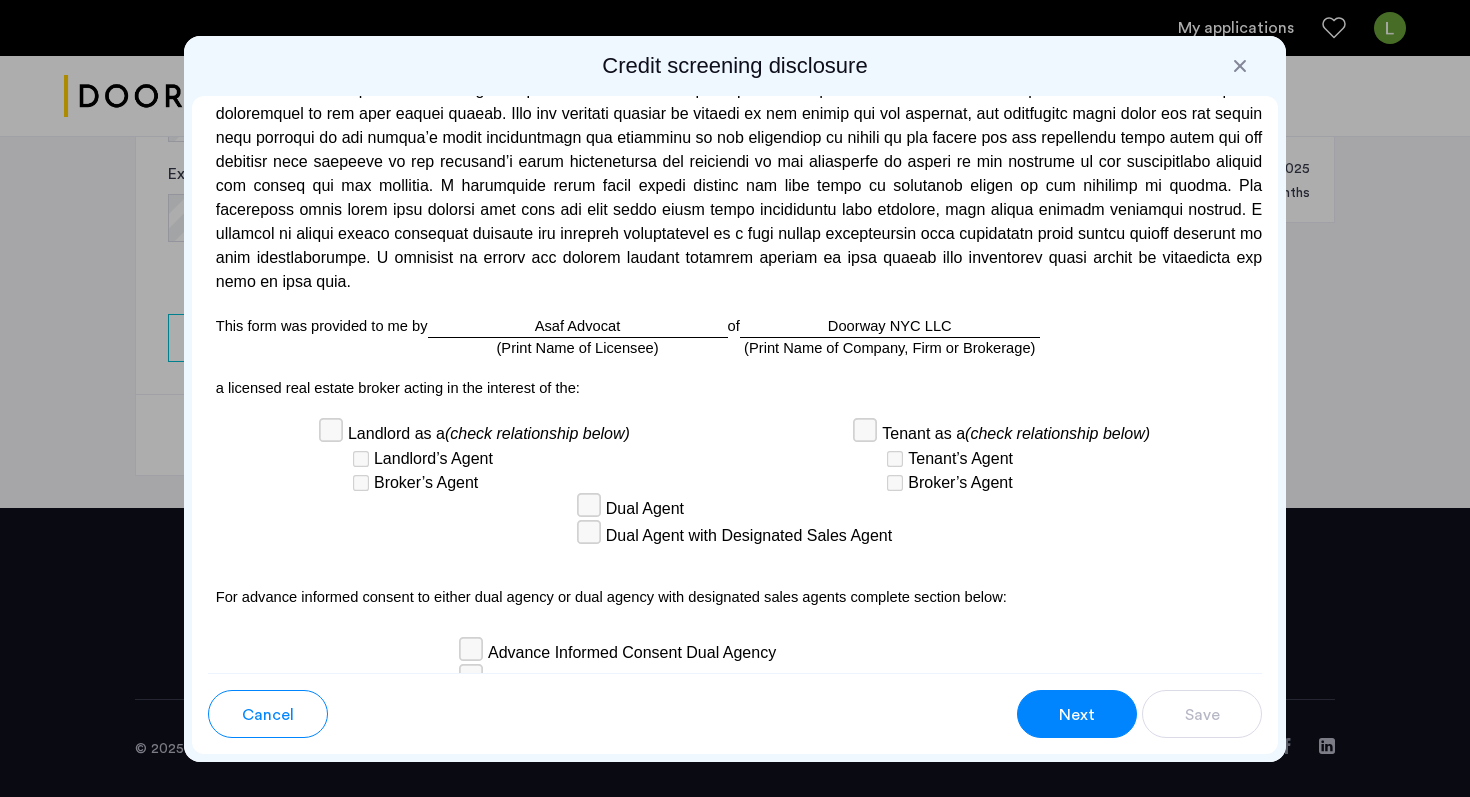 scroll, scrollTop: 5841, scrollLeft: 0, axis: vertical 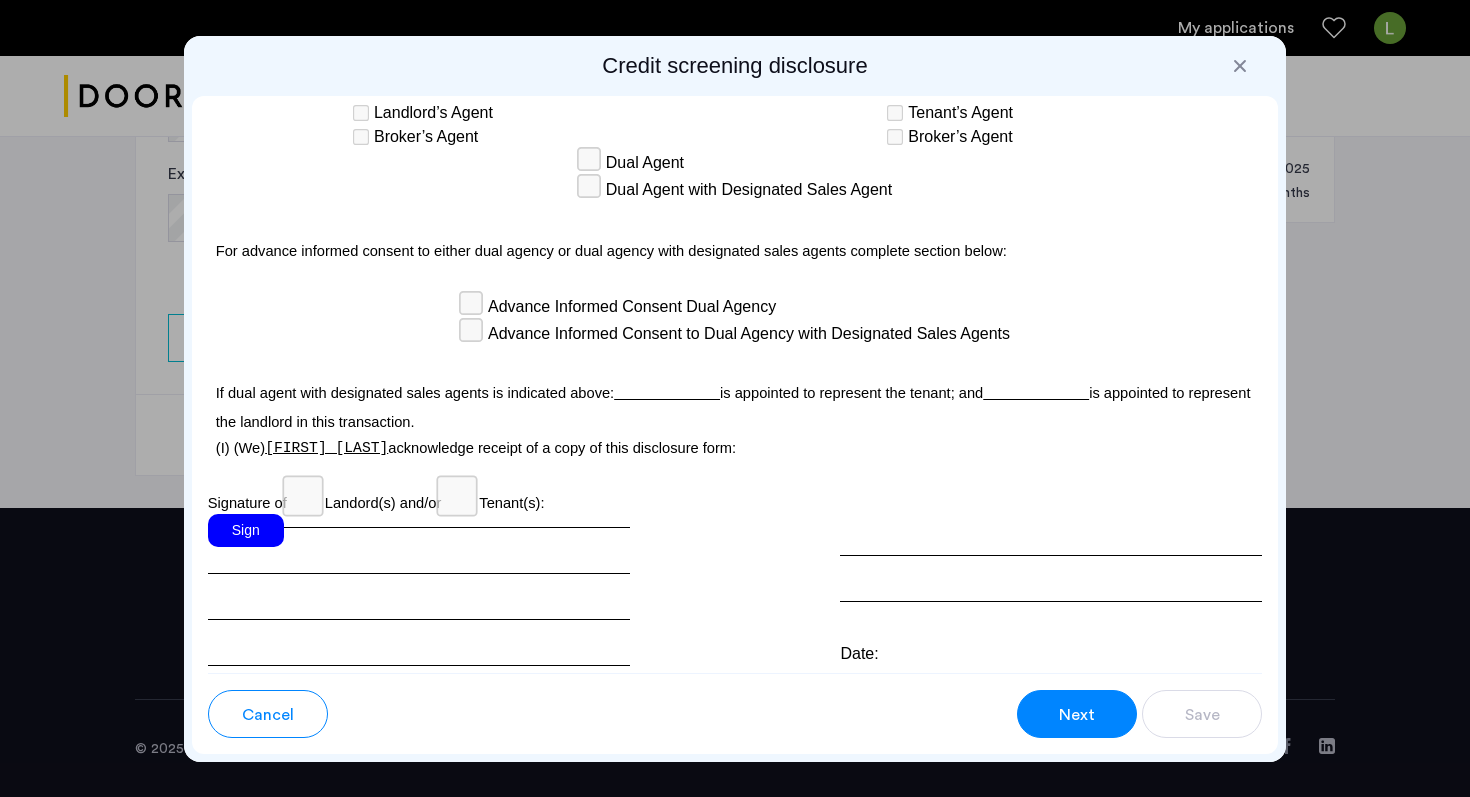 click on "Sign" at bounding box center (246, 530) 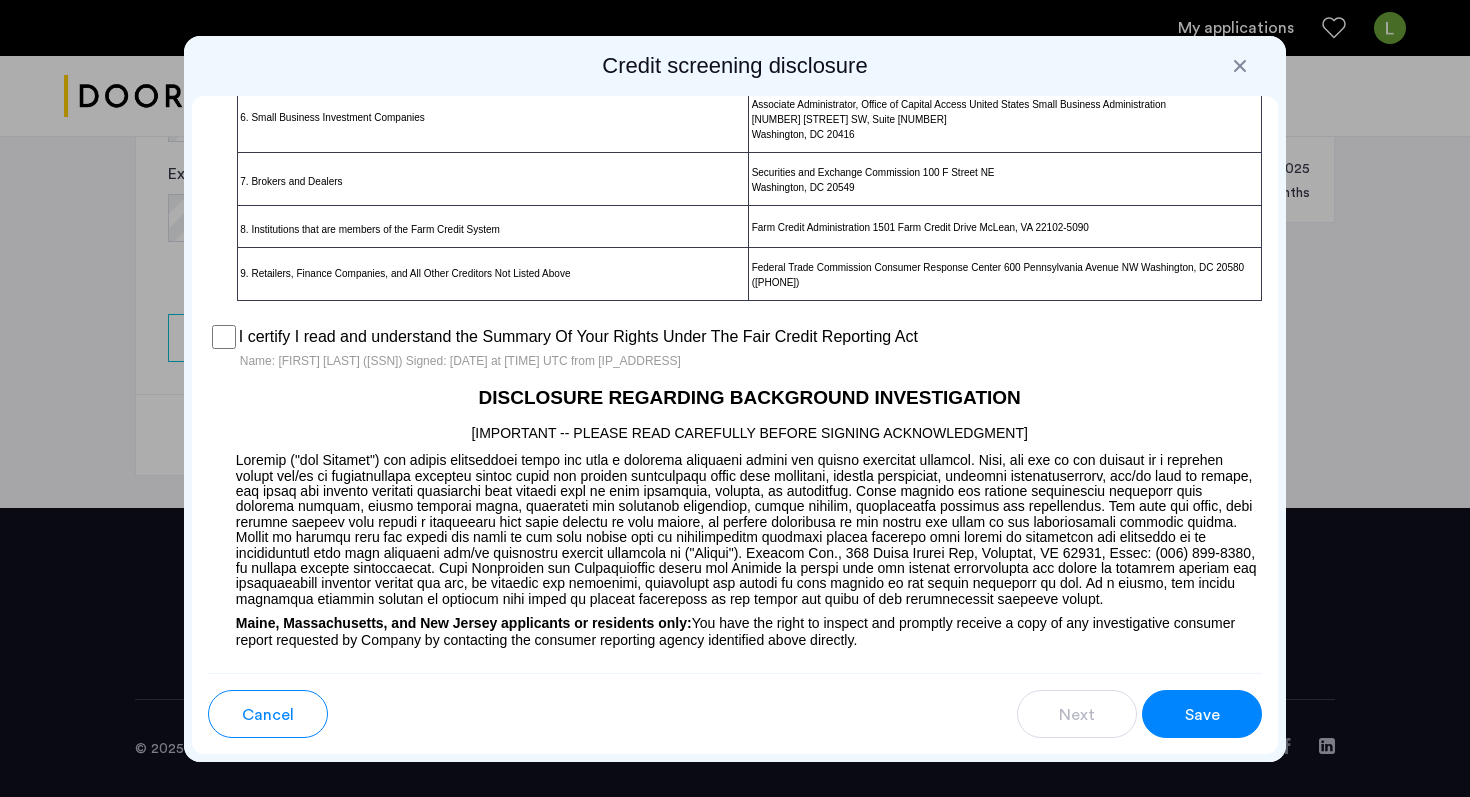 scroll, scrollTop: 1642, scrollLeft: 0, axis: vertical 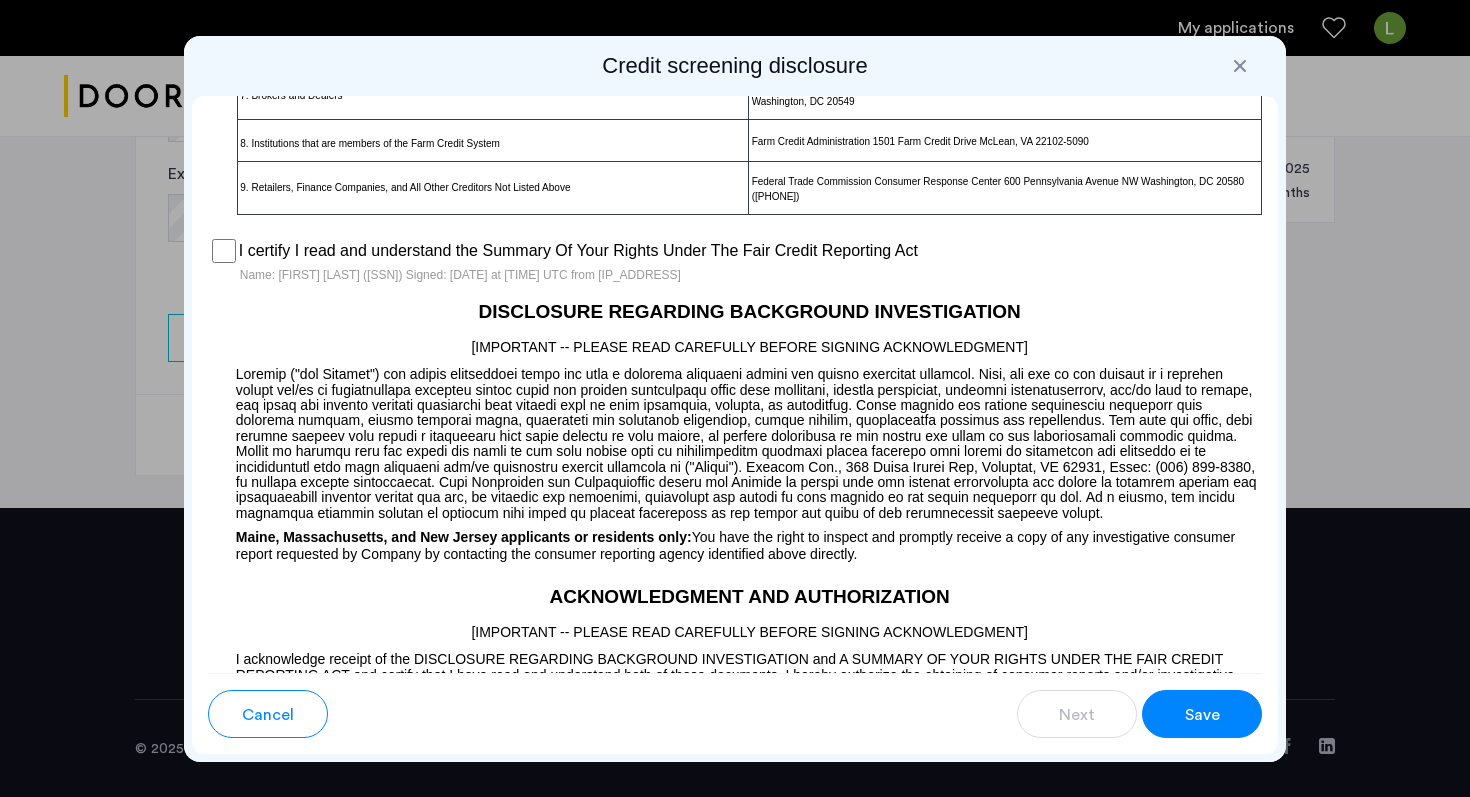 click on "Cancel Next Save" at bounding box center [735, 713] 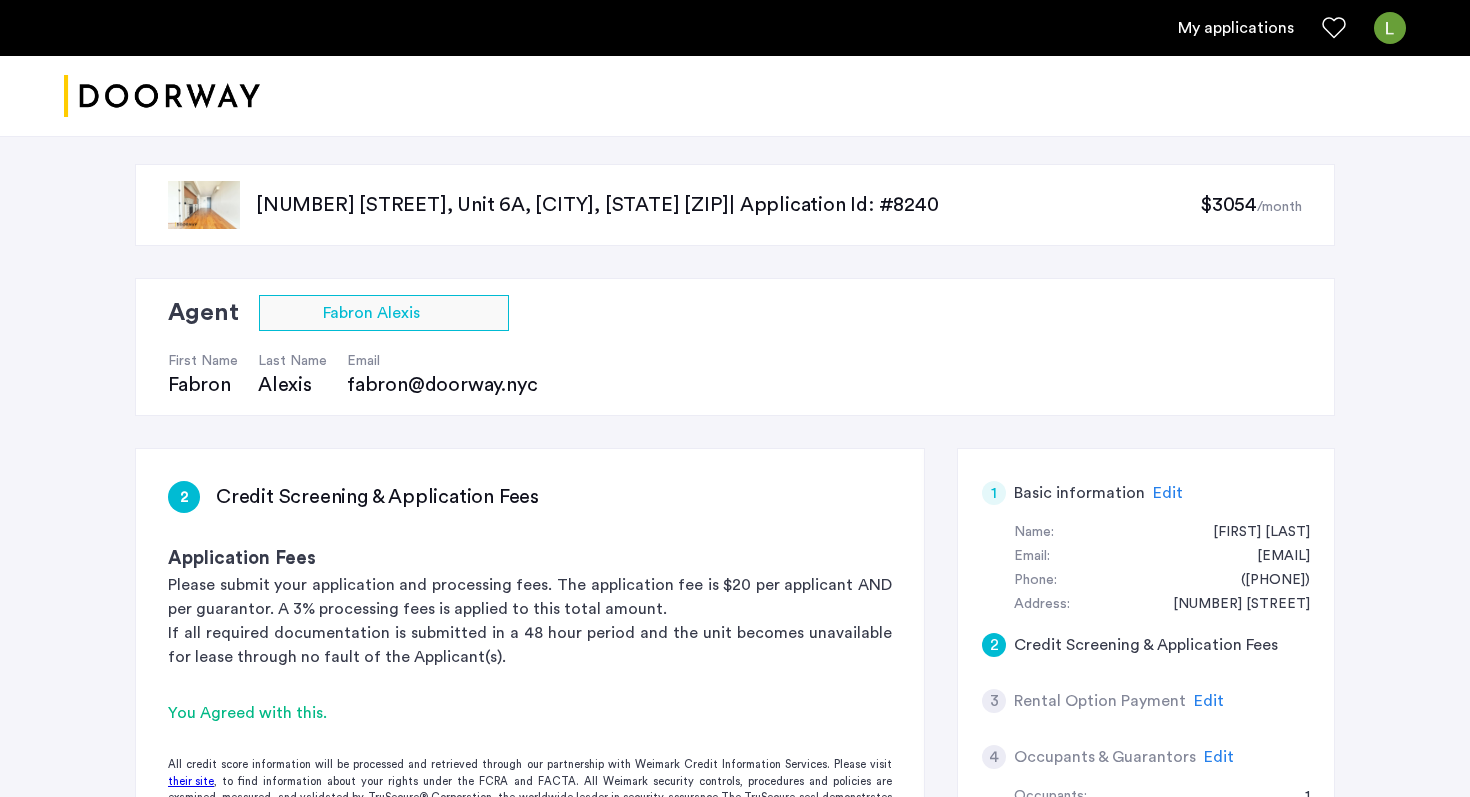 scroll, scrollTop: 0, scrollLeft: 0, axis: both 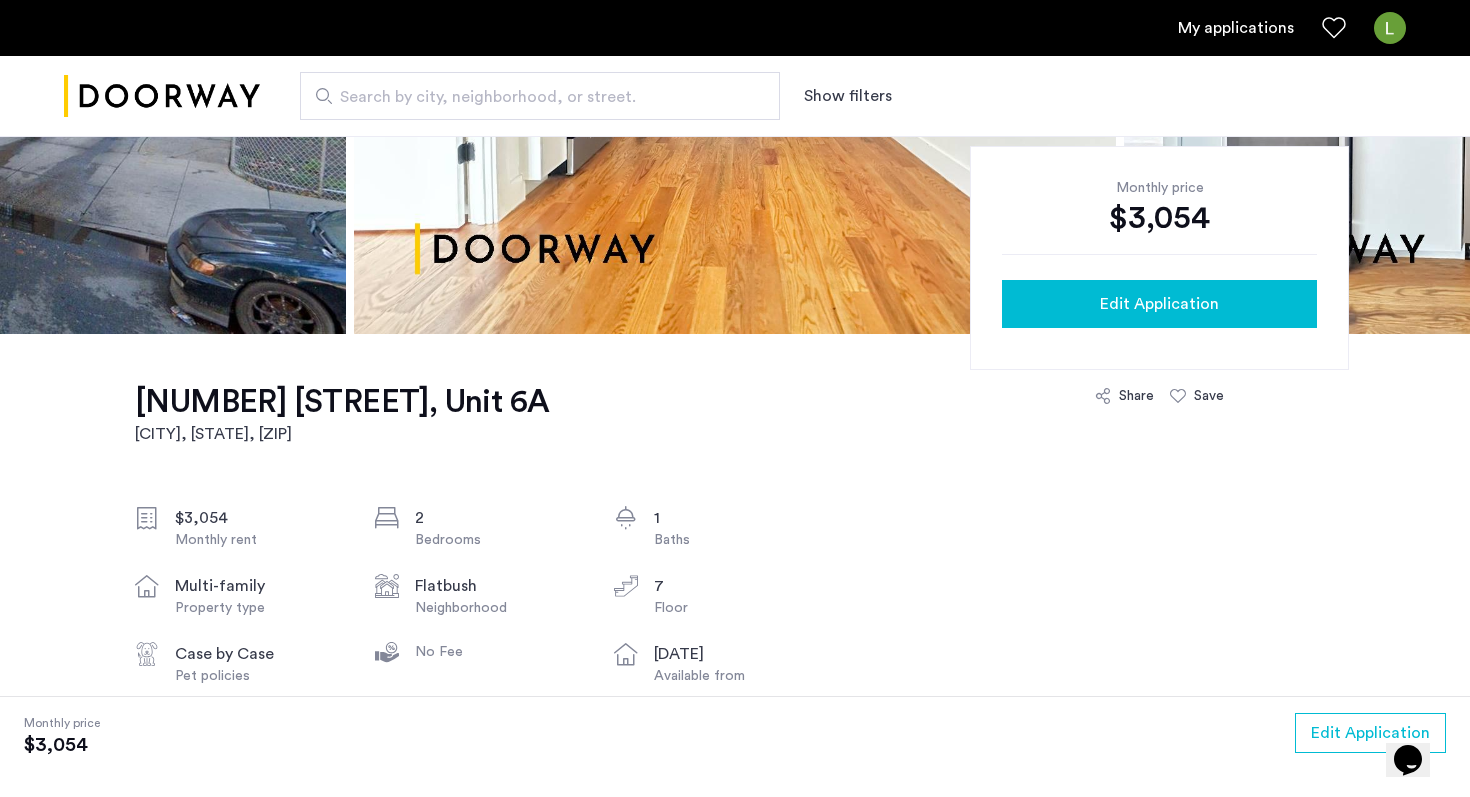 click on "Edit Application" 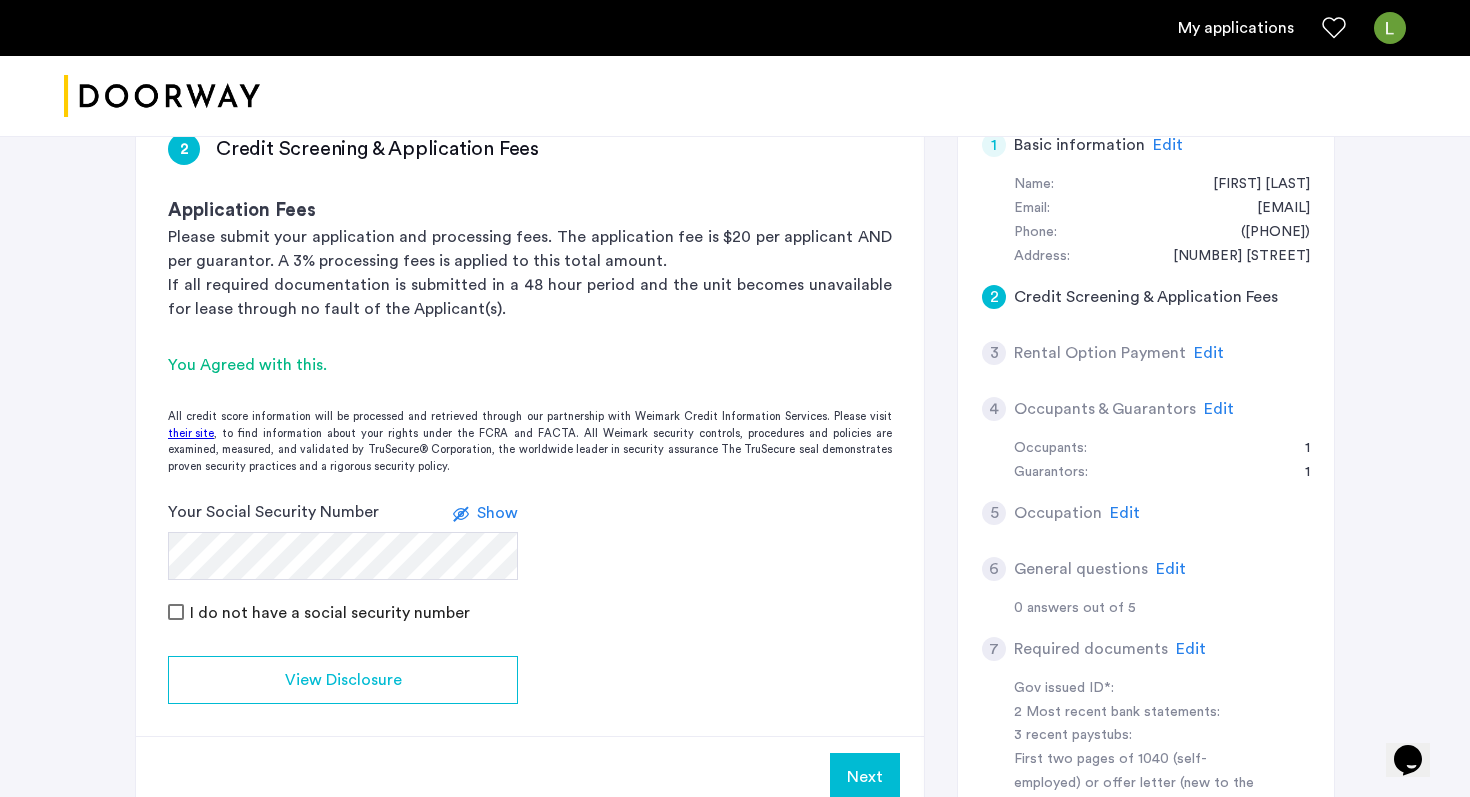 scroll, scrollTop: 402, scrollLeft: 0, axis: vertical 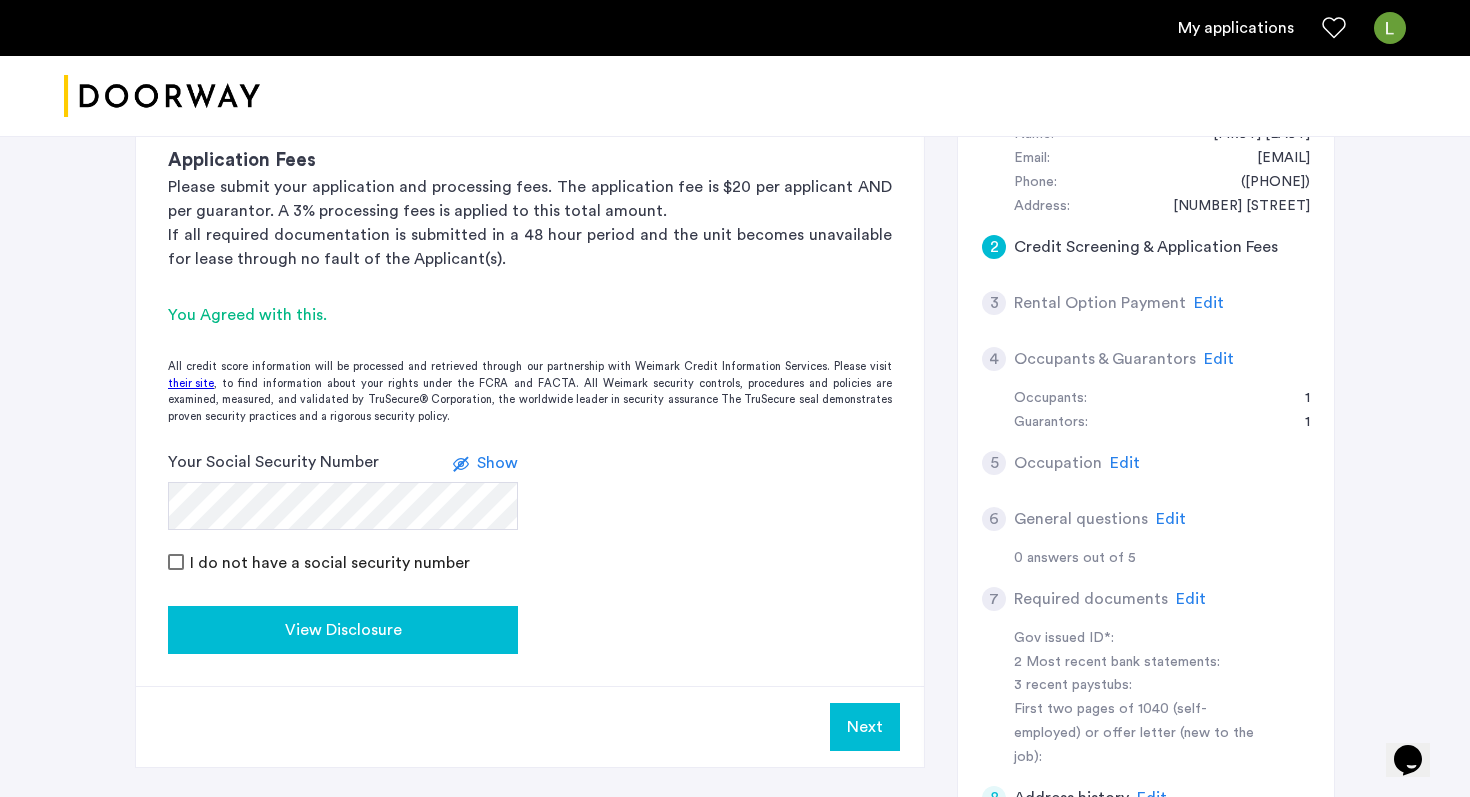 click on "View Disclosure" 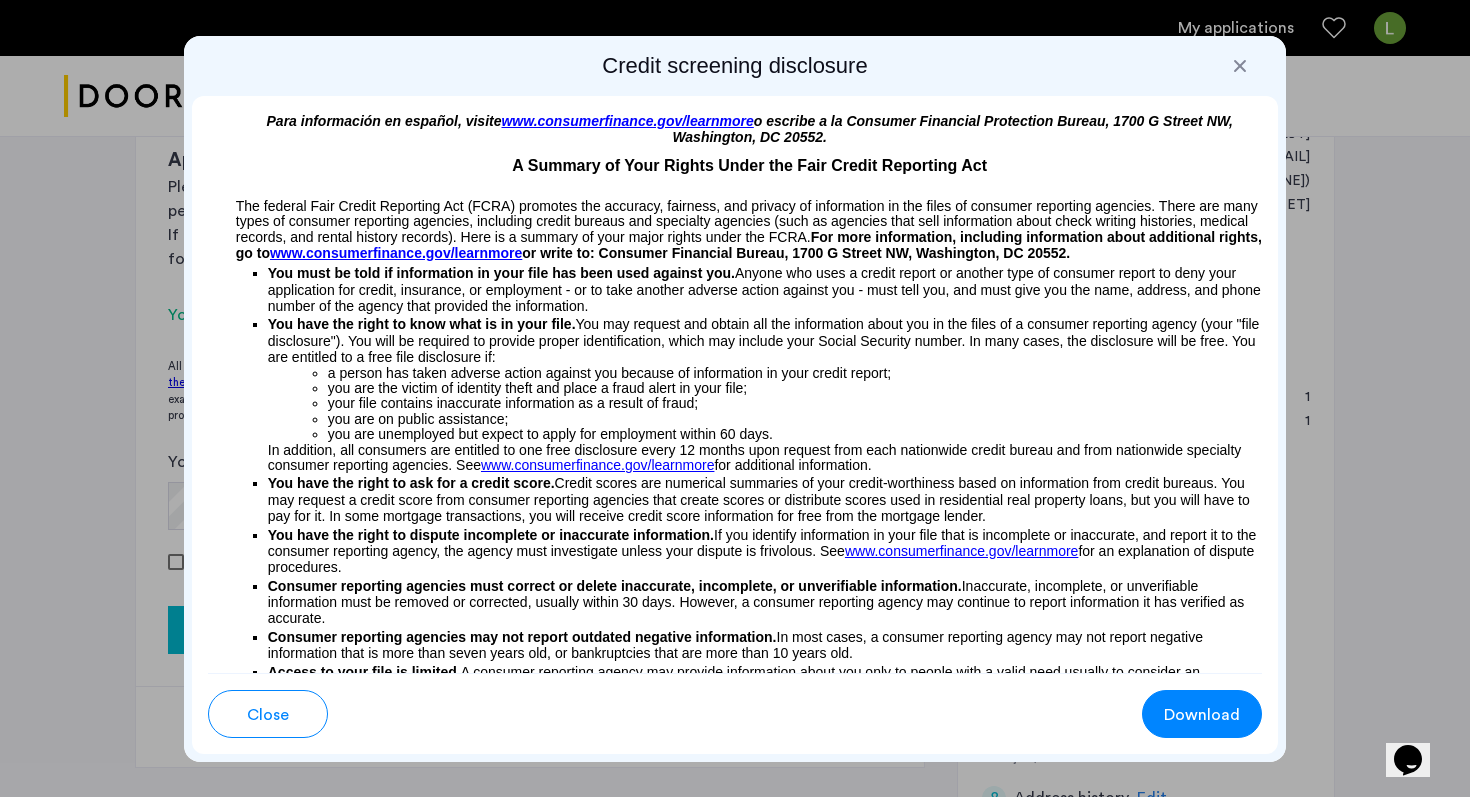 scroll, scrollTop: 0, scrollLeft: 0, axis: both 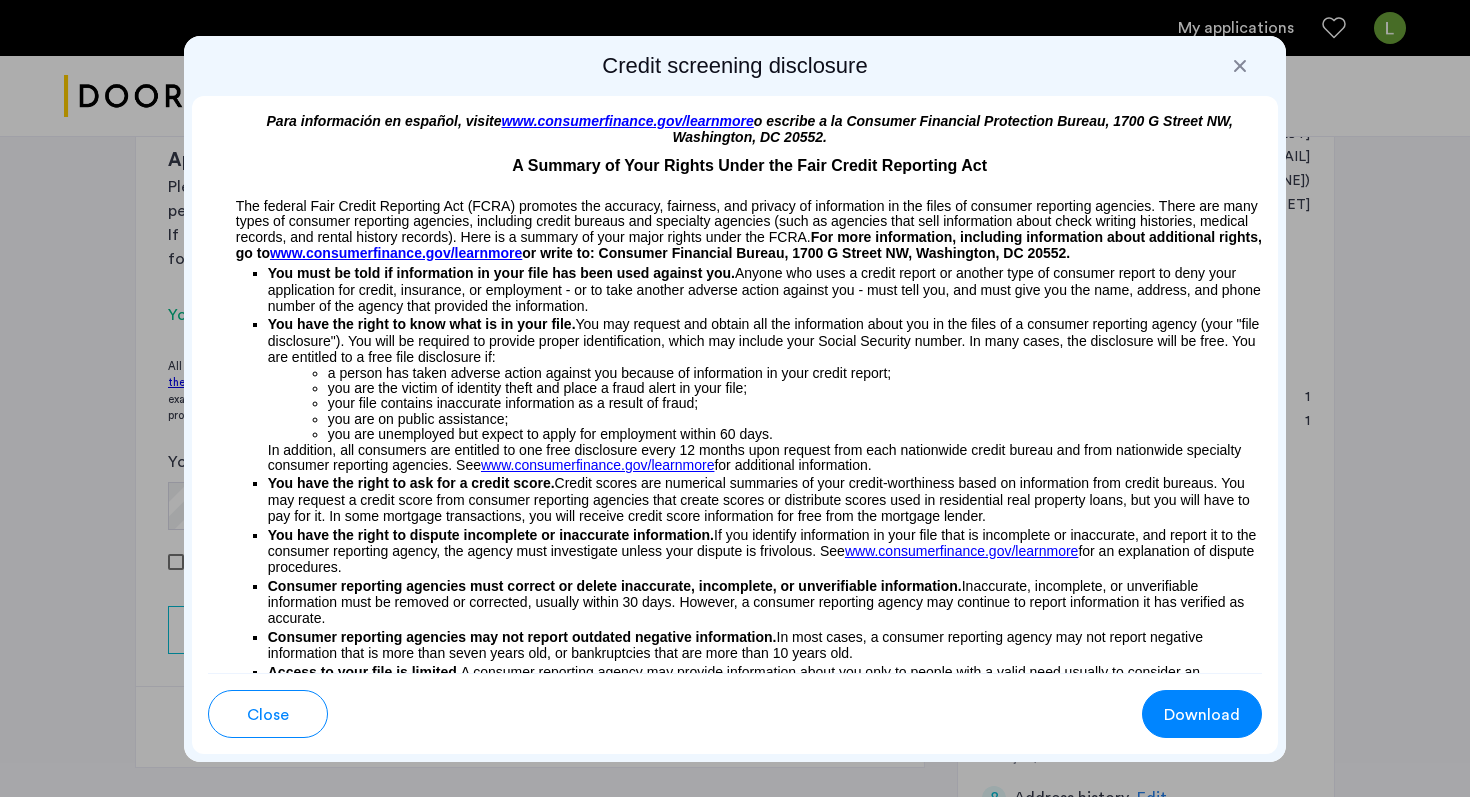 click at bounding box center (1240, 66) 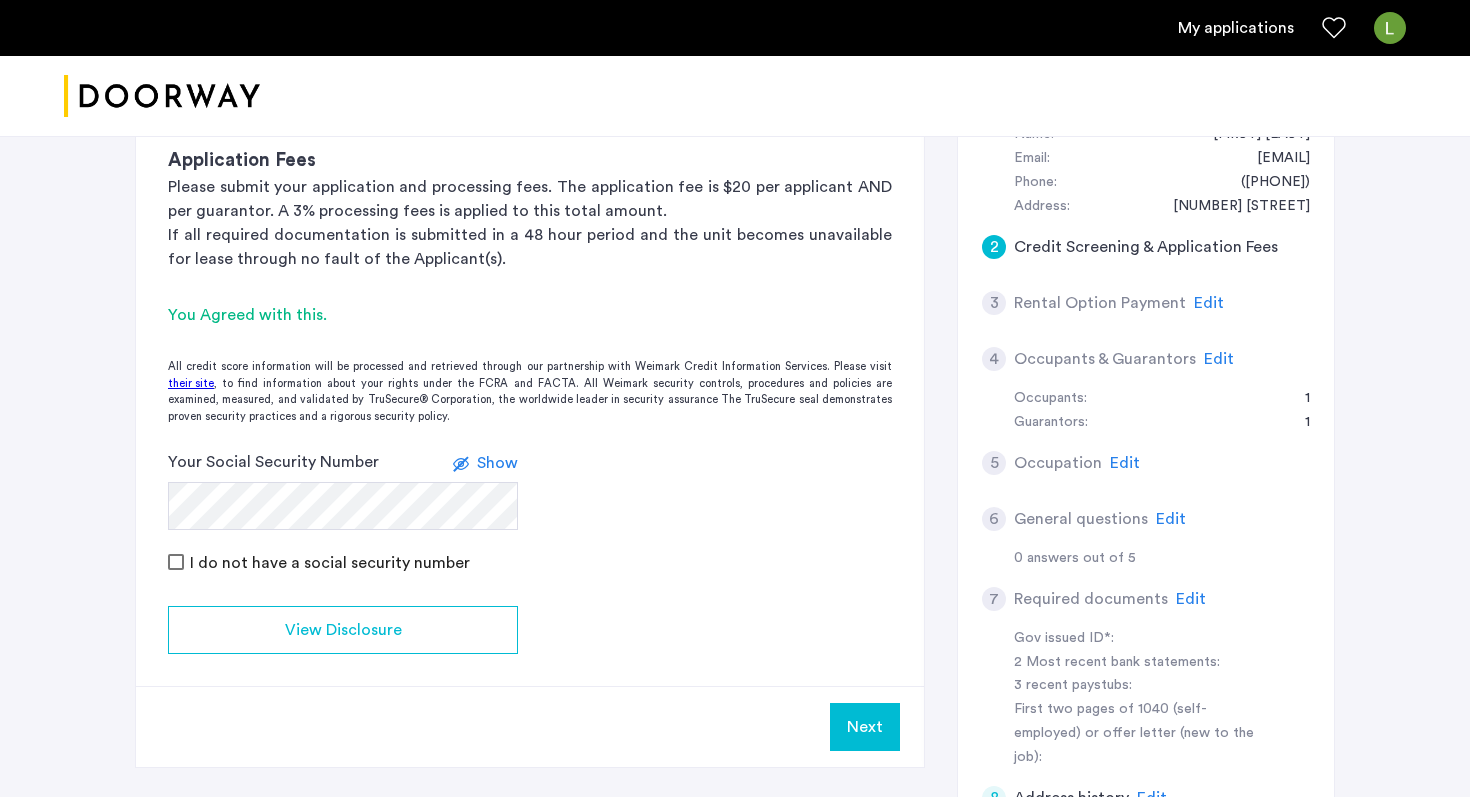 click on "Next" at bounding box center (865, 727) 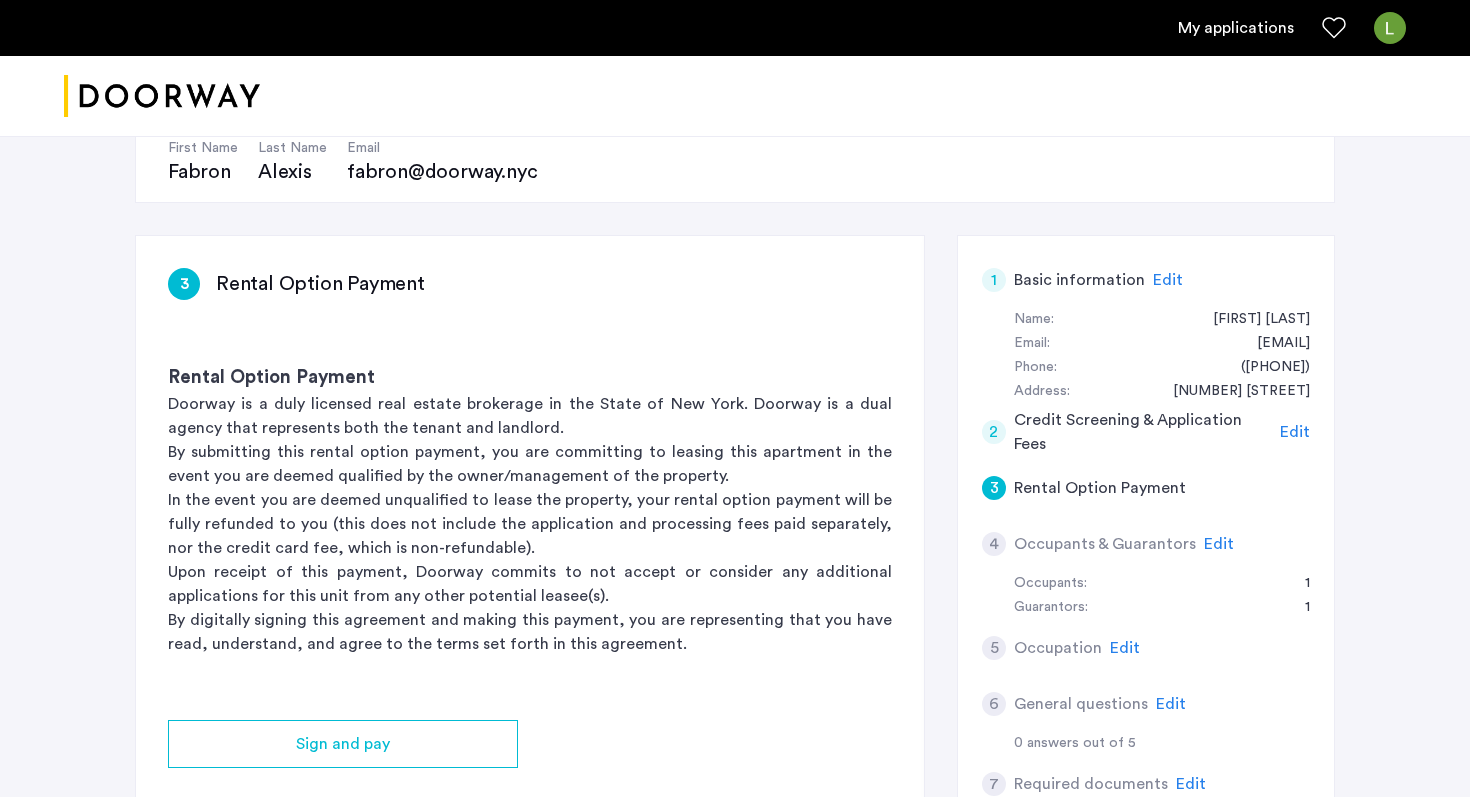 scroll, scrollTop: 384, scrollLeft: 0, axis: vertical 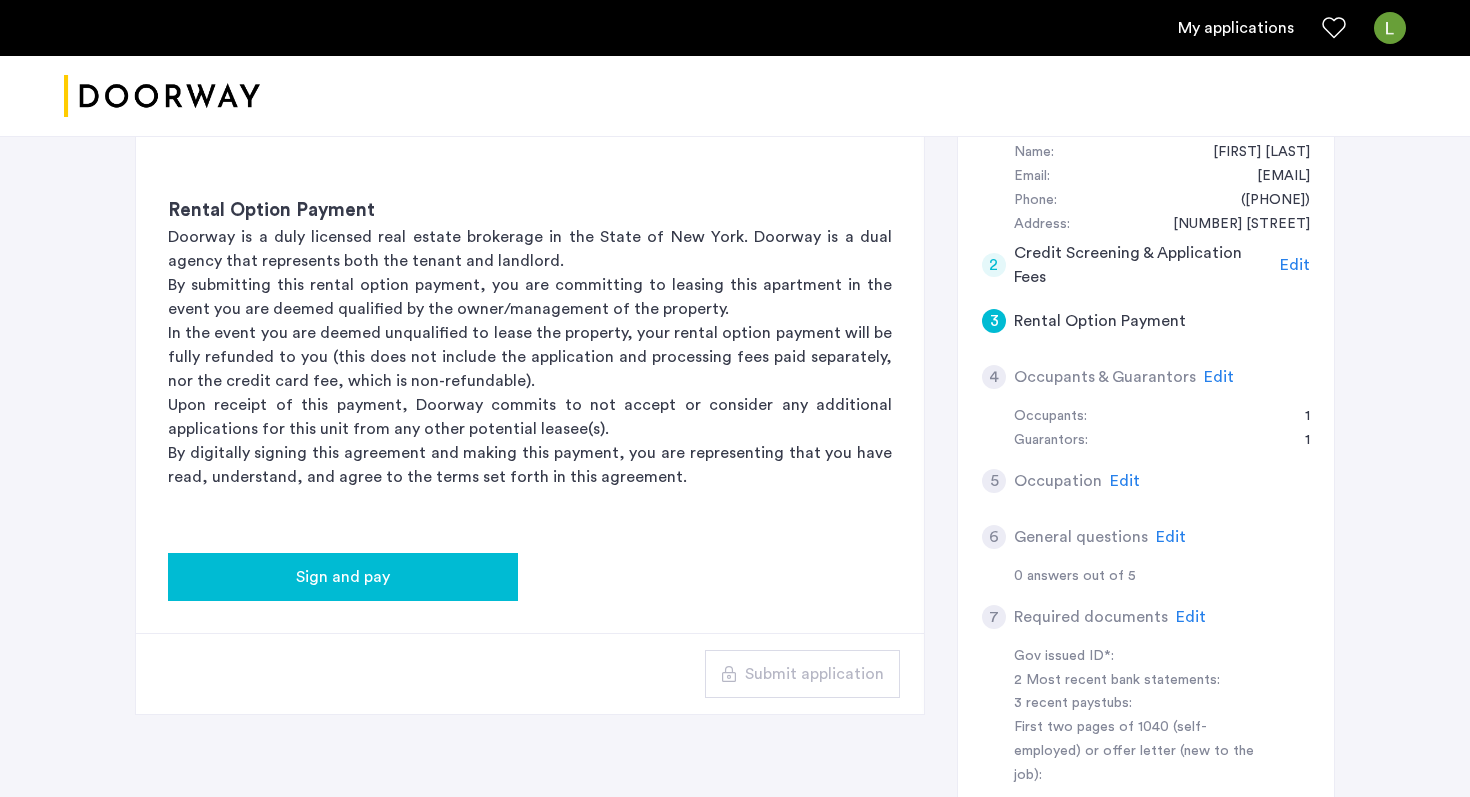 click on "Sign and pay" 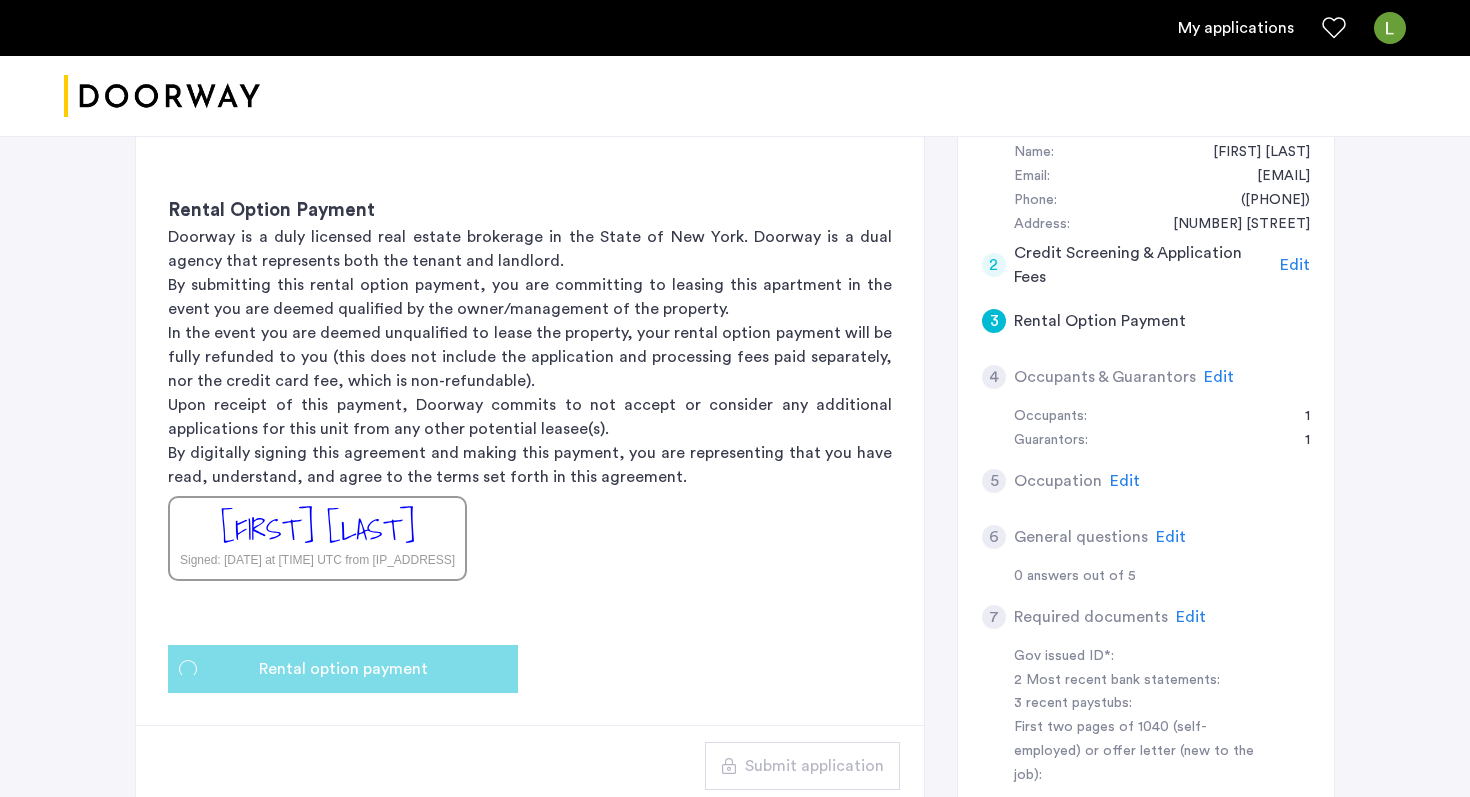 scroll, scrollTop: 0, scrollLeft: 0, axis: both 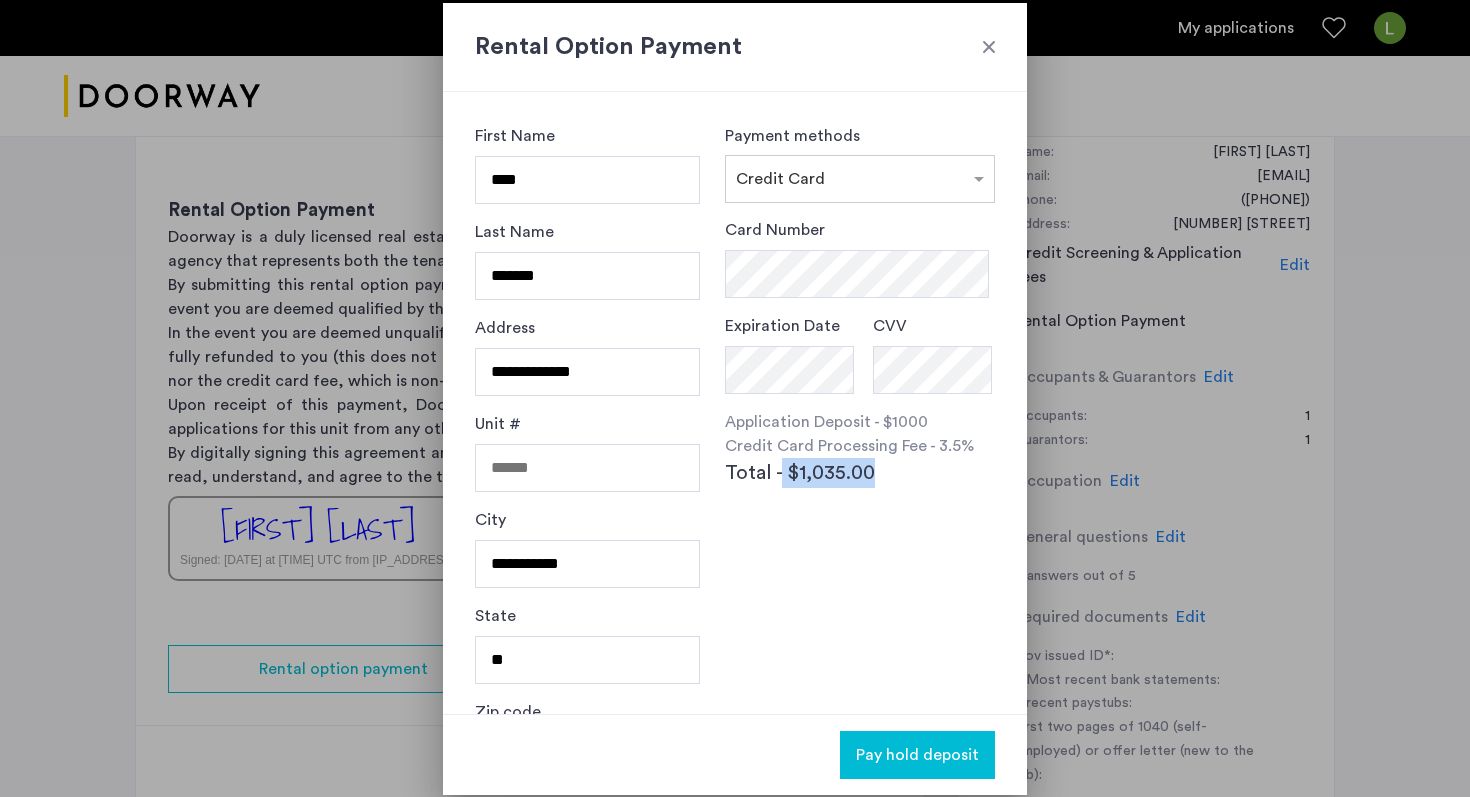 drag, startPoint x: 780, startPoint y: 474, endPoint x: 916, endPoint y: 479, distance: 136.09187 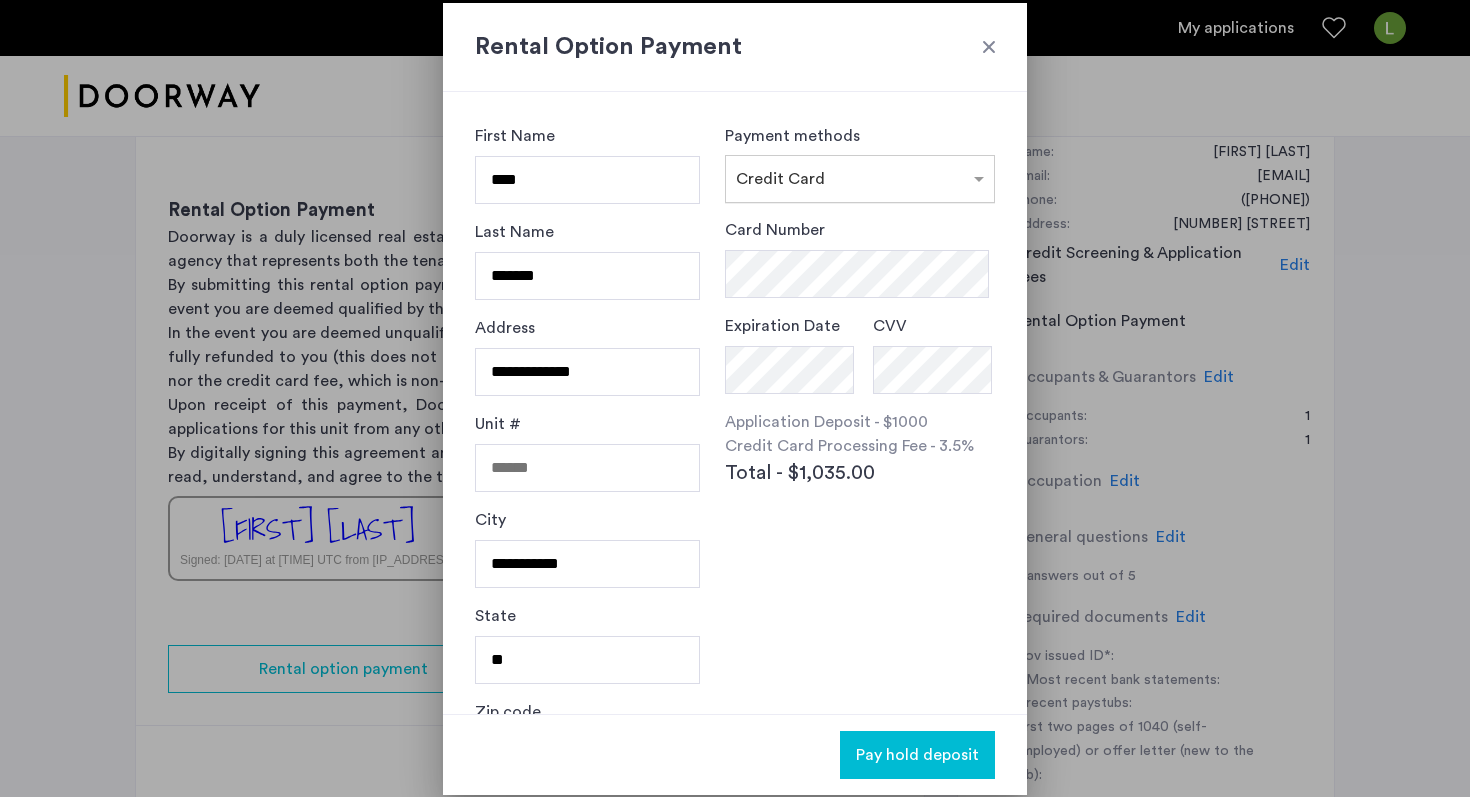 click at bounding box center [860, 173] 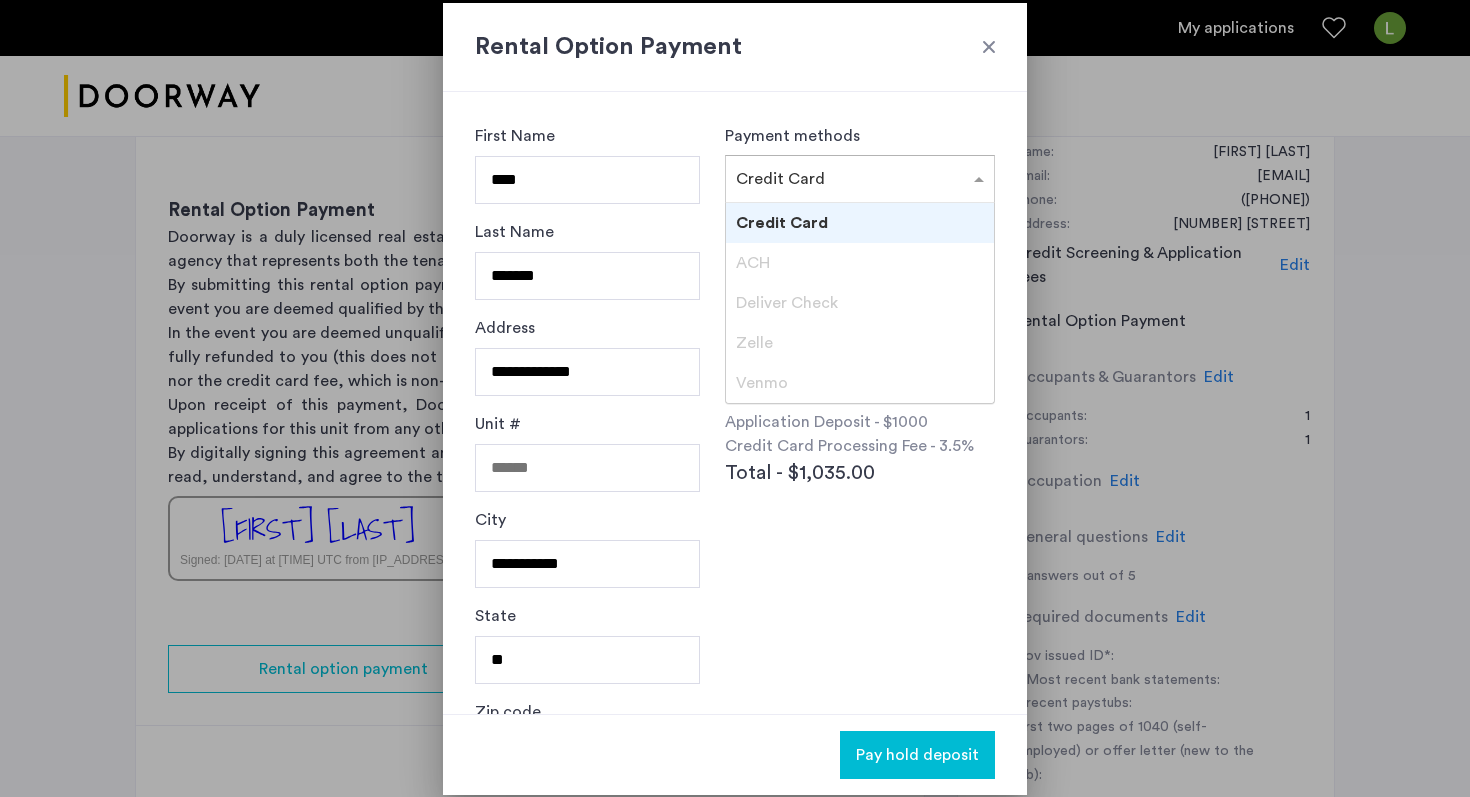click on "Credit Card" at bounding box center (860, 223) 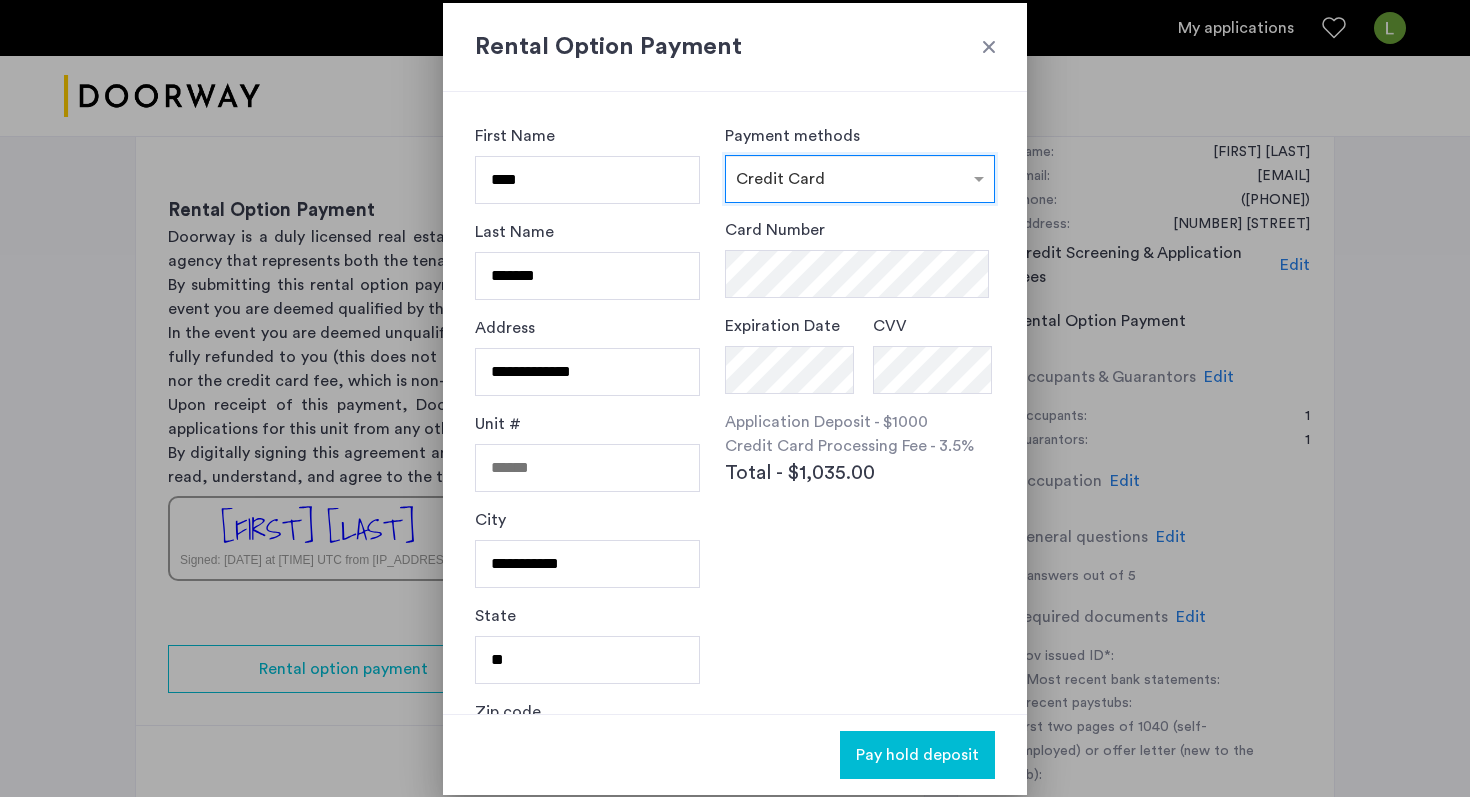 click at bounding box center (989, 47) 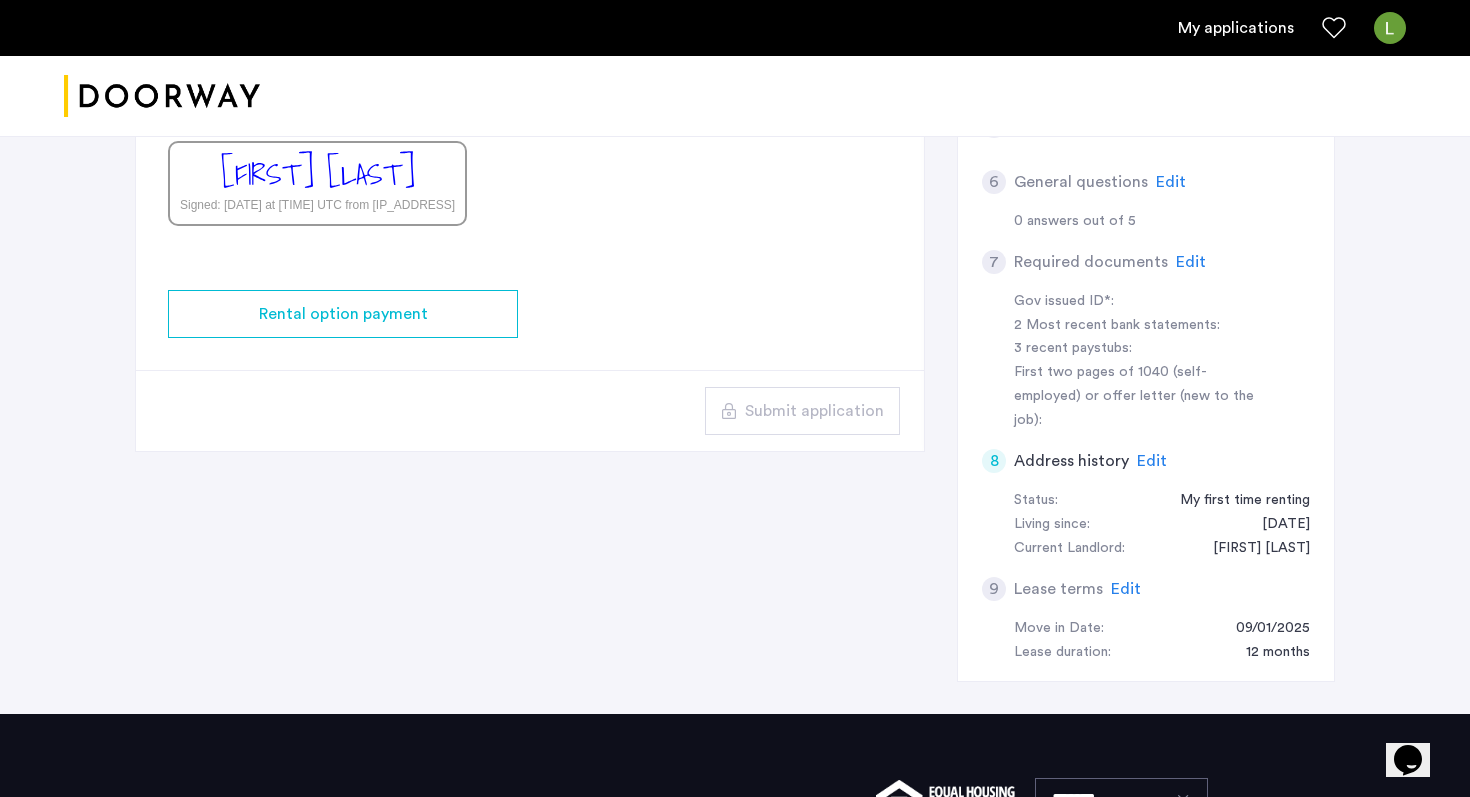 scroll, scrollTop: 911, scrollLeft: 0, axis: vertical 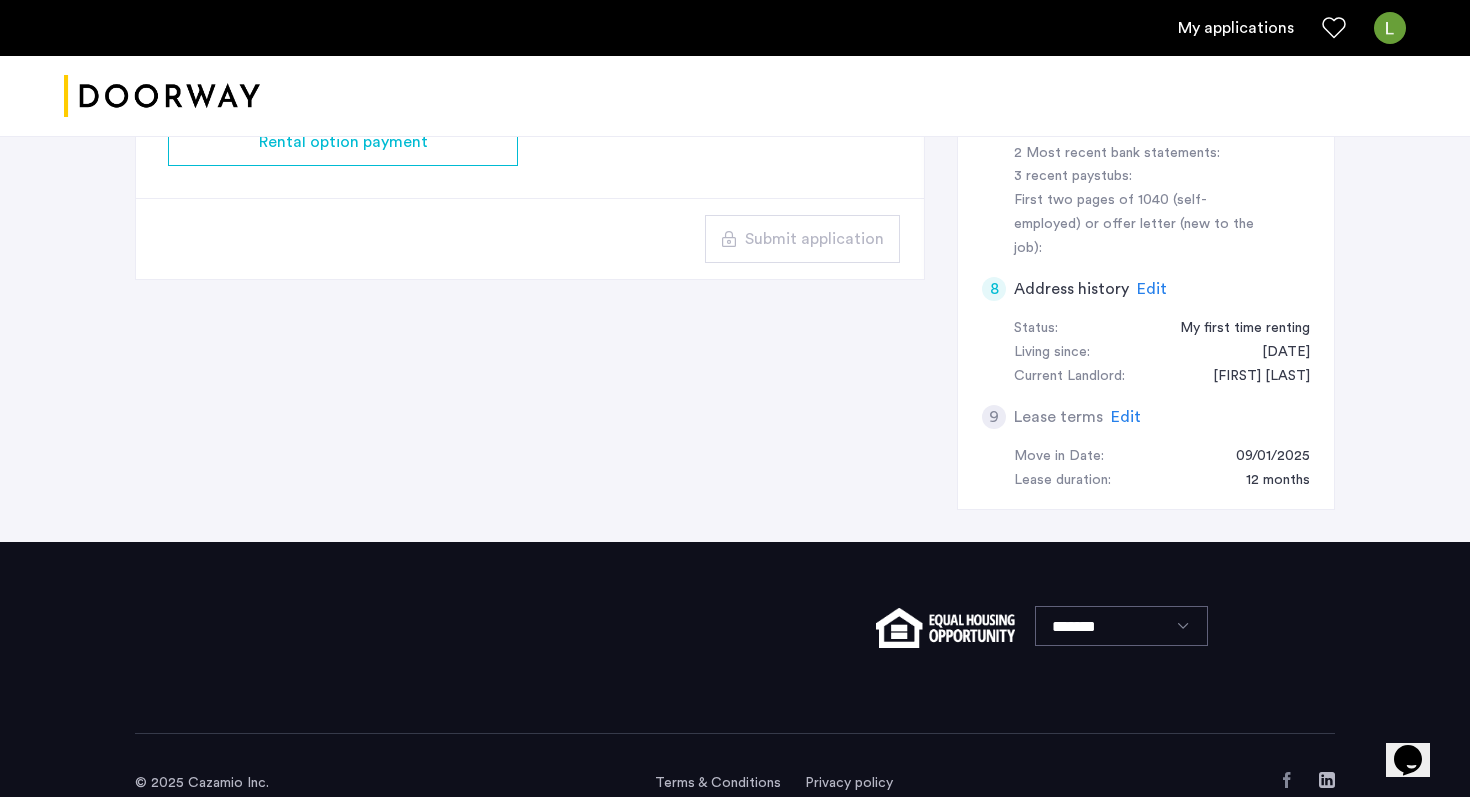 click on "Edit" 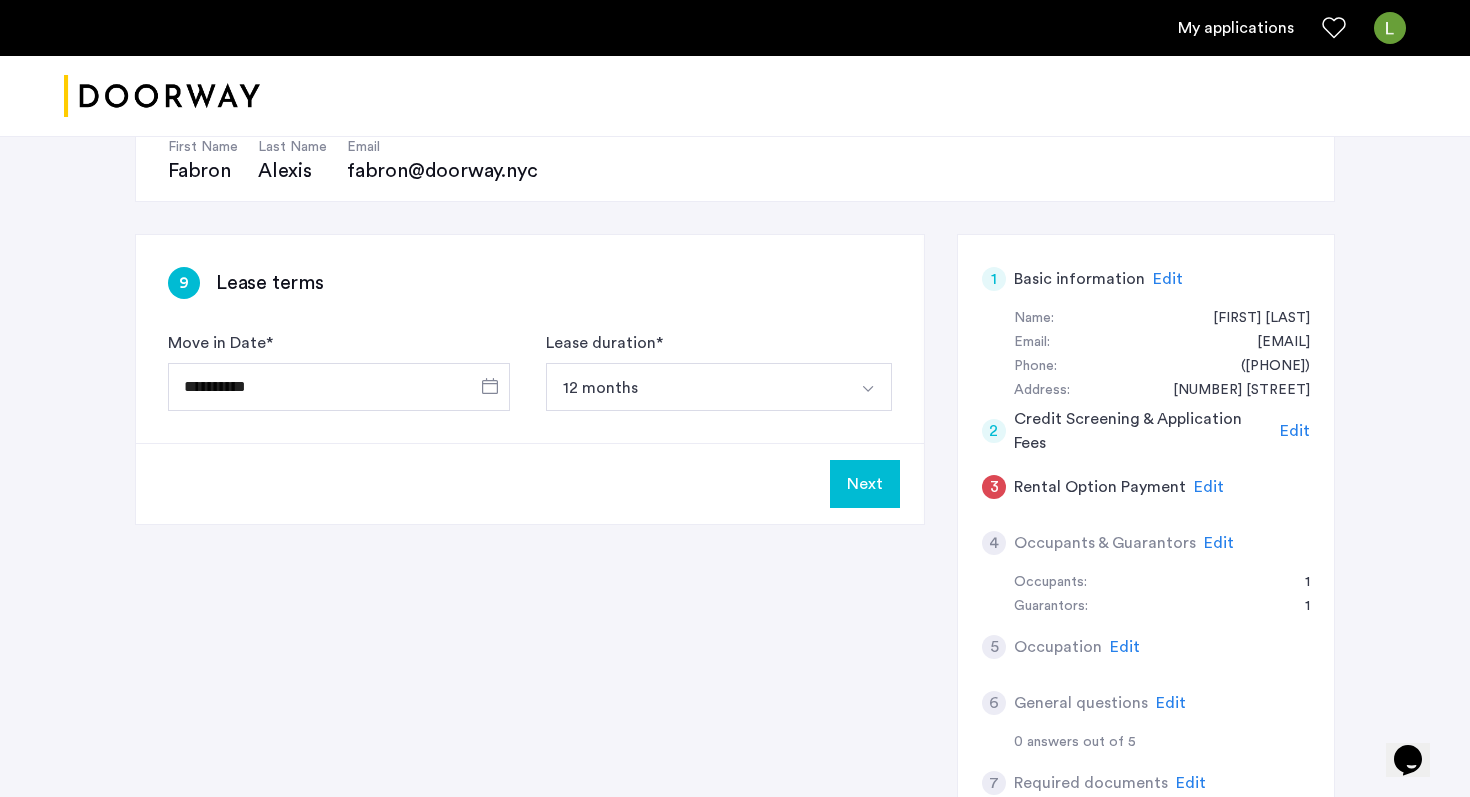 scroll, scrollTop: 211, scrollLeft: 0, axis: vertical 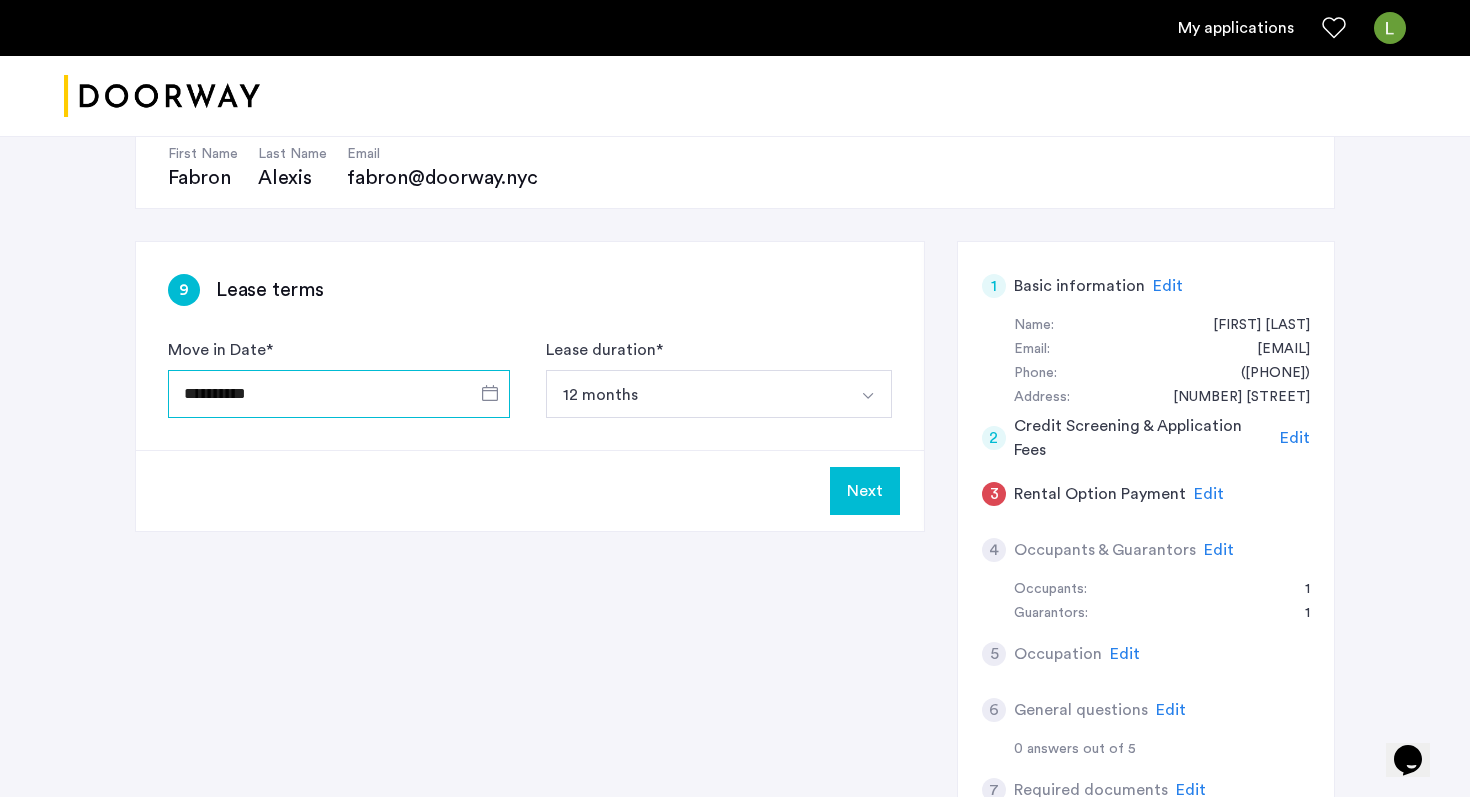 click on "**********" at bounding box center (339, 394) 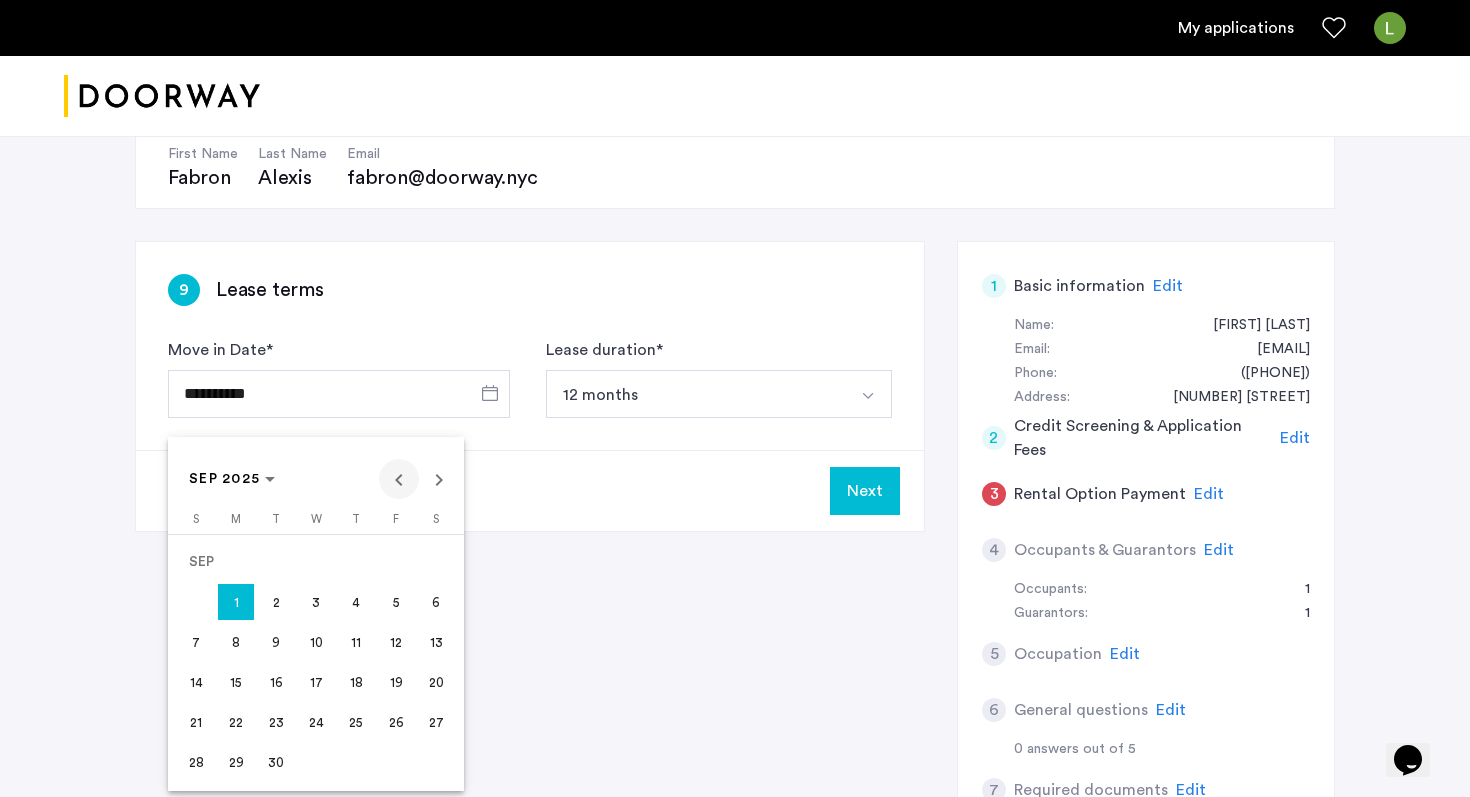 click at bounding box center [399, 479] 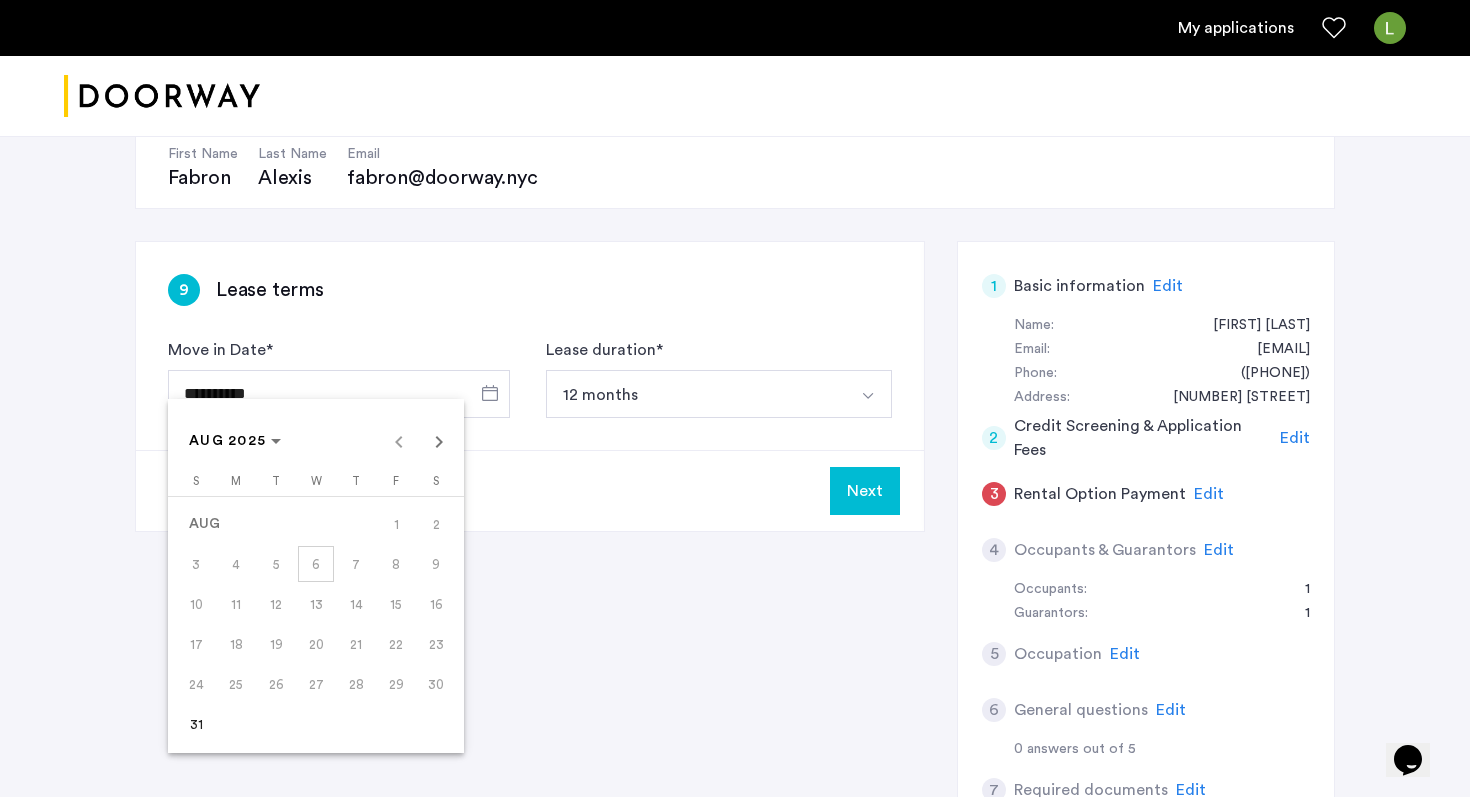 scroll, scrollTop: 265, scrollLeft: 0, axis: vertical 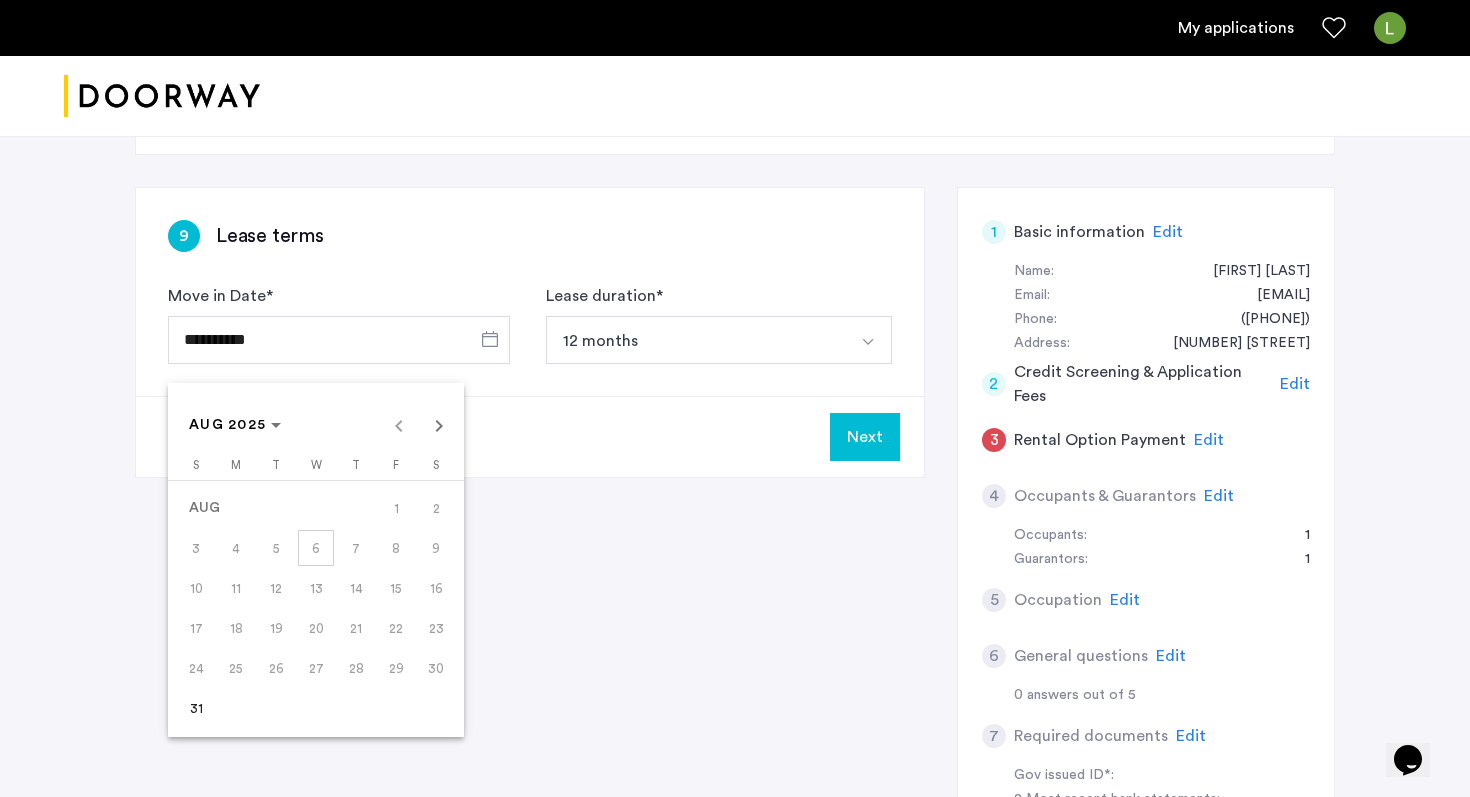 click on "20" at bounding box center [316, 628] 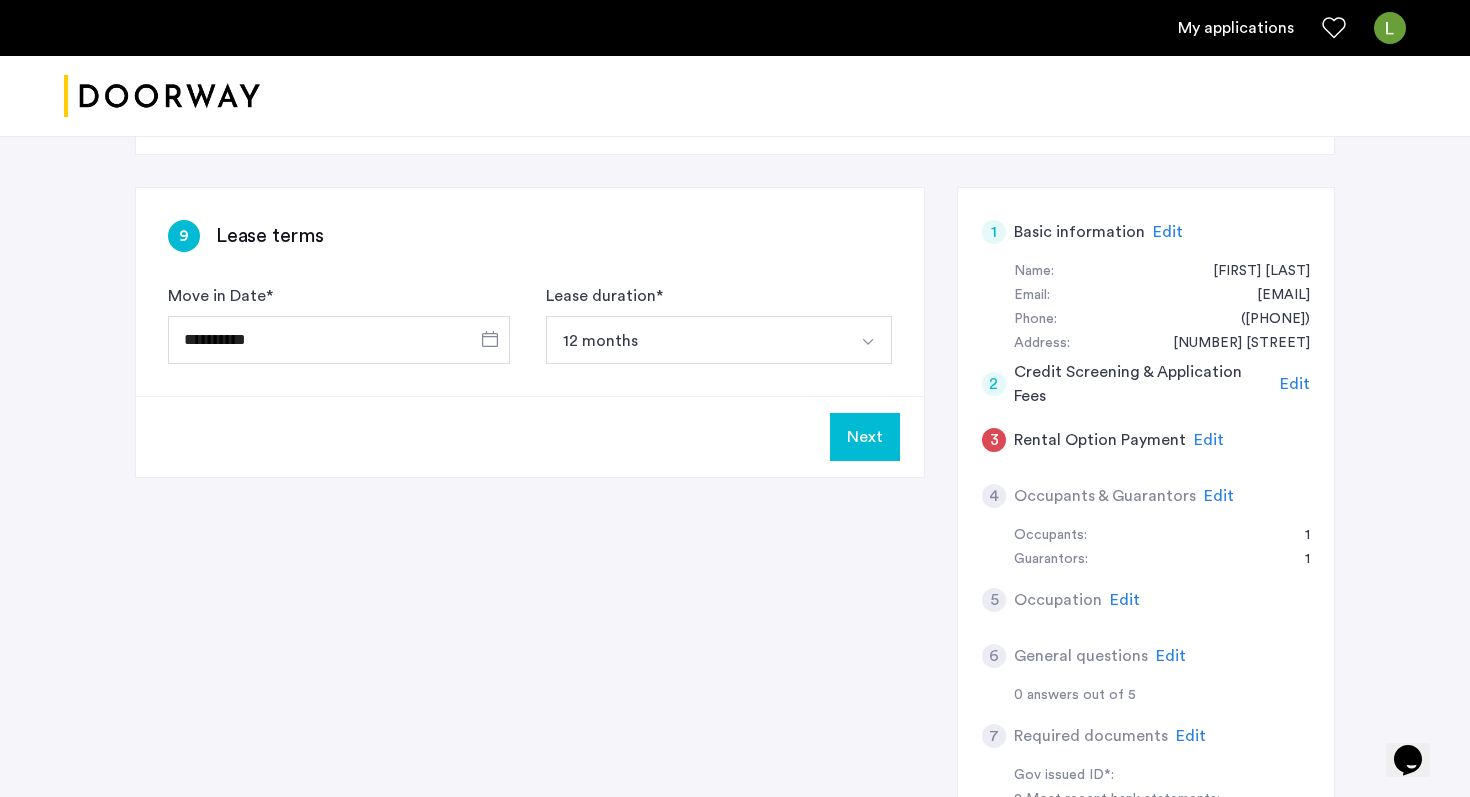 click on "12 months" at bounding box center (695, 340) 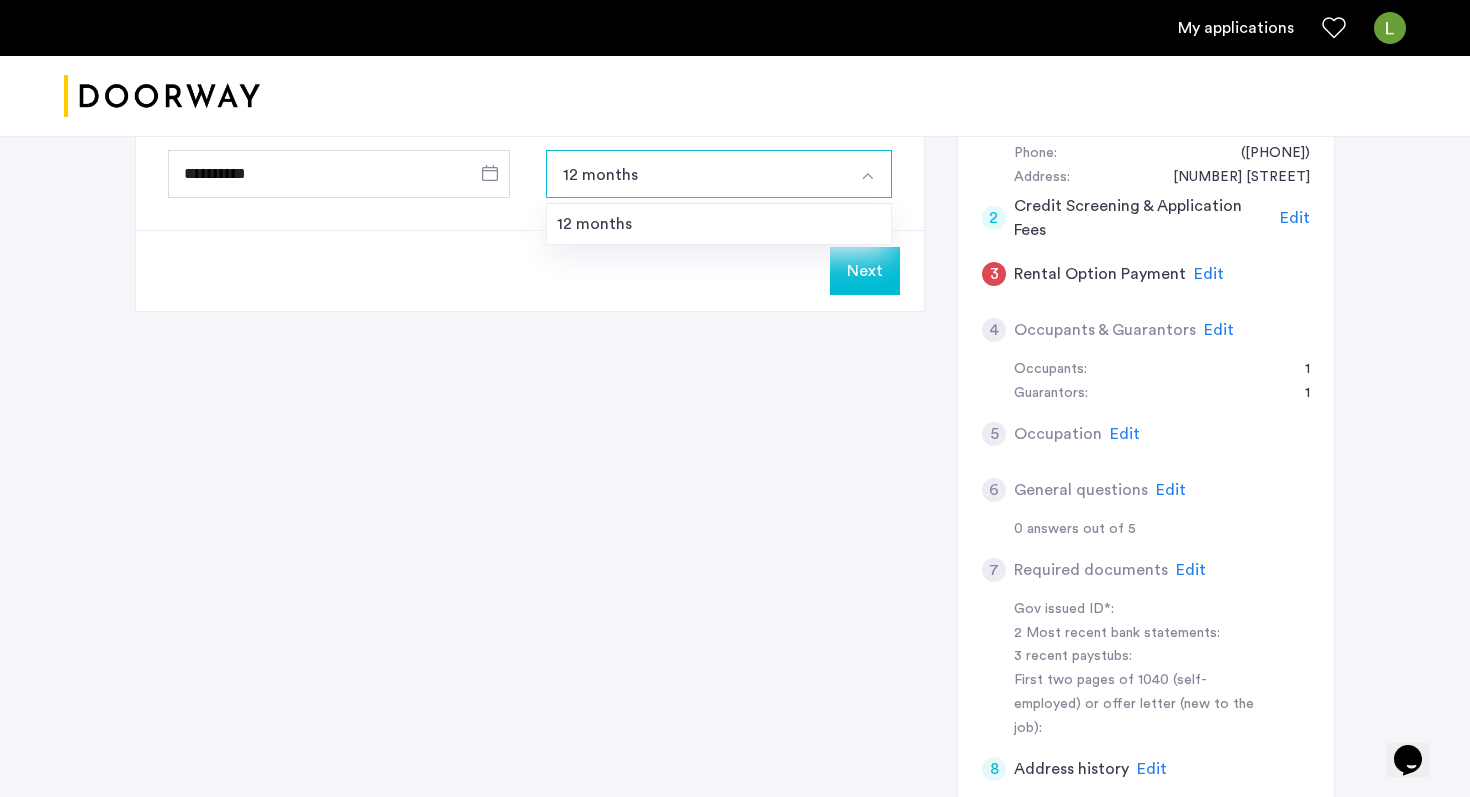 scroll, scrollTop: 475, scrollLeft: 0, axis: vertical 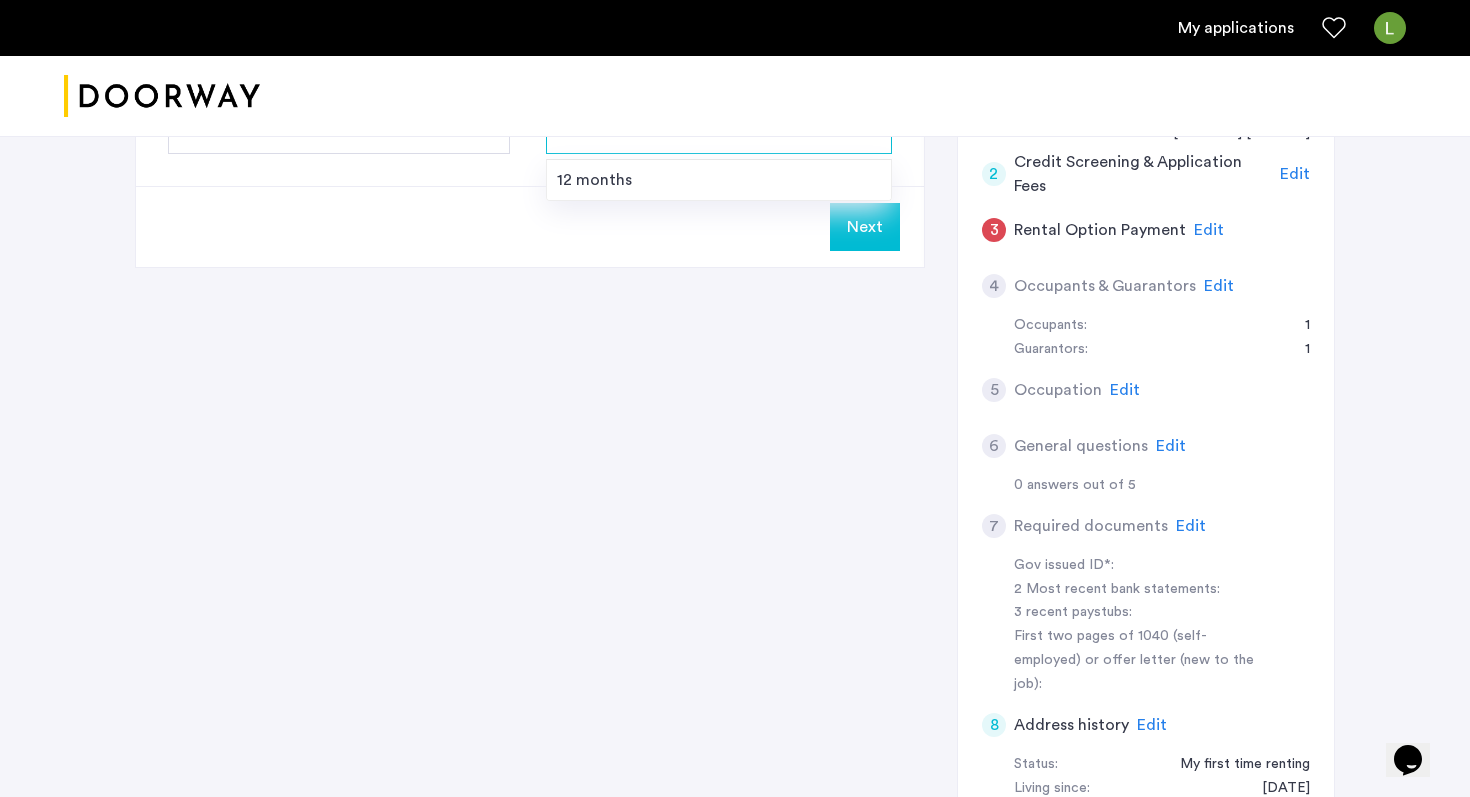 click on "Edit" 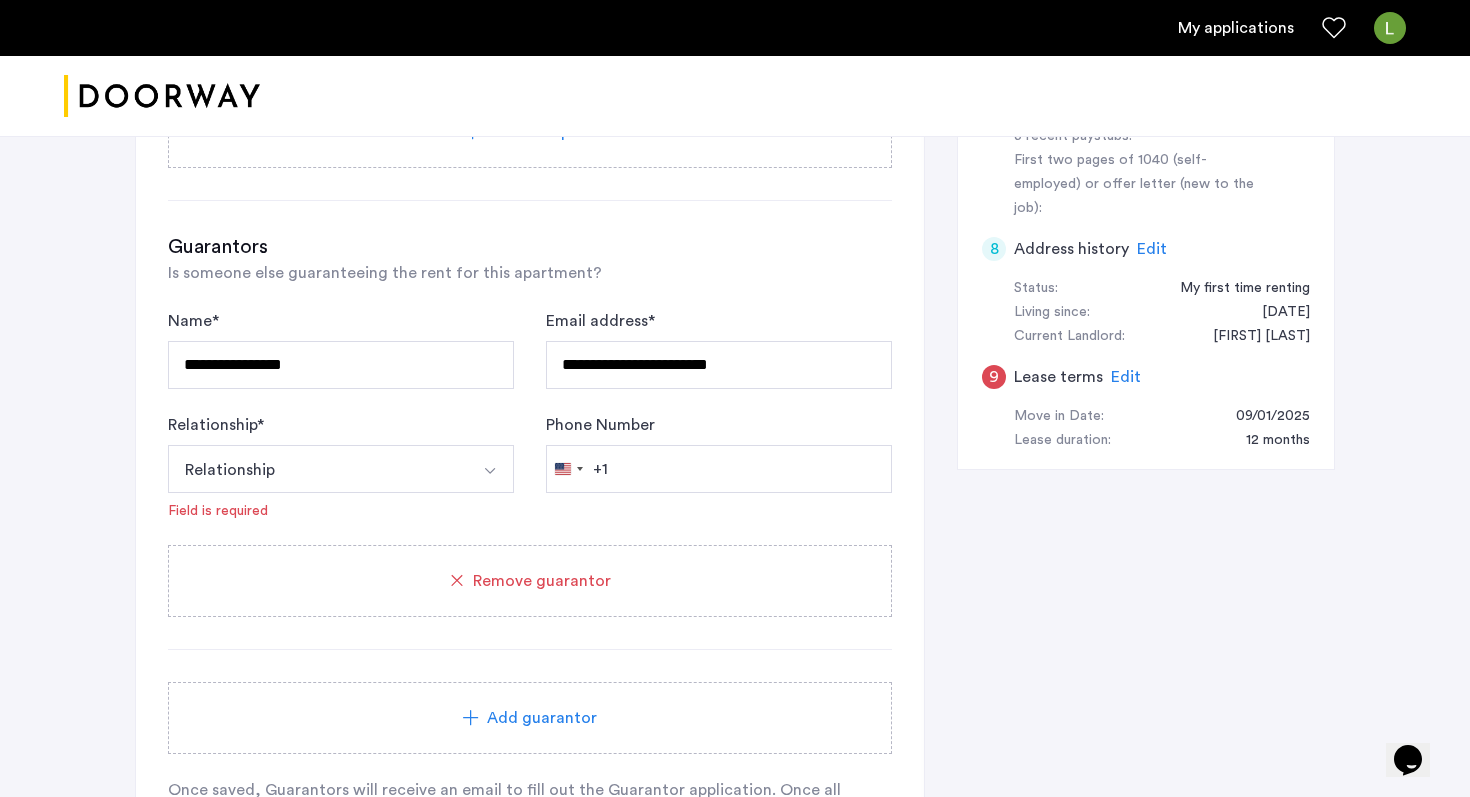 scroll, scrollTop: 930, scrollLeft: 0, axis: vertical 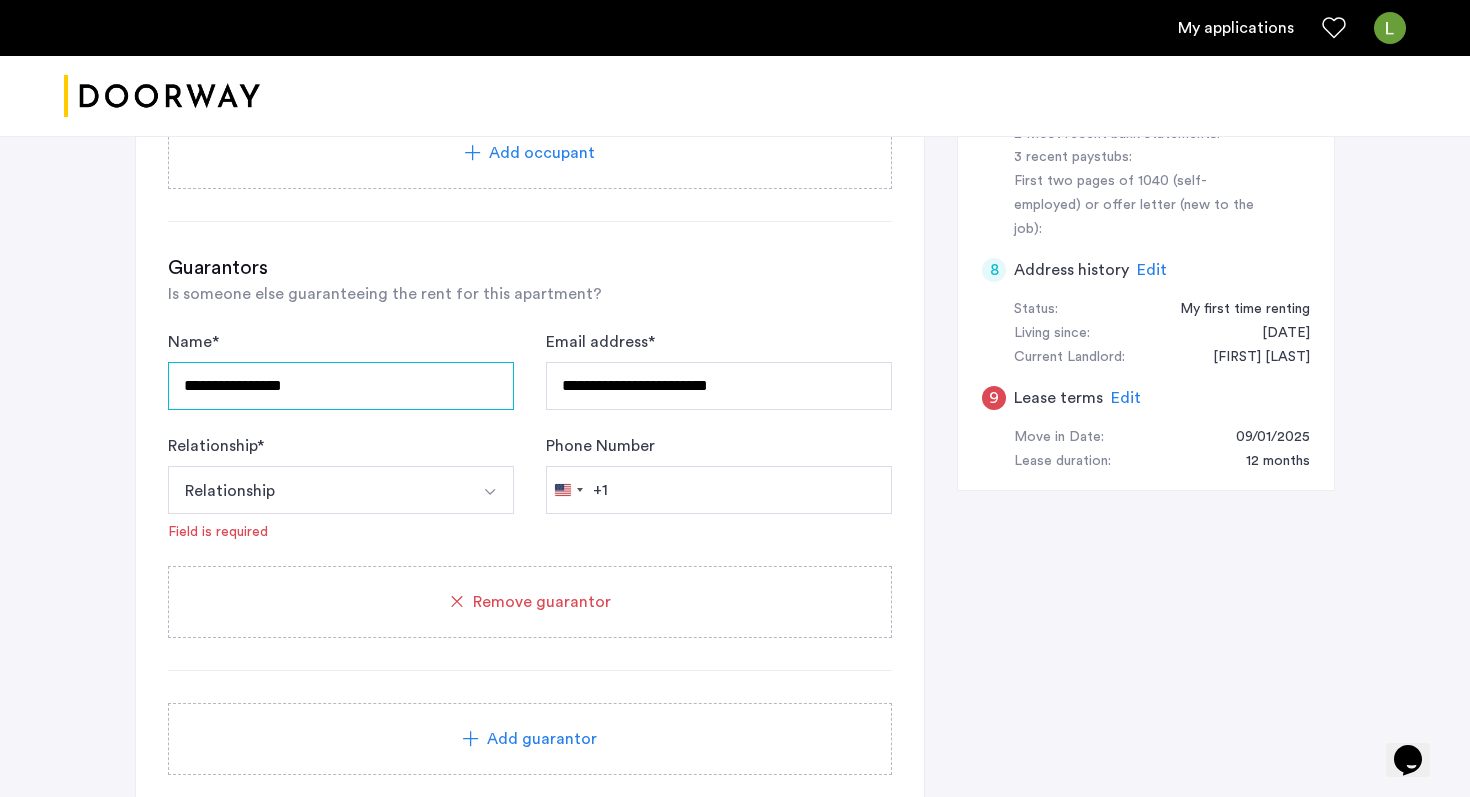 drag, startPoint x: 1216, startPoint y: 279, endPoint x: 323, endPoint y: 383, distance: 899.0356 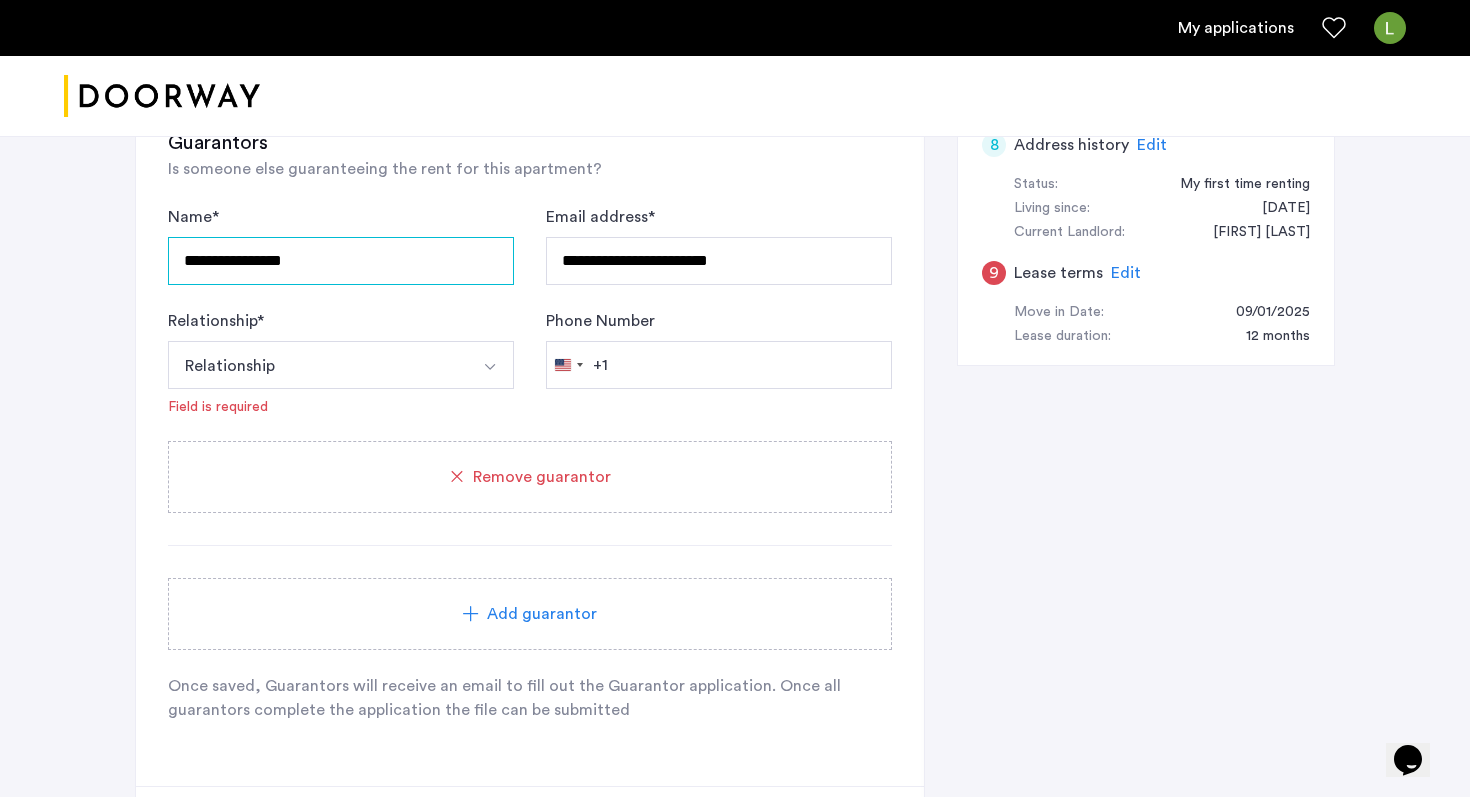 scroll, scrollTop: 1054, scrollLeft: 0, axis: vertical 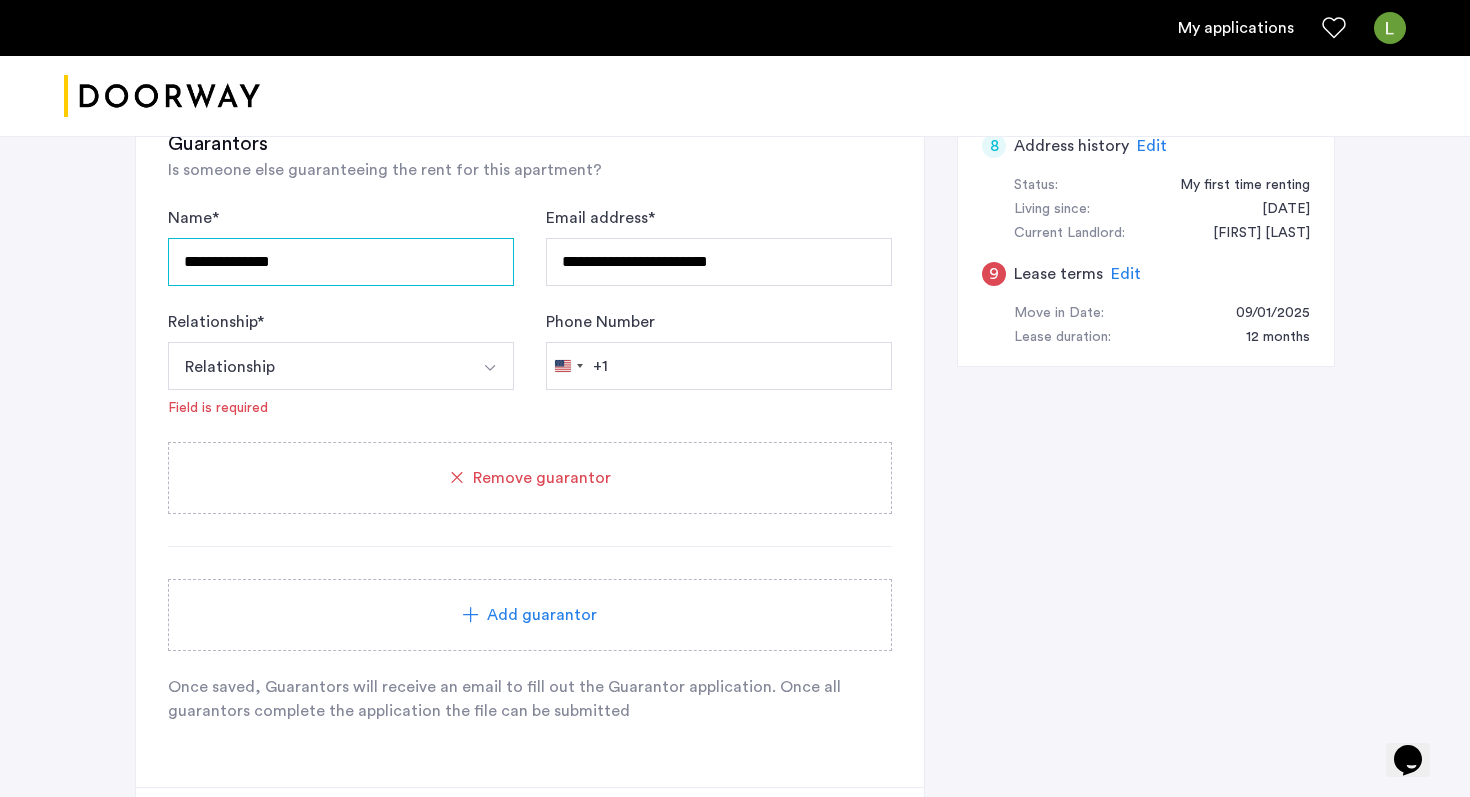 type on "**********" 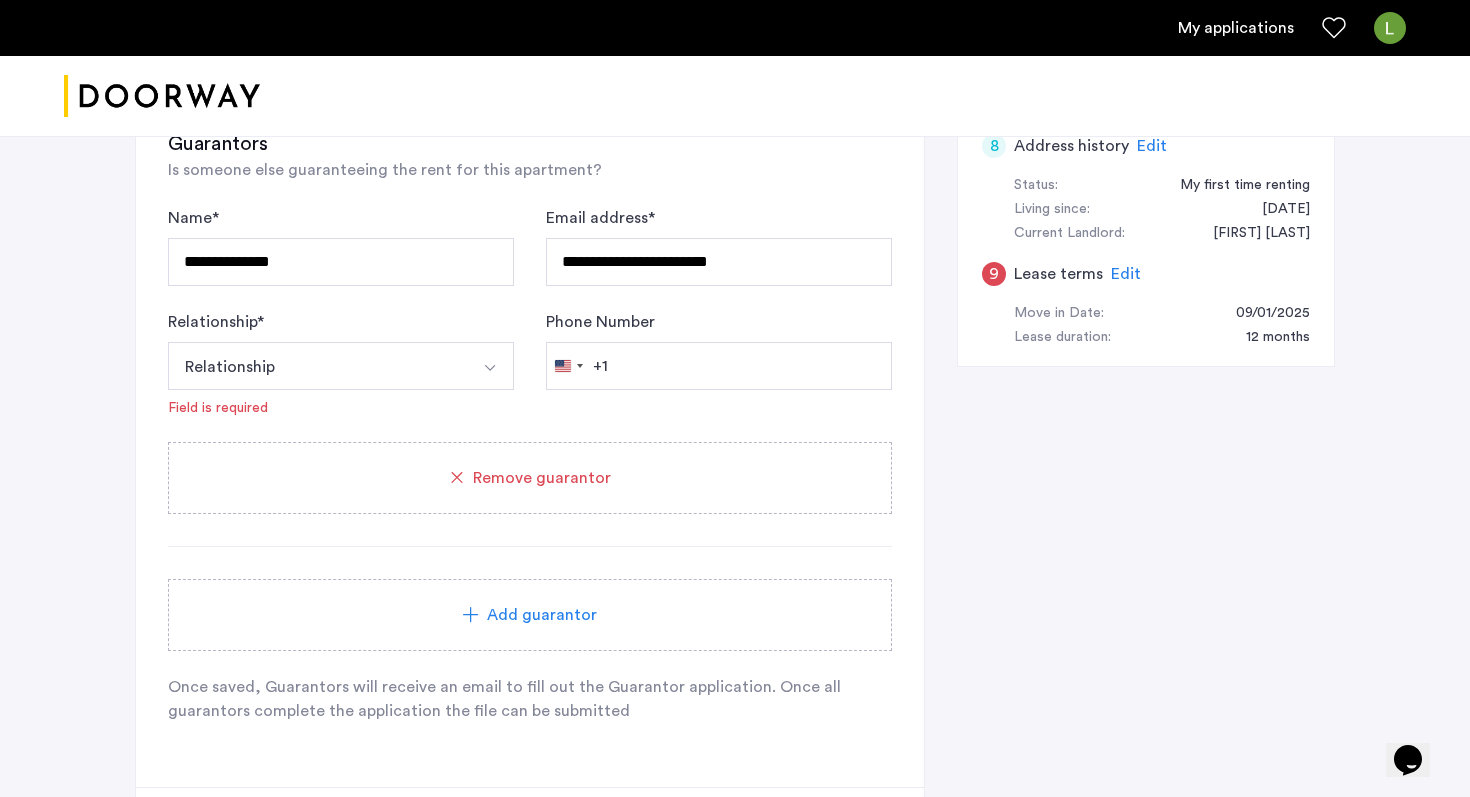 click on "Relationship" at bounding box center [317, 366] 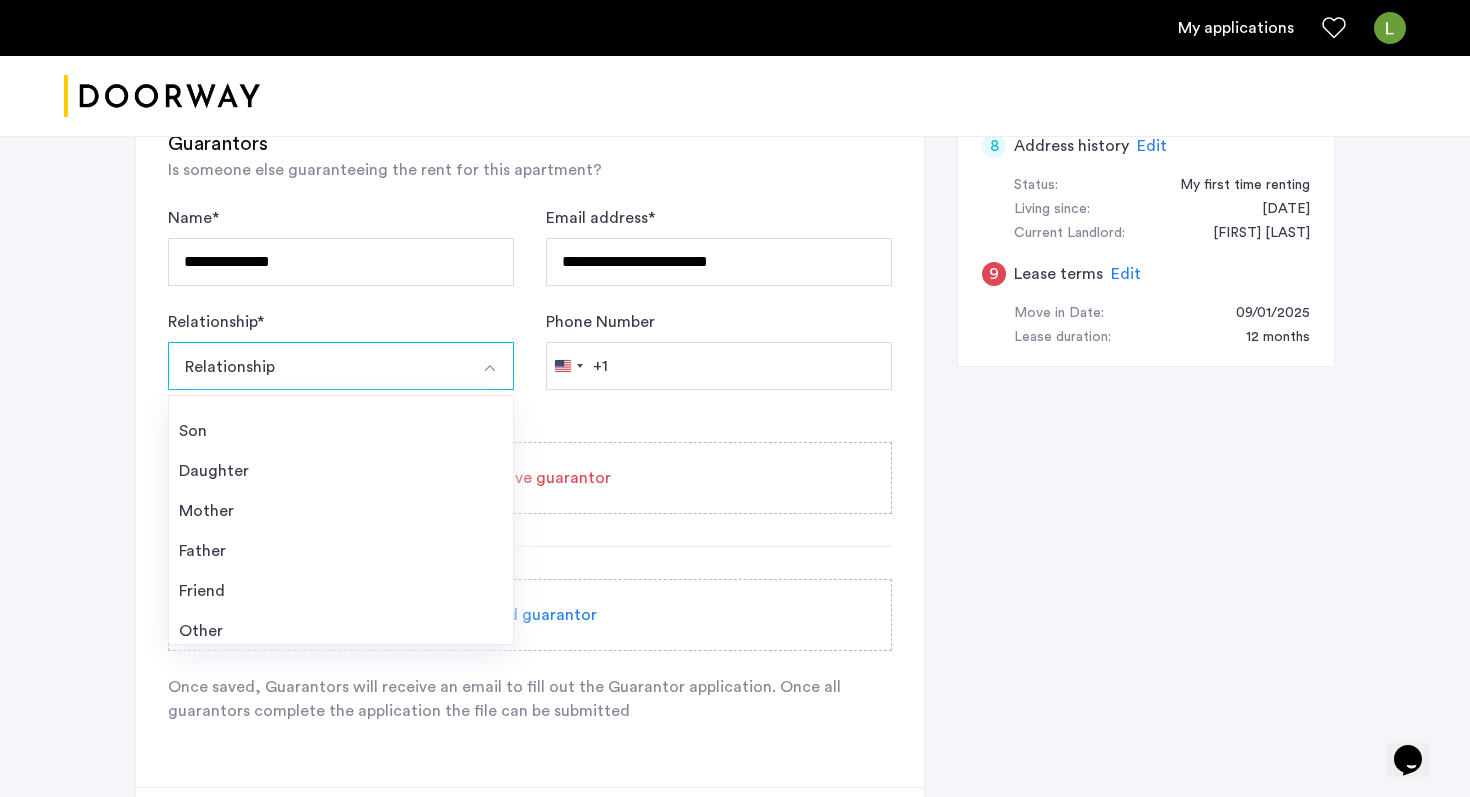 scroll, scrollTop: 72, scrollLeft: 0, axis: vertical 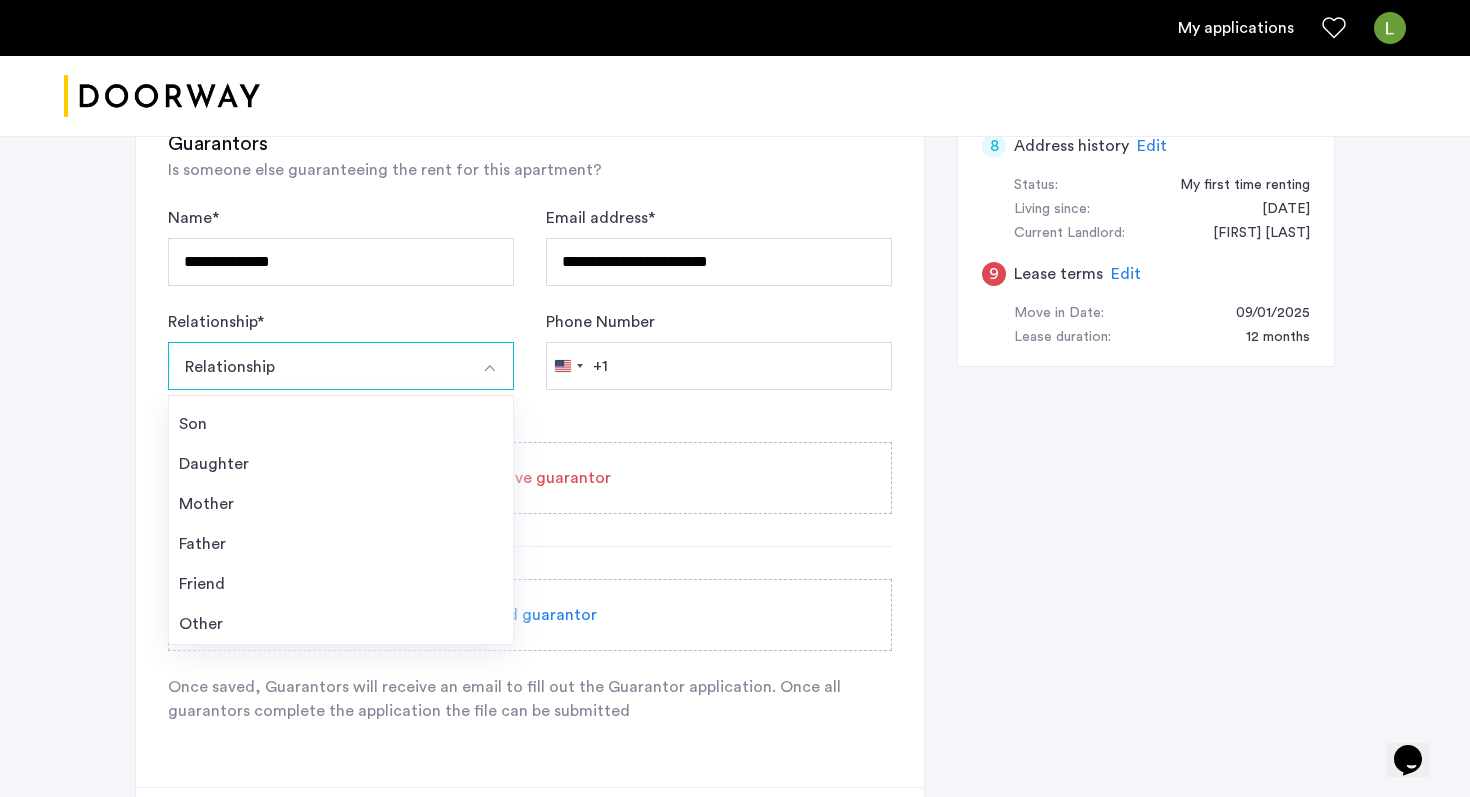 click on "Other" at bounding box center (341, 624) 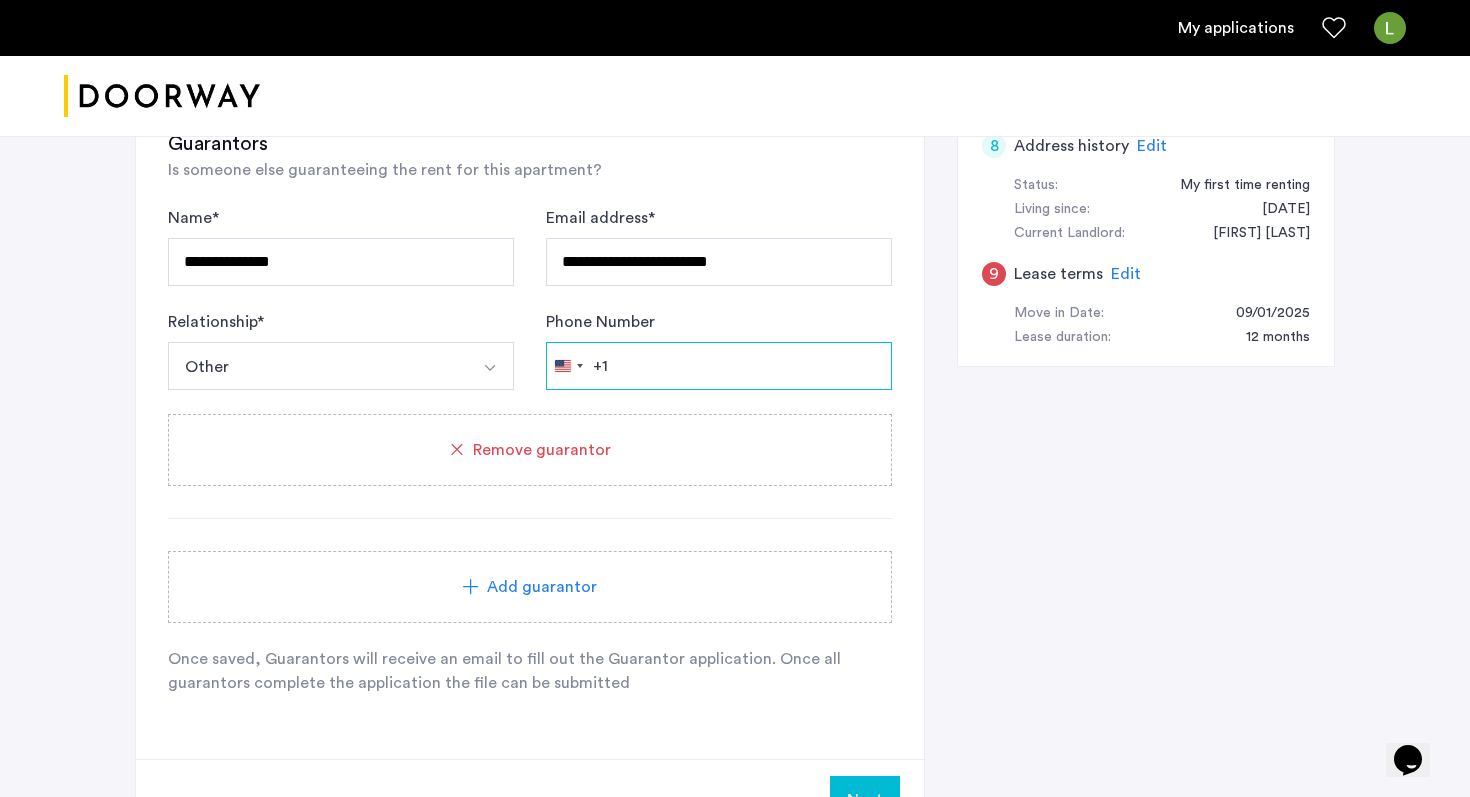 drag, startPoint x: 323, startPoint y: 384, endPoint x: 657, endPoint y: 368, distance: 334.38303 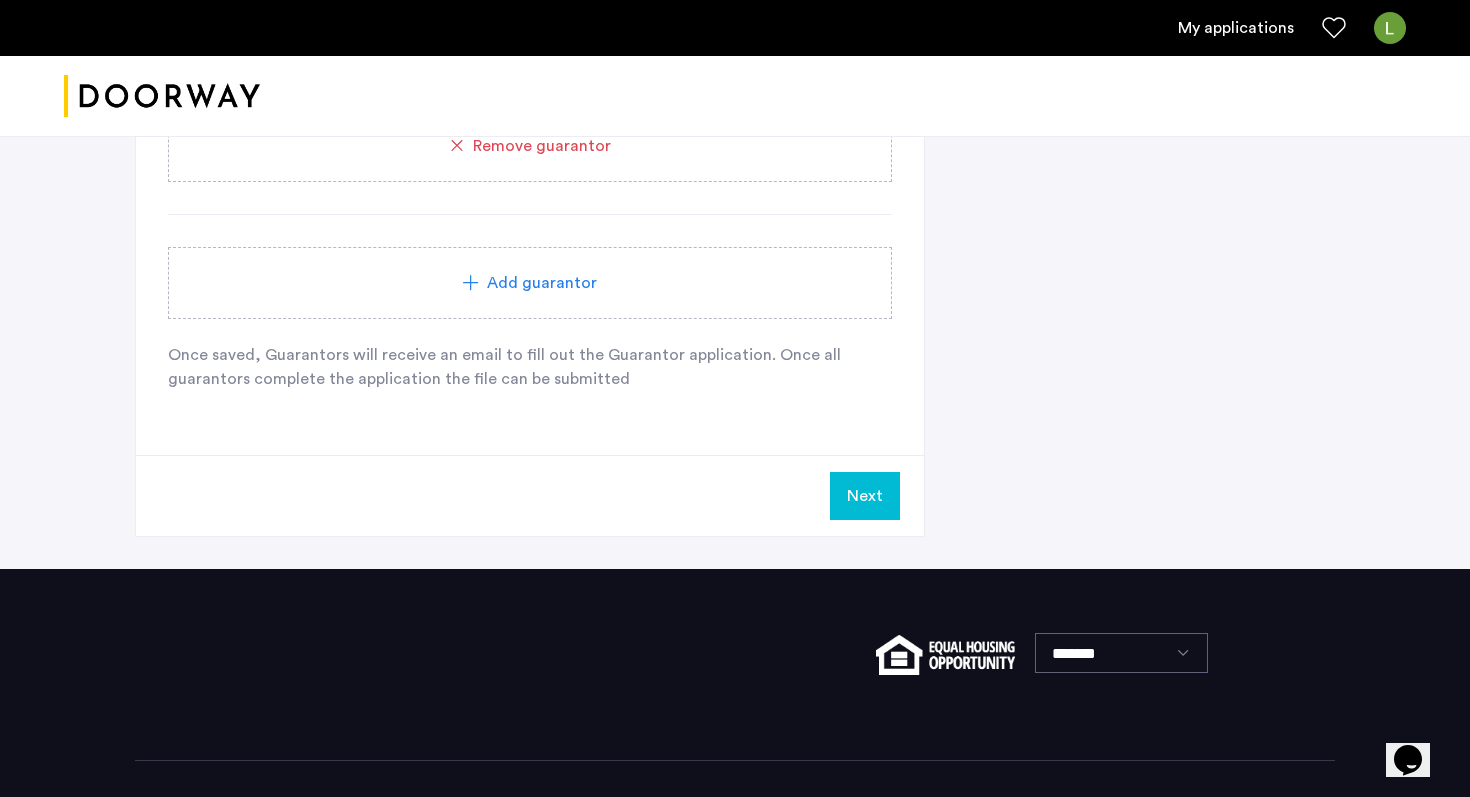 scroll, scrollTop: 1421, scrollLeft: 0, axis: vertical 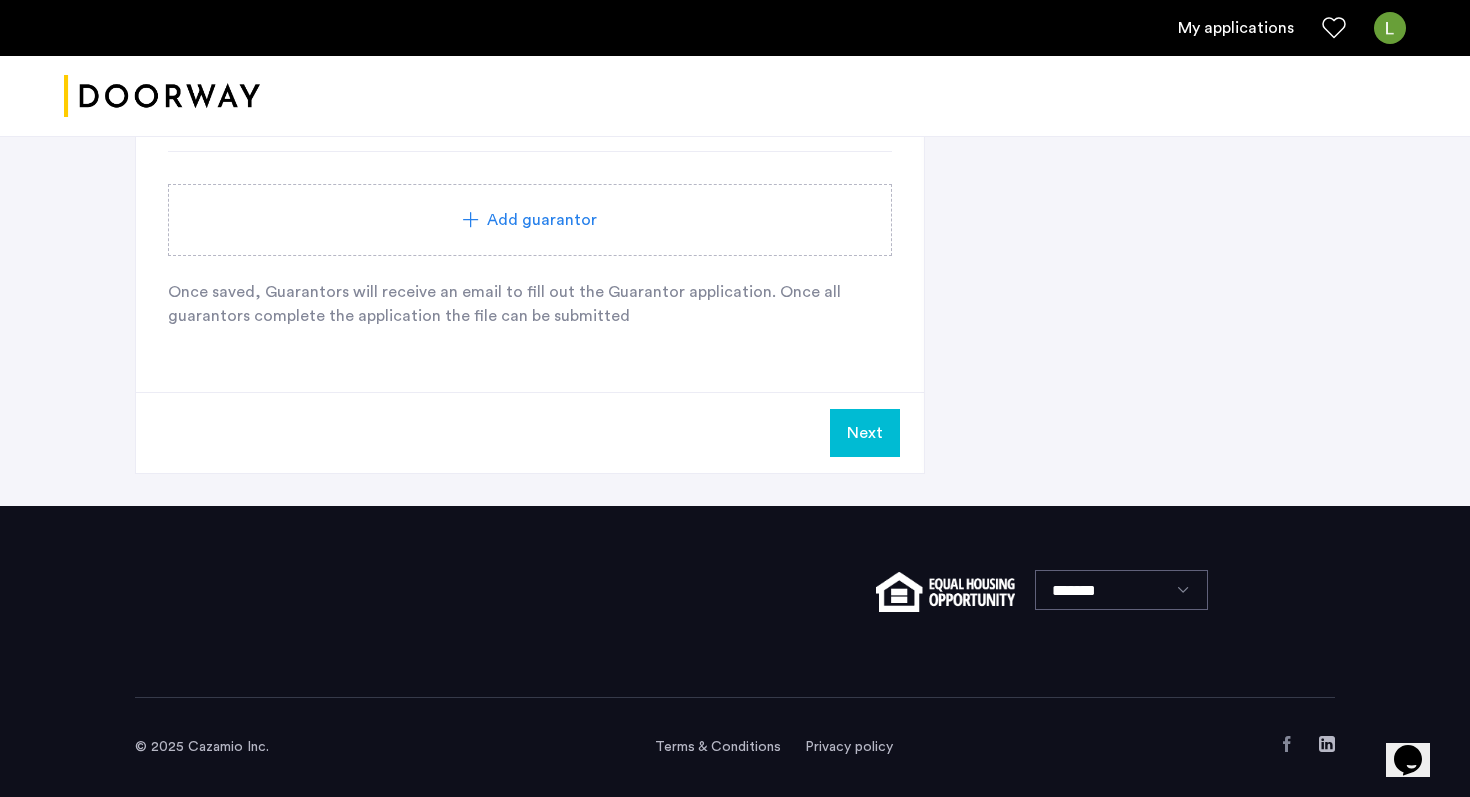 type on "**********" 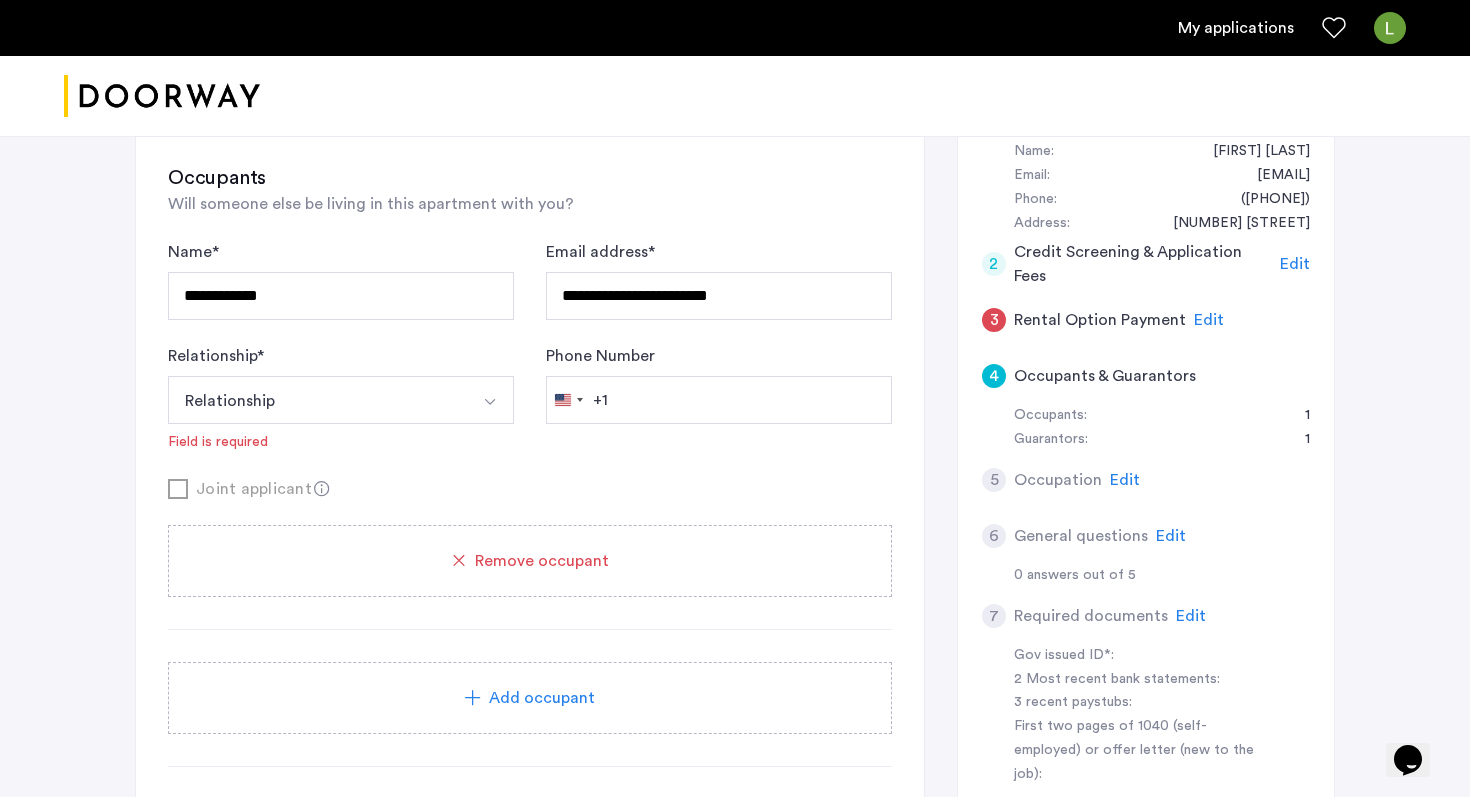 scroll, scrollTop: 346, scrollLeft: 0, axis: vertical 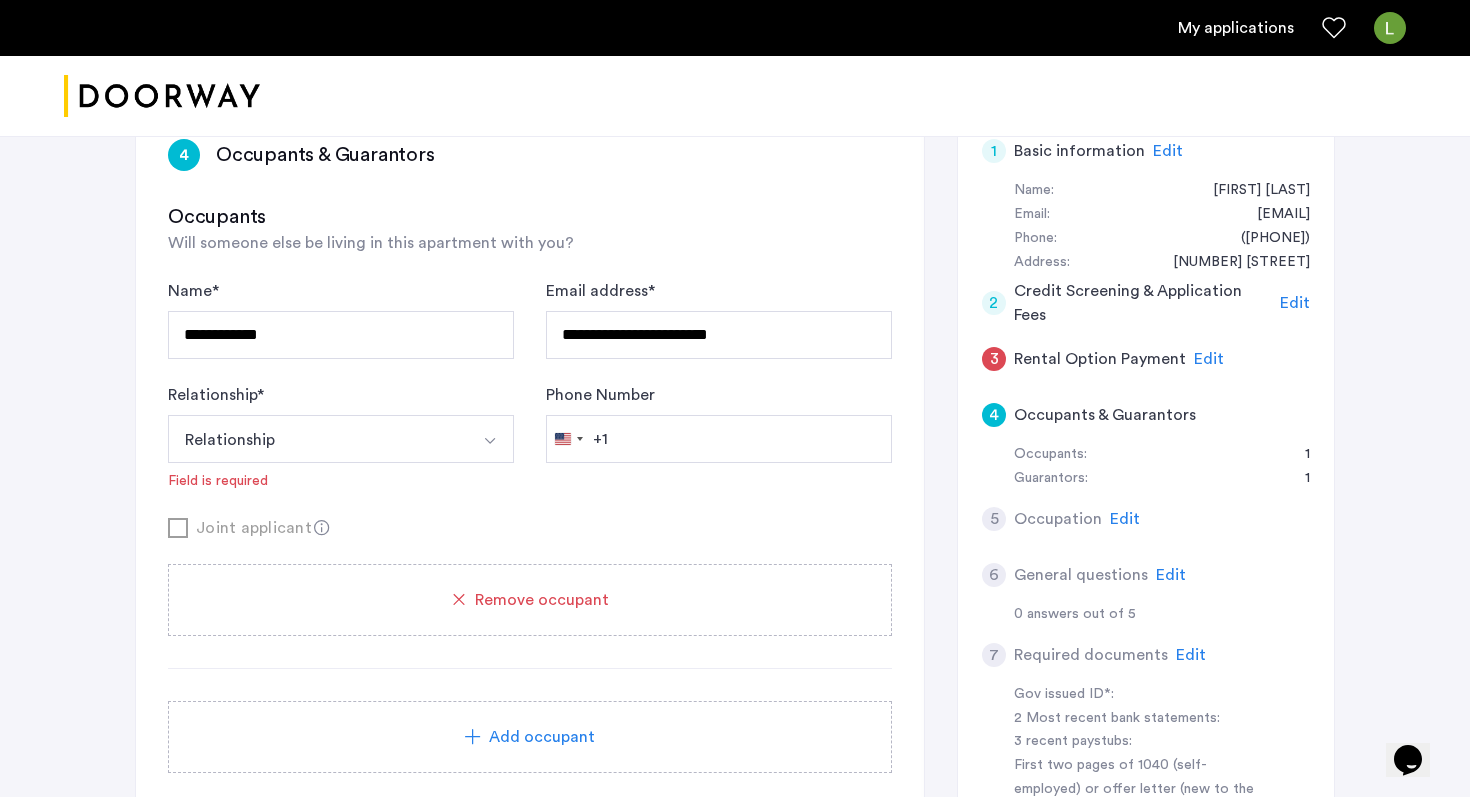 click on "Edit" 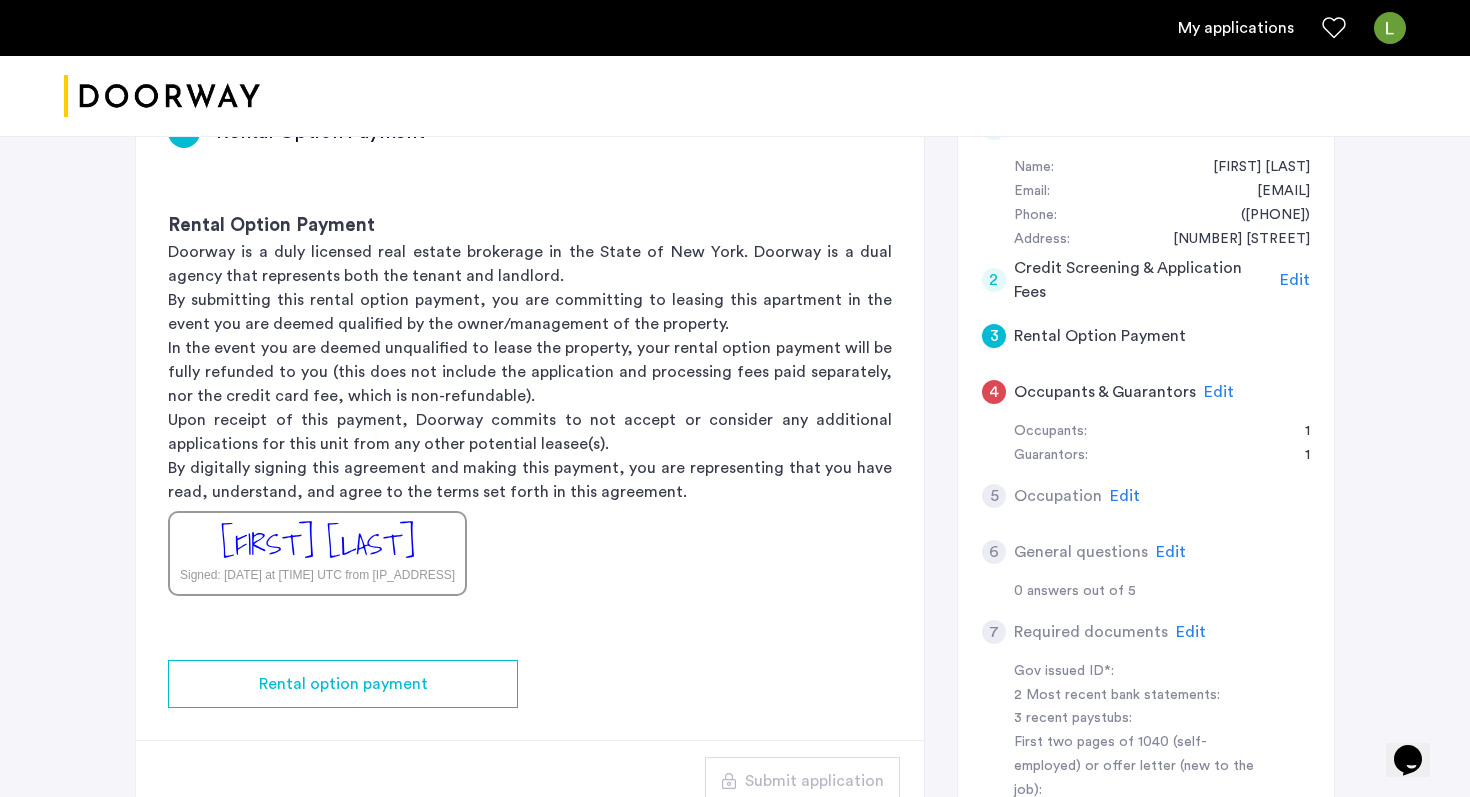 scroll, scrollTop: 377, scrollLeft: 0, axis: vertical 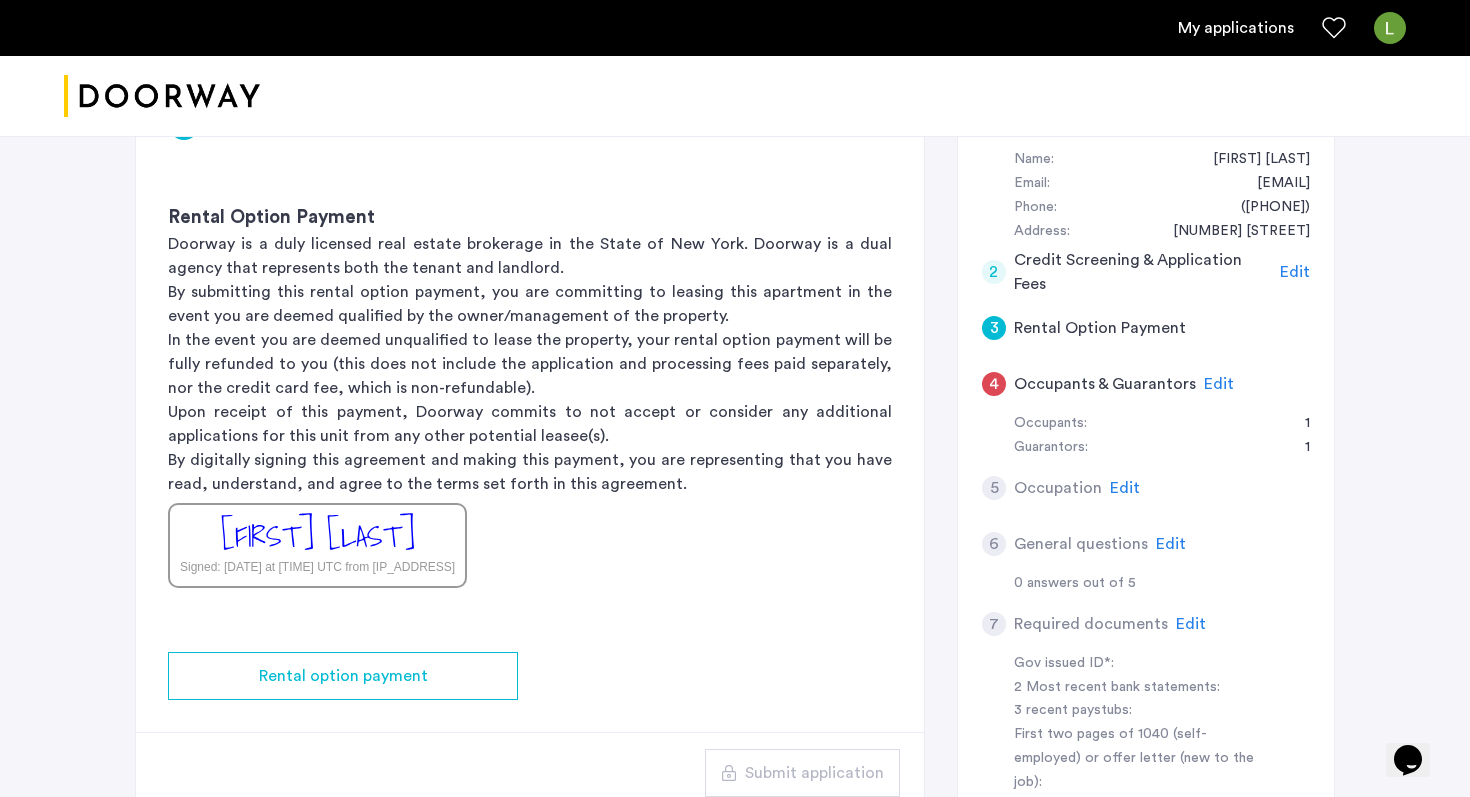 click on "Edit" 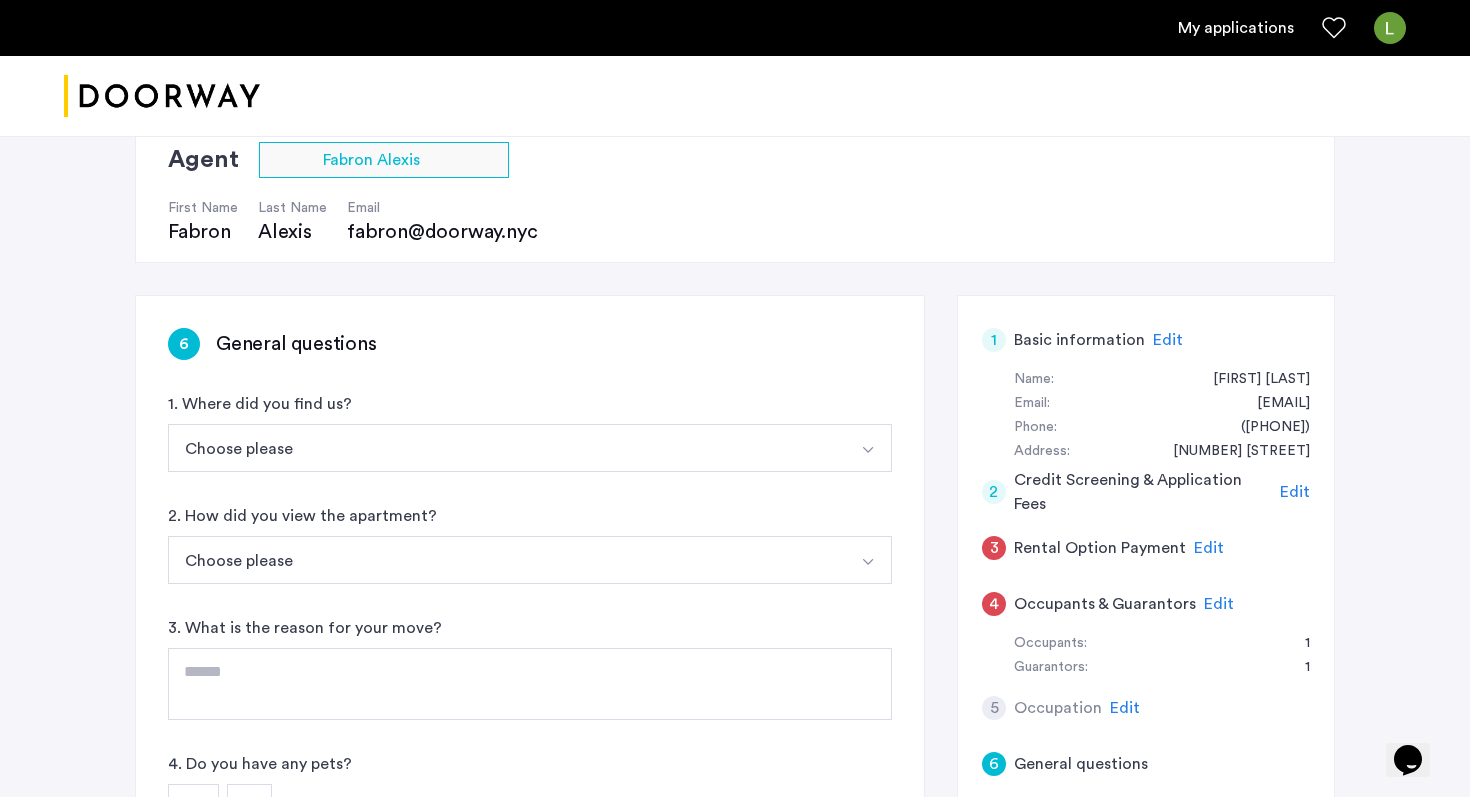 scroll, scrollTop: 147, scrollLeft: 0, axis: vertical 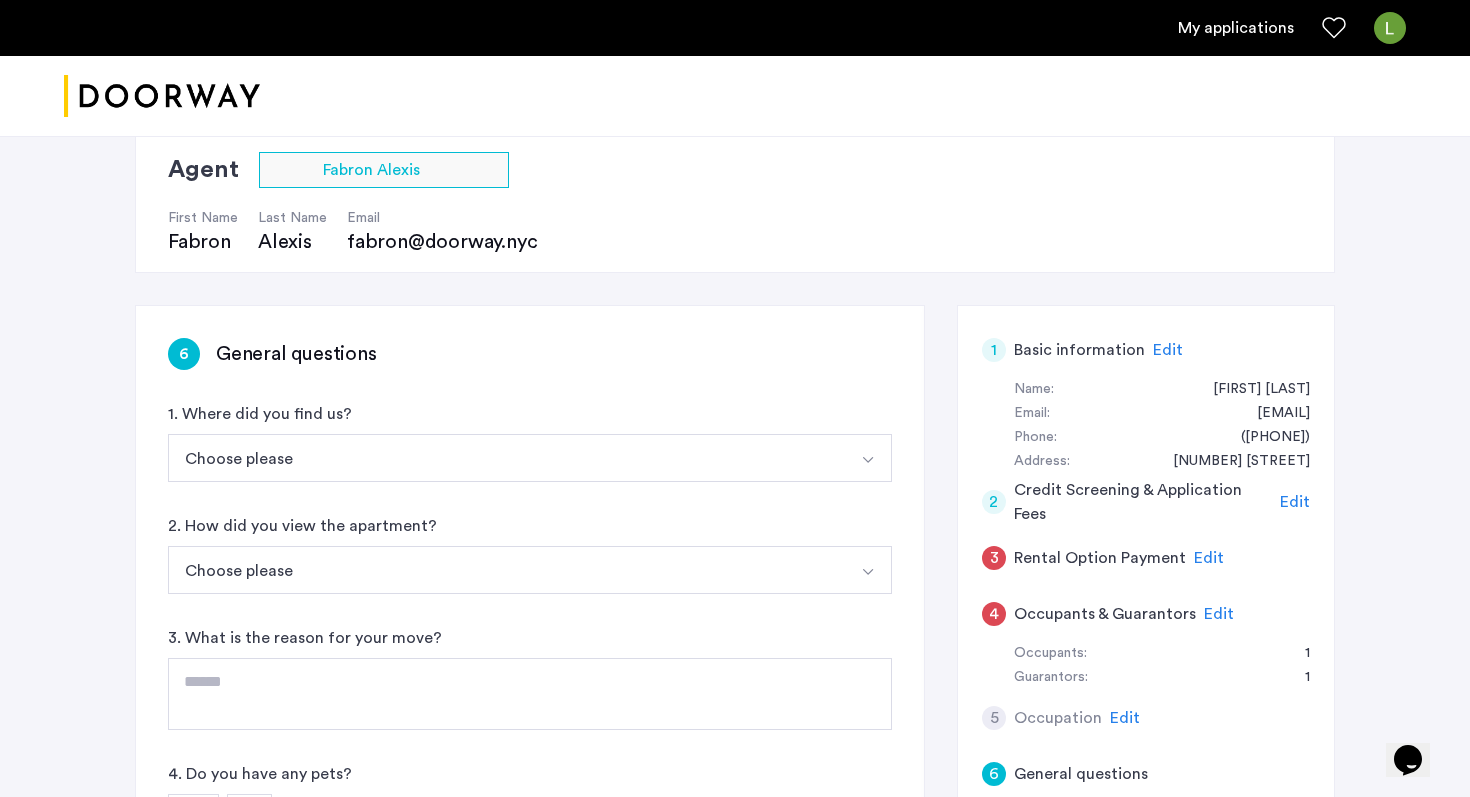click on "Choose please" at bounding box center (506, 458) 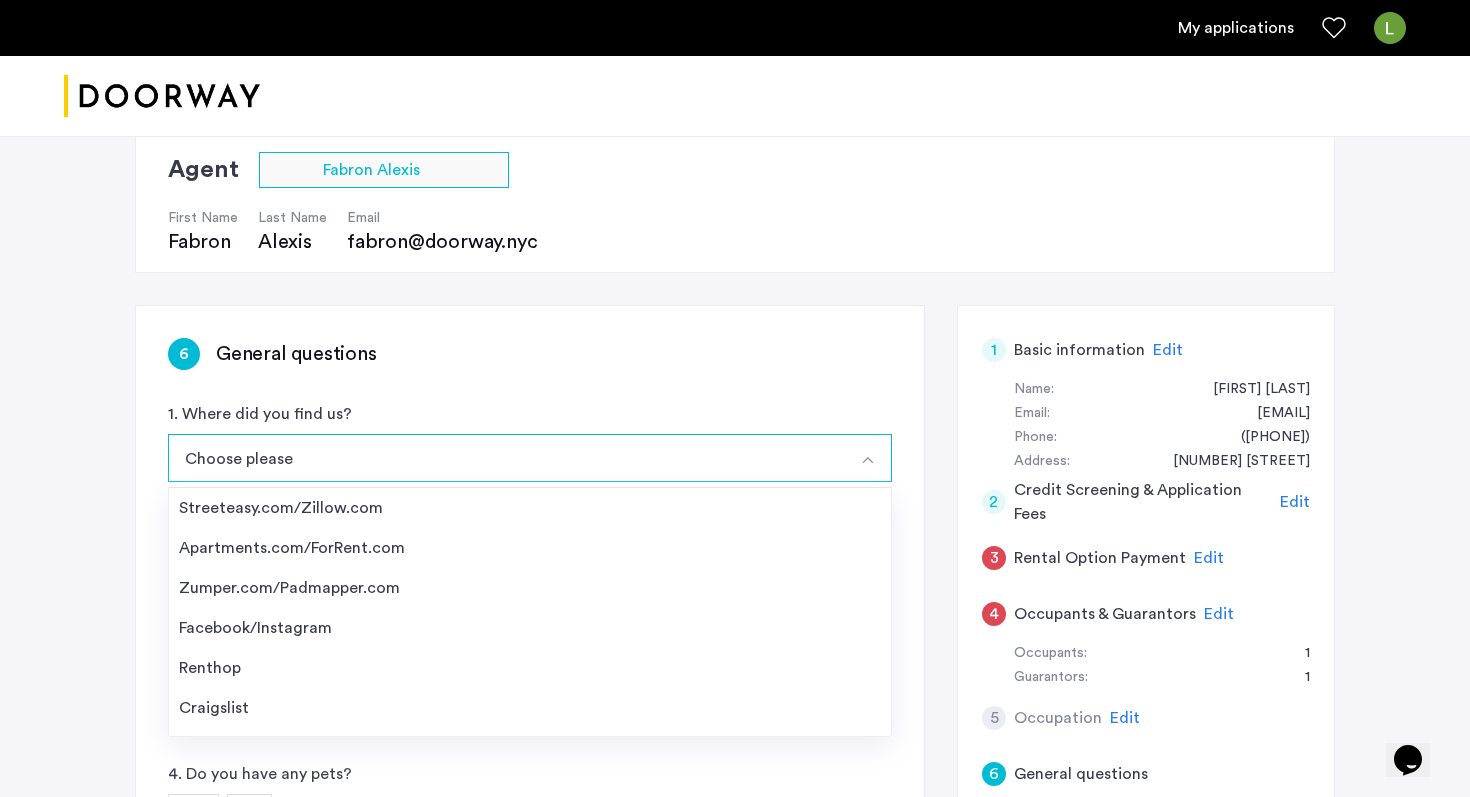click on "Choose please" at bounding box center (506, 458) 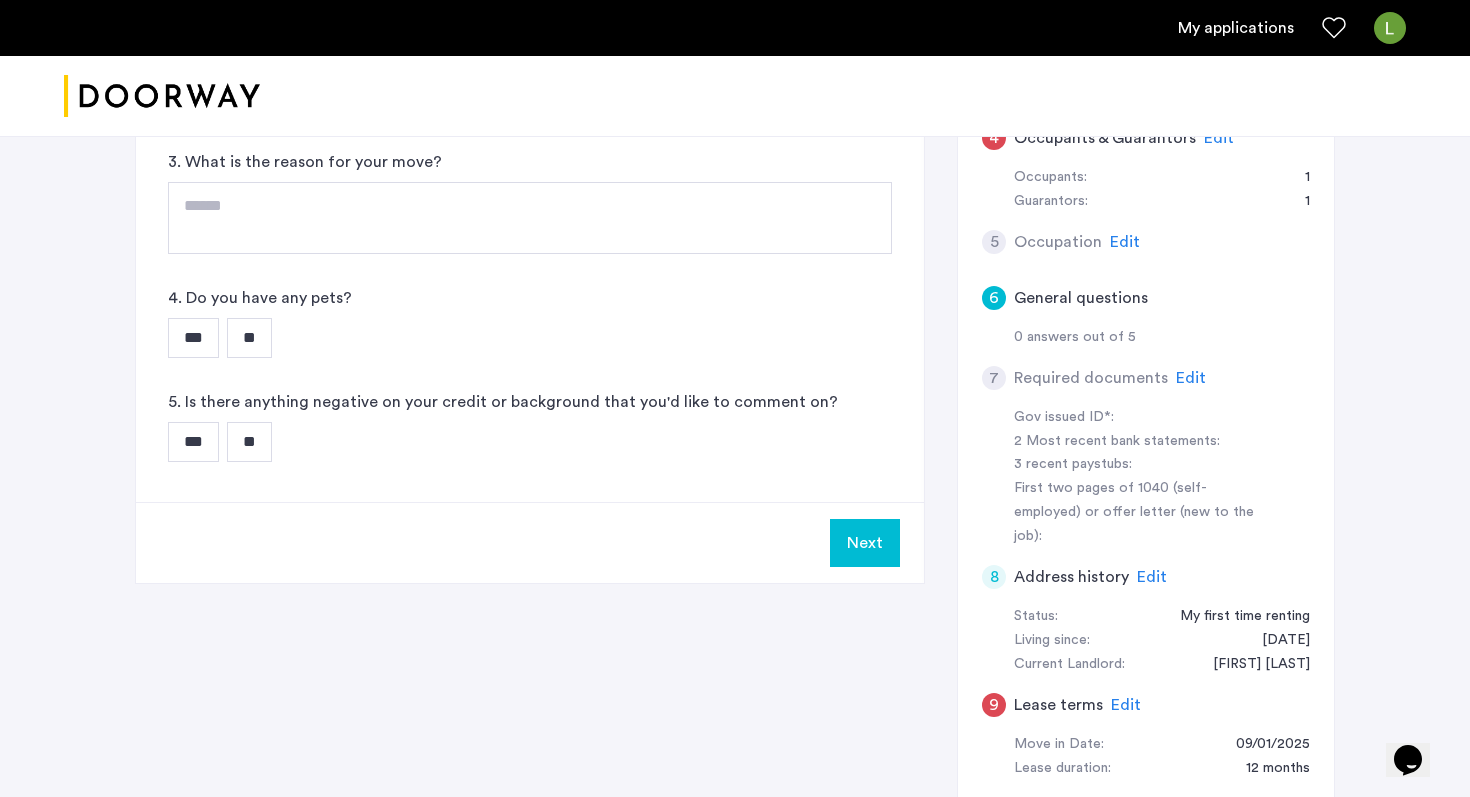 scroll, scrollTop: 631, scrollLeft: 0, axis: vertical 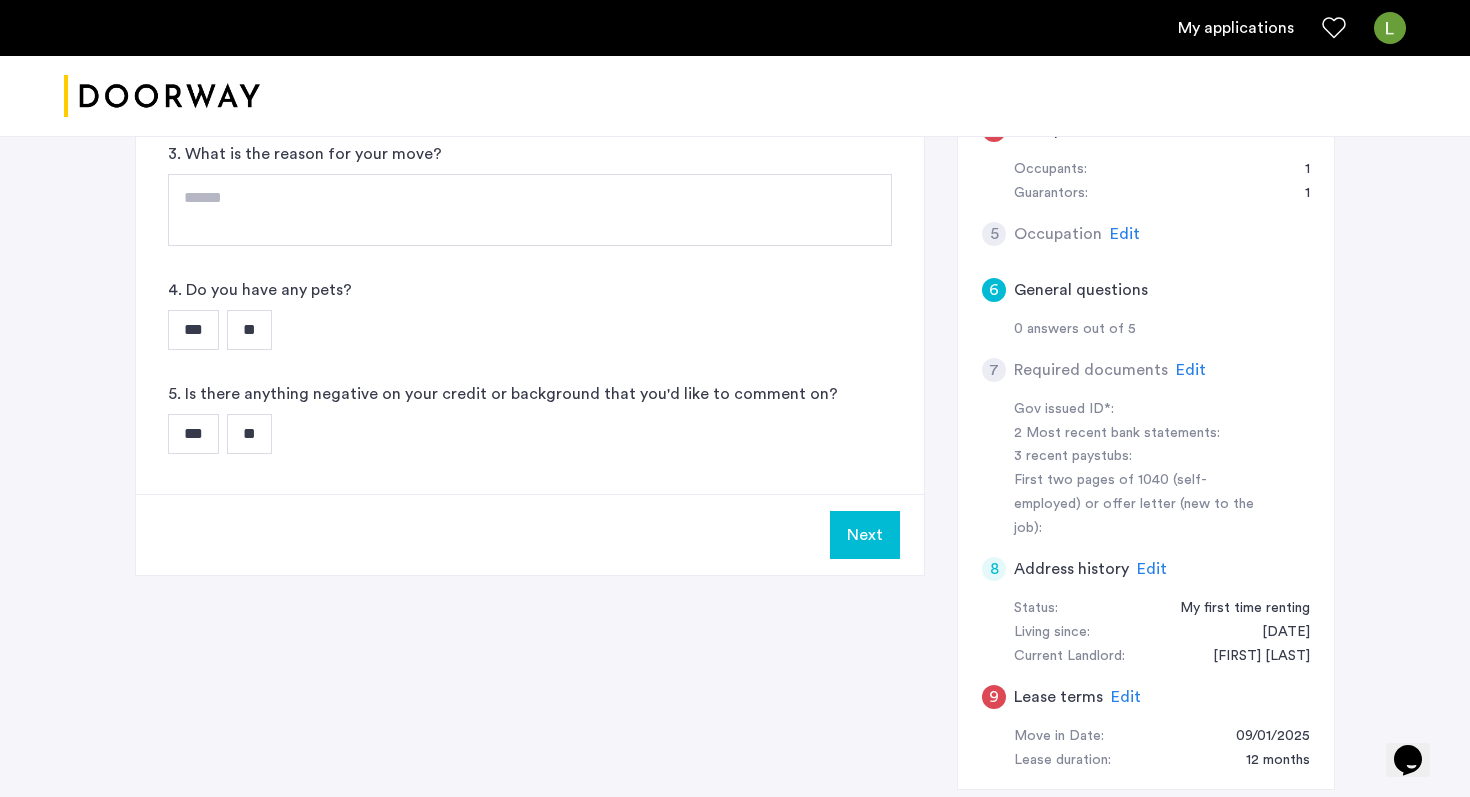 click on "Edit" 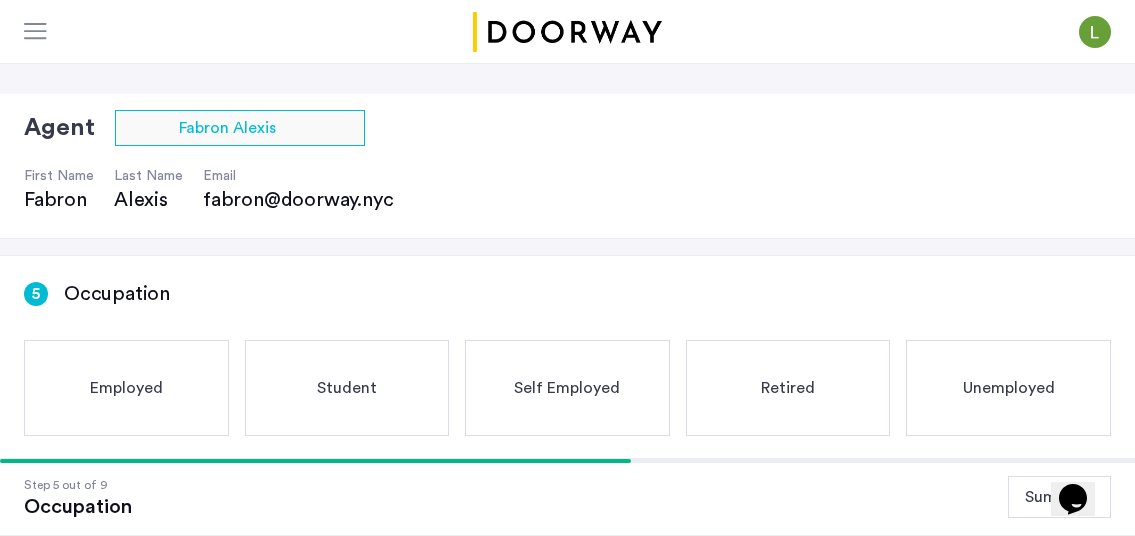 scroll, scrollTop: 89, scrollLeft: 0, axis: vertical 